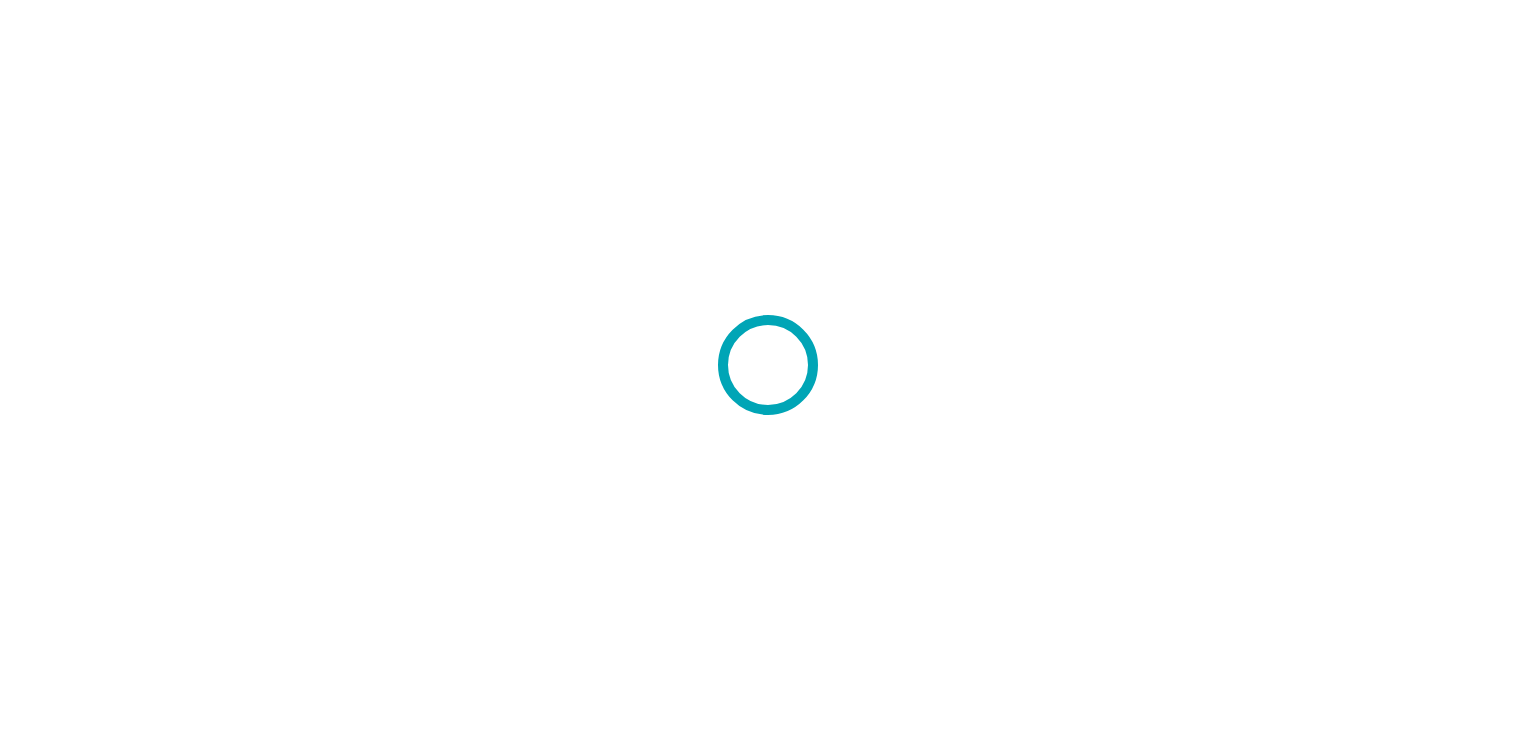 scroll, scrollTop: 0, scrollLeft: 0, axis: both 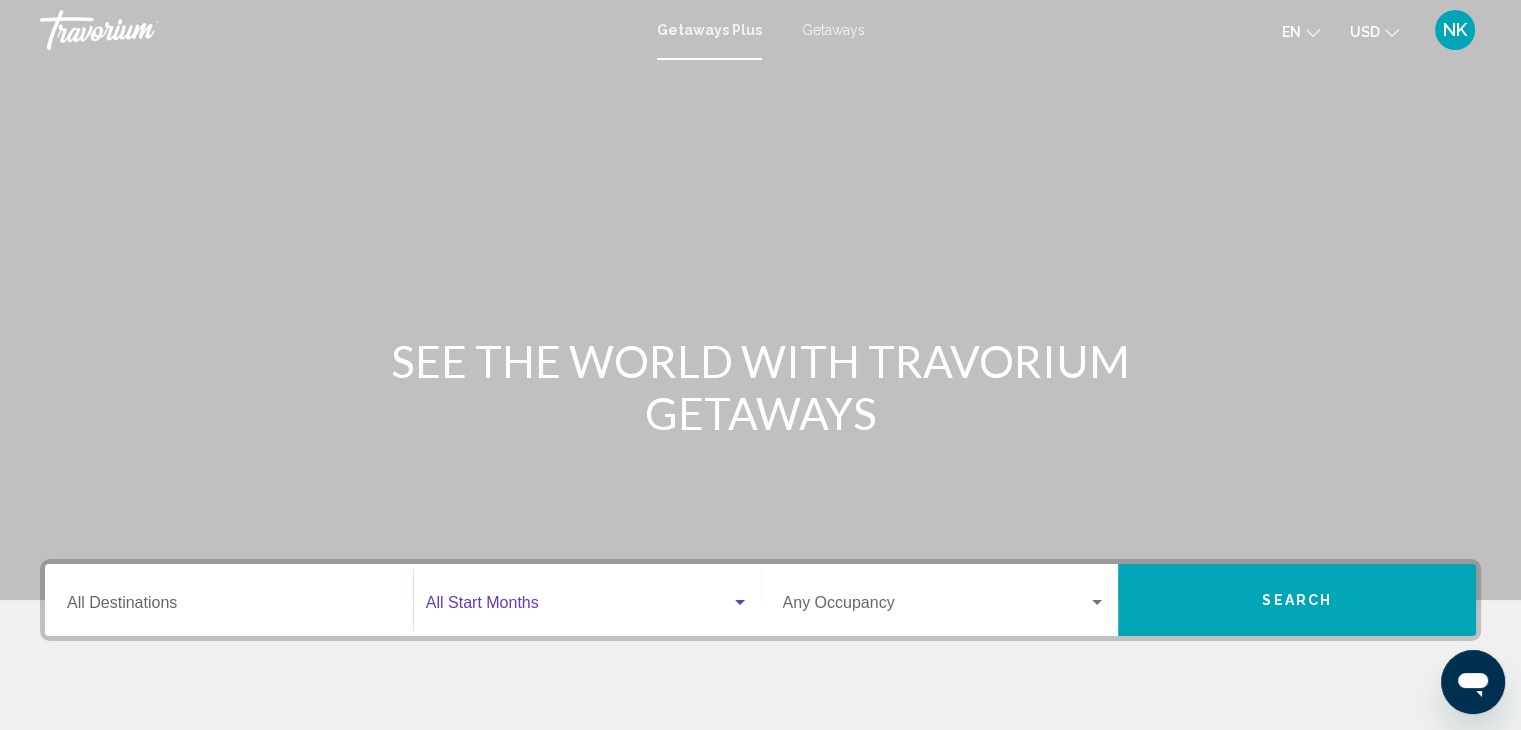 click at bounding box center (578, 607) 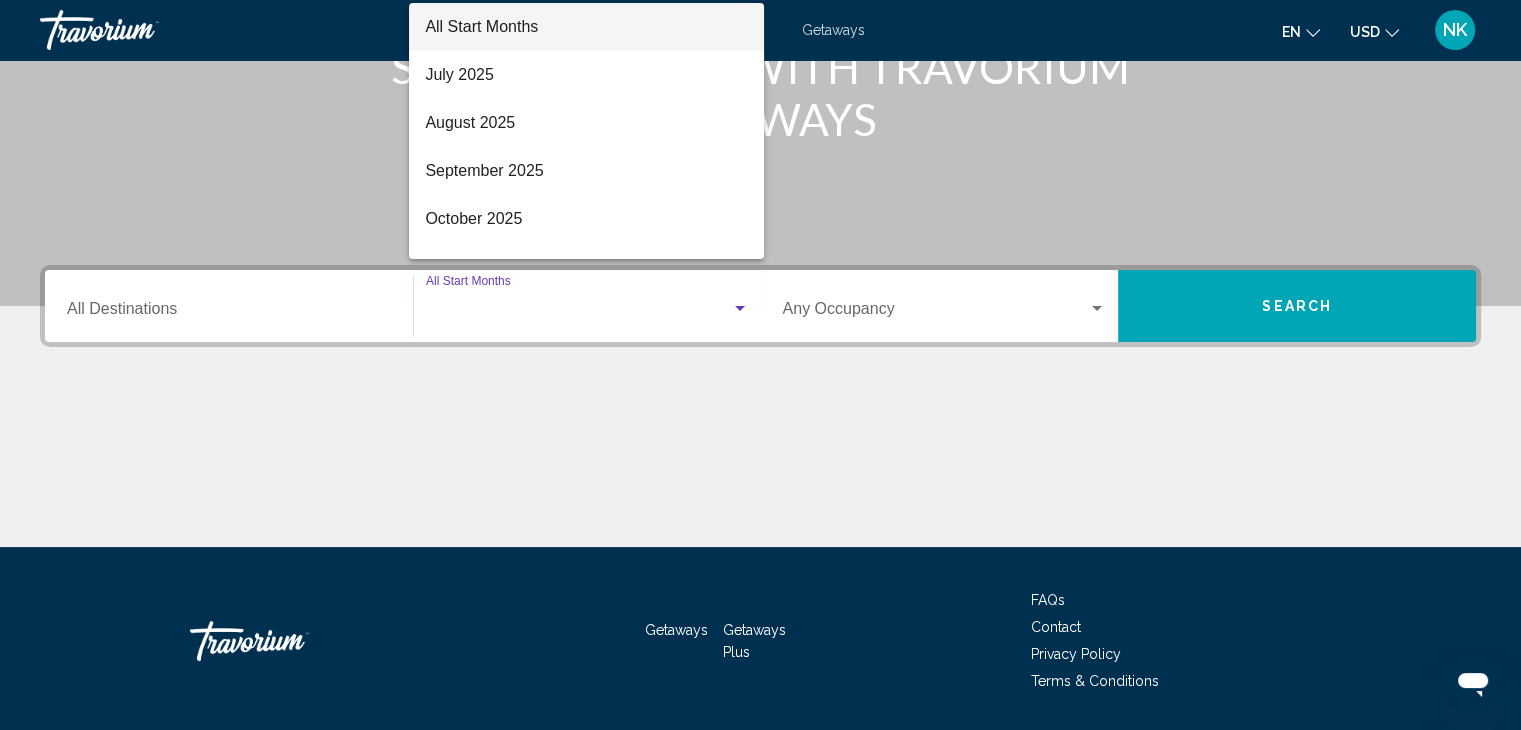 scroll, scrollTop: 356, scrollLeft: 0, axis: vertical 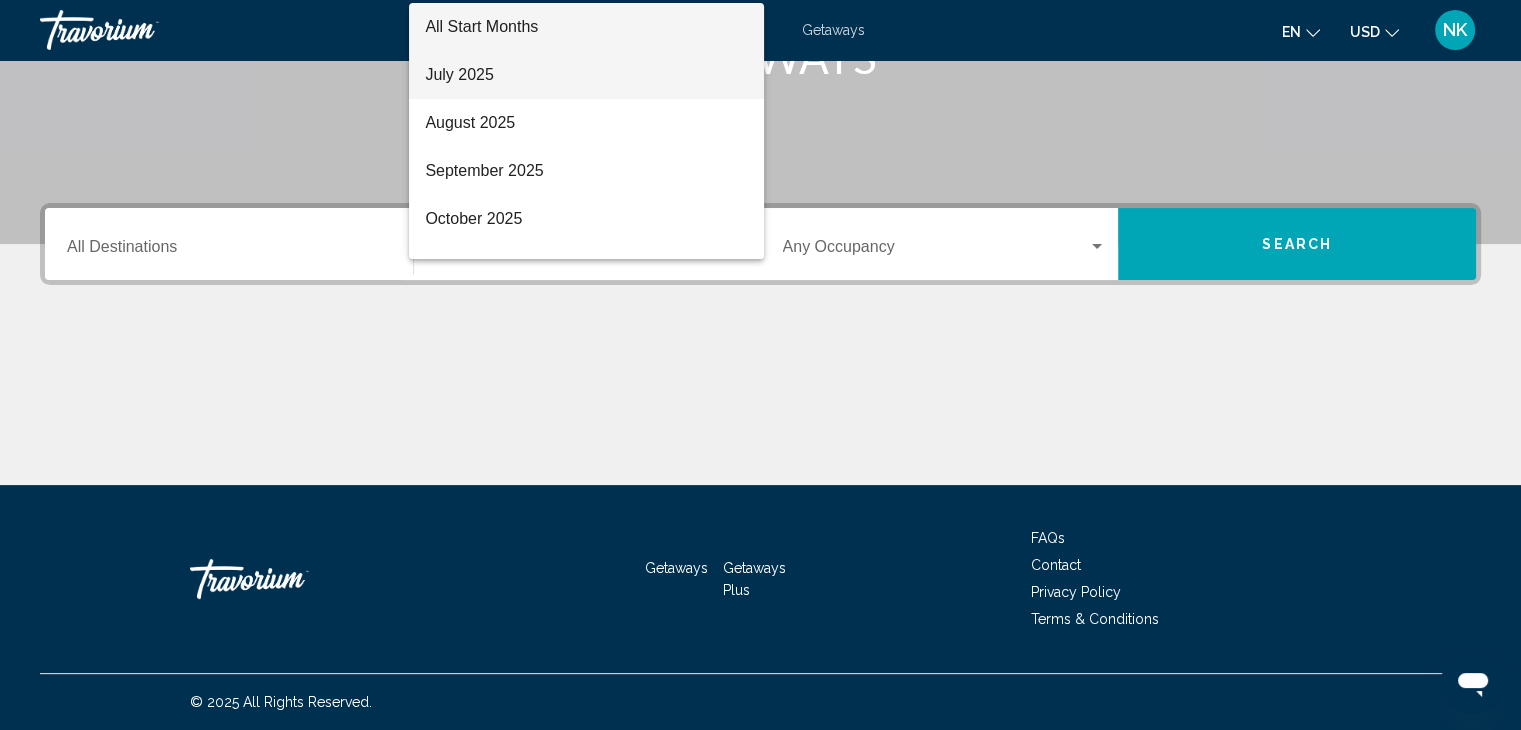 click on "July 2025" at bounding box center [586, 75] 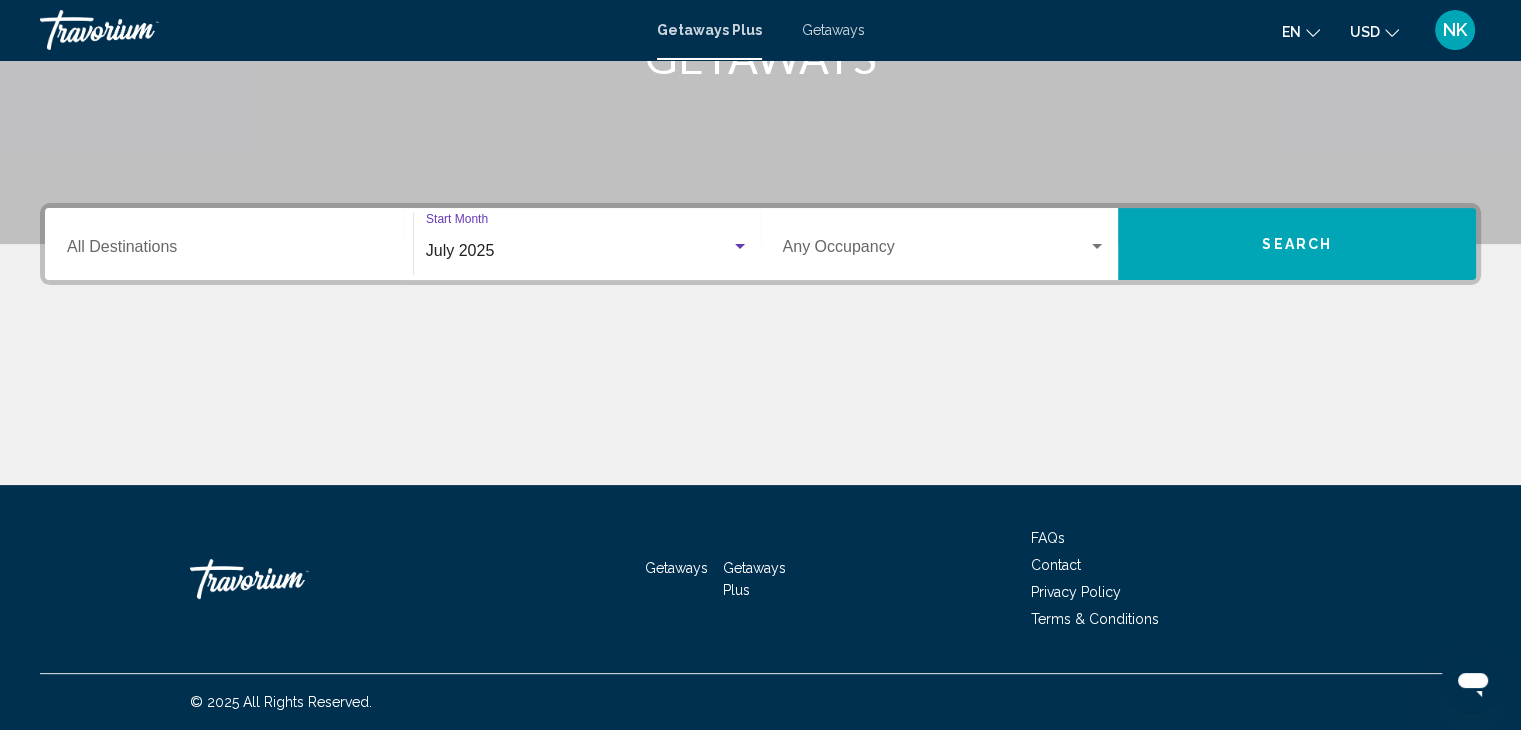 click on "Occupancy Any Occupancy" at bounding box center (945, 244) 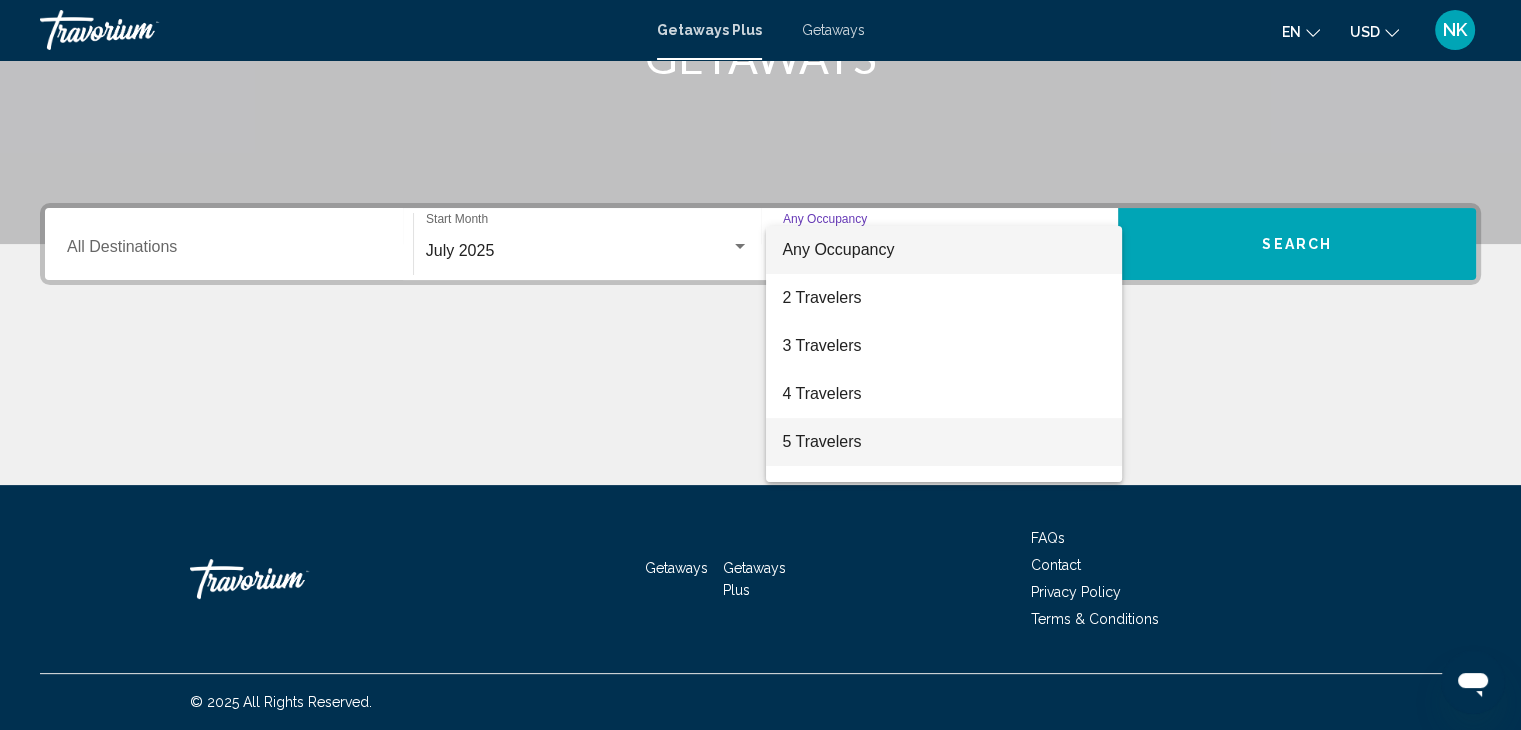 click on "5 Travelers" at bounding box center (944, 442) 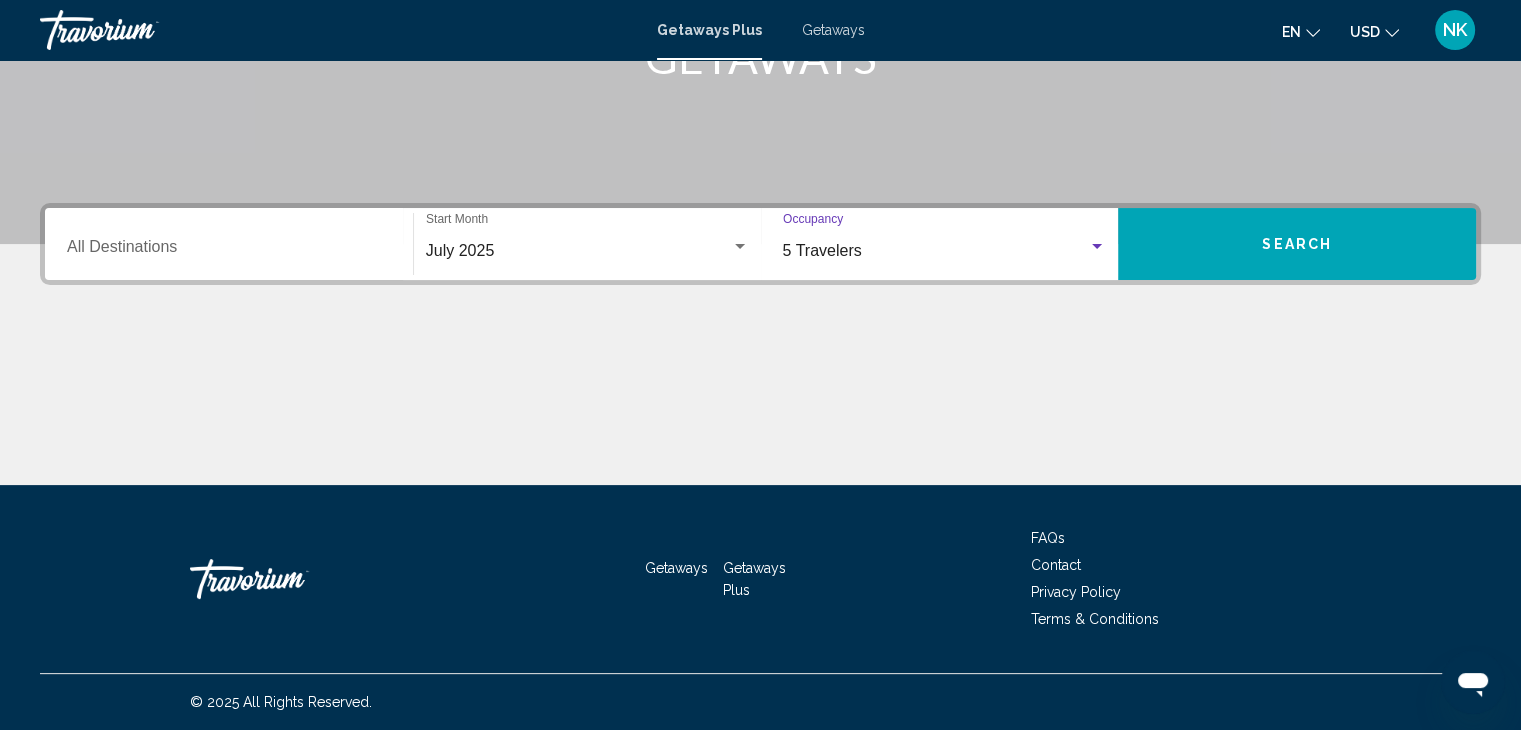 click on "Search" at bounding box center (1297, 245) 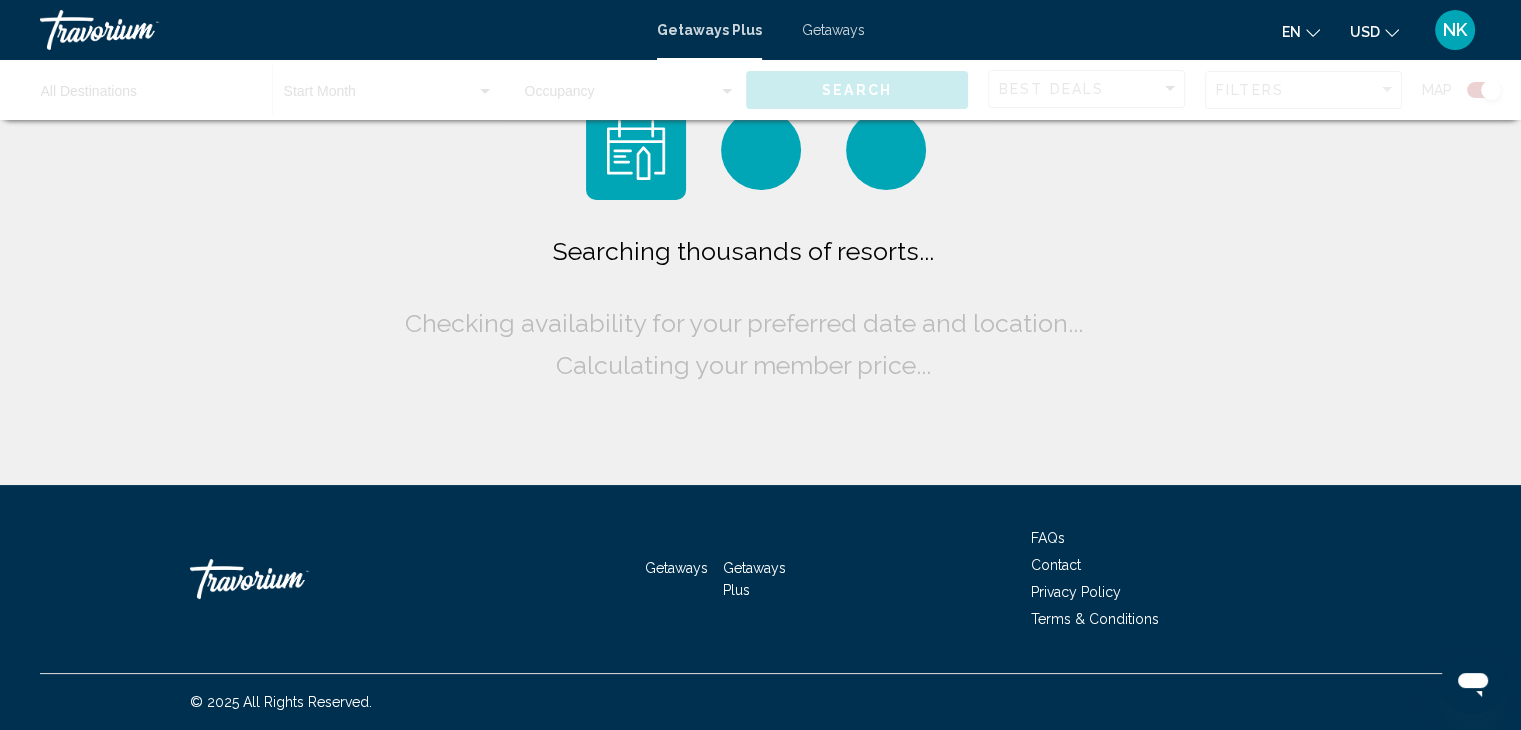 scroll, scrollTop: 0, scrollLeft: 0, axis: both 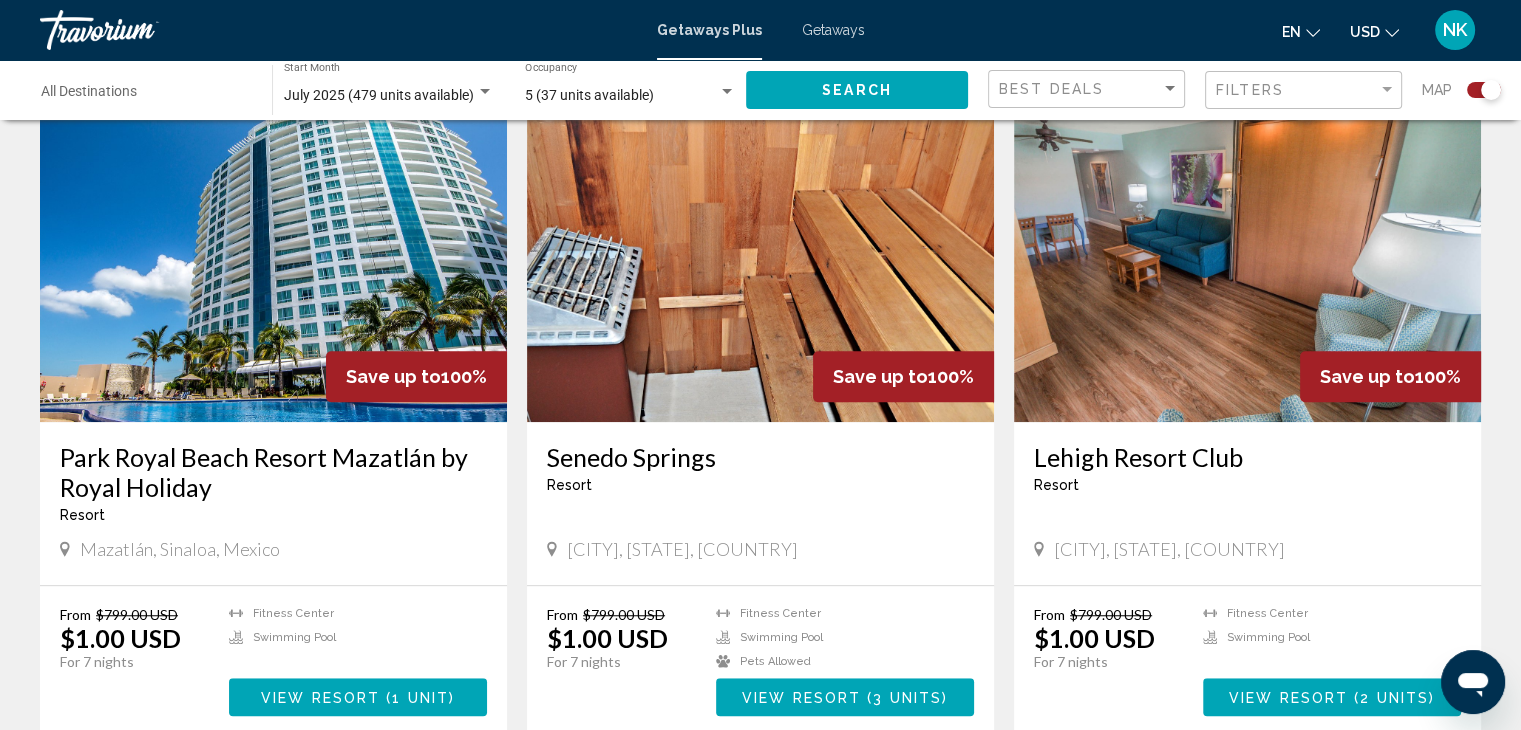 click at bounding box center [760, 262] 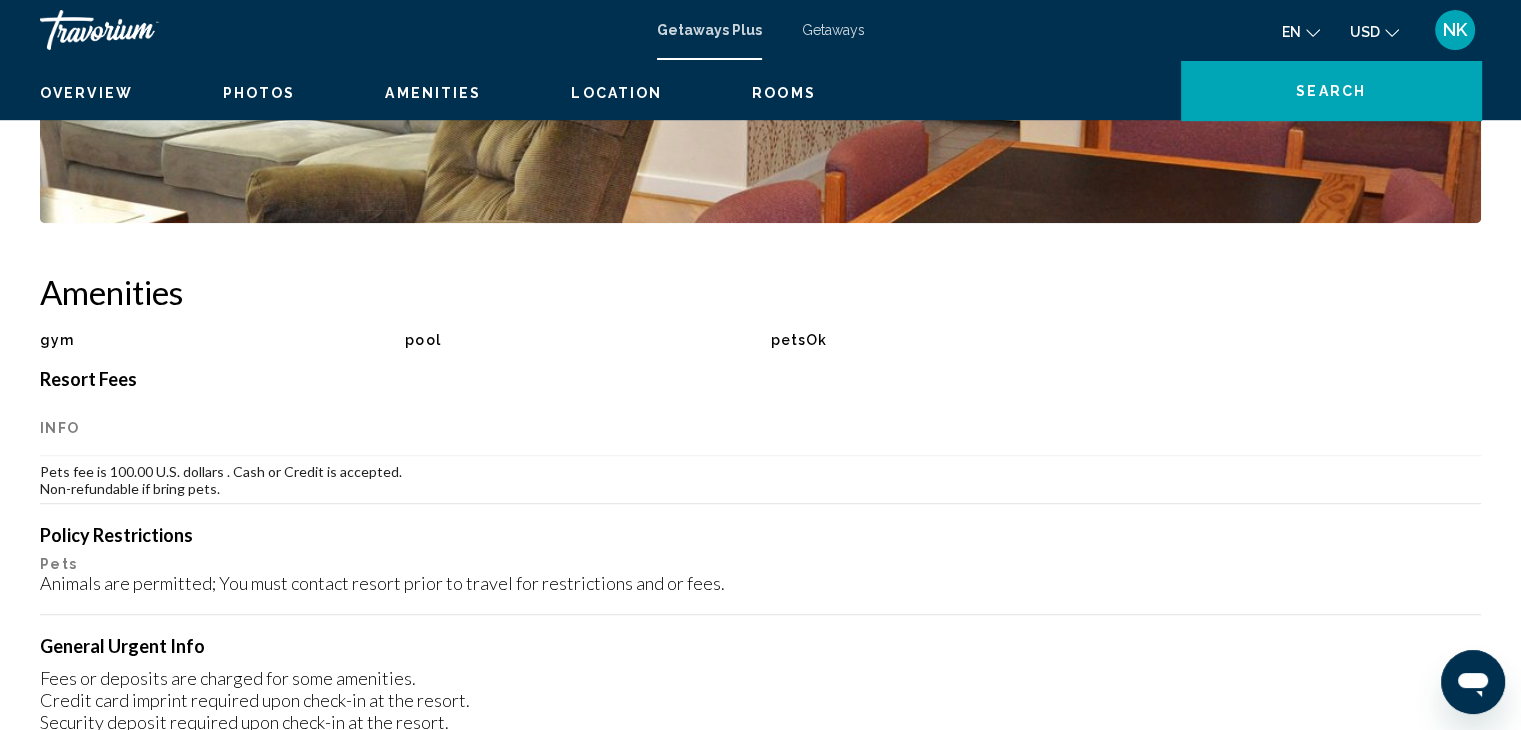 scroll, scrollTop: 0, scrollLeft: 0, axis: both 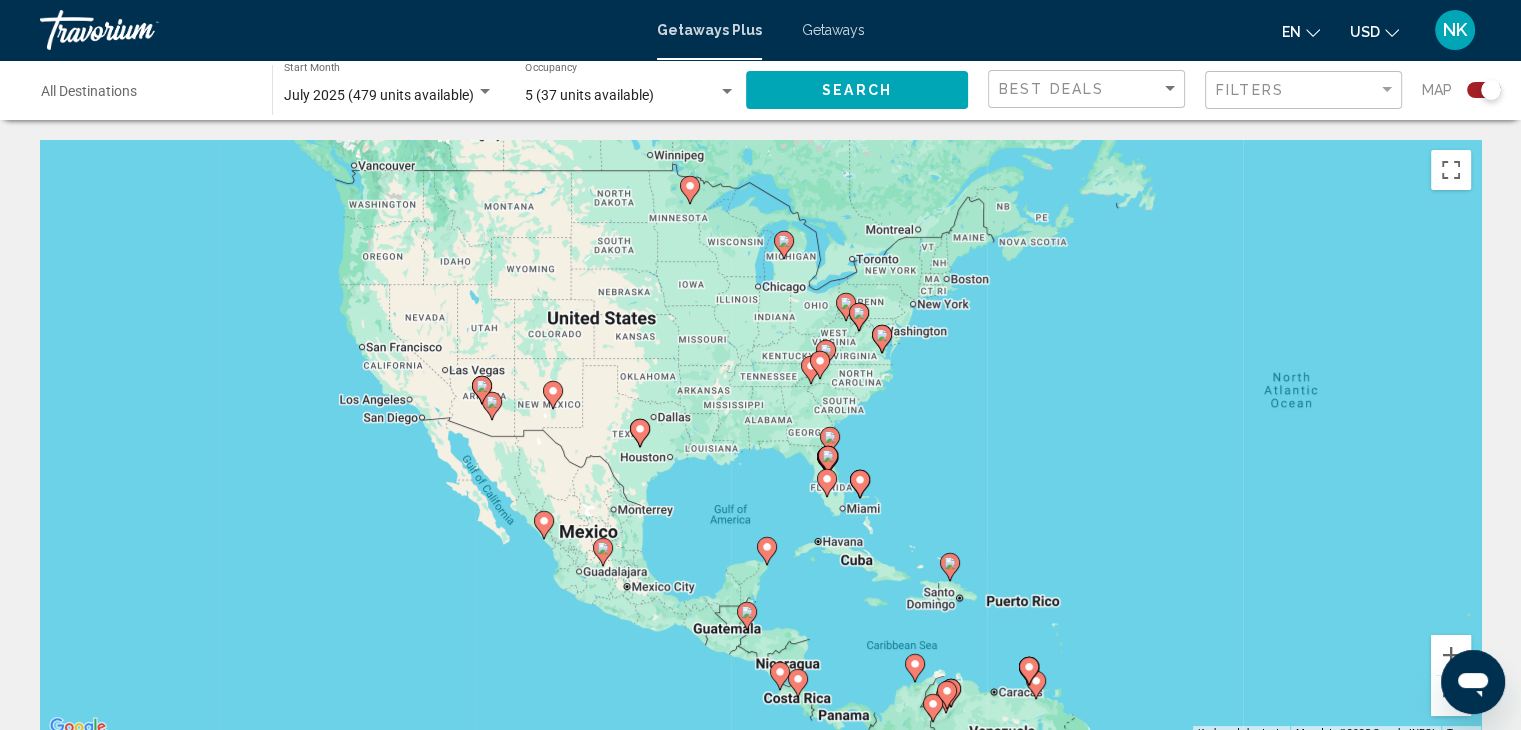 click 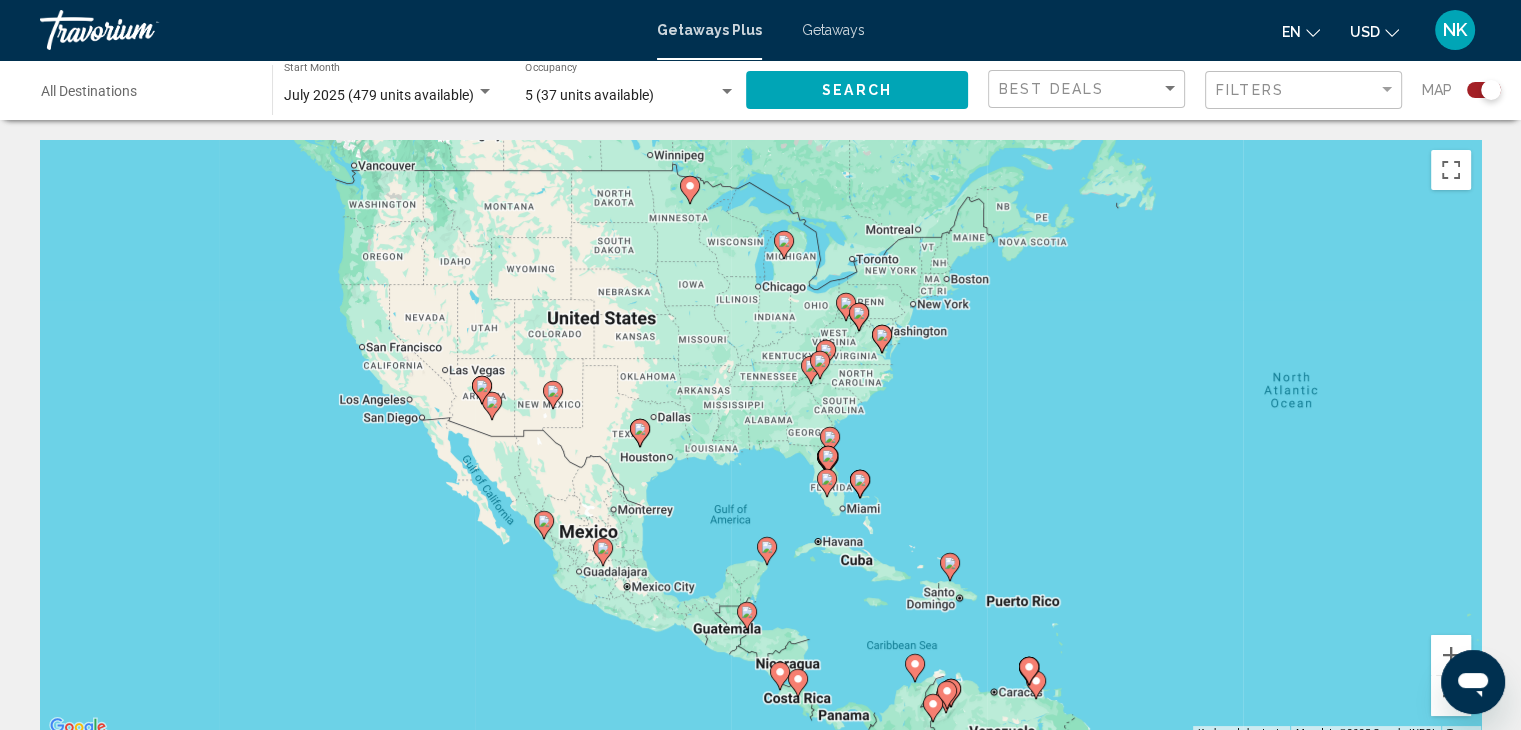 type on "**********" 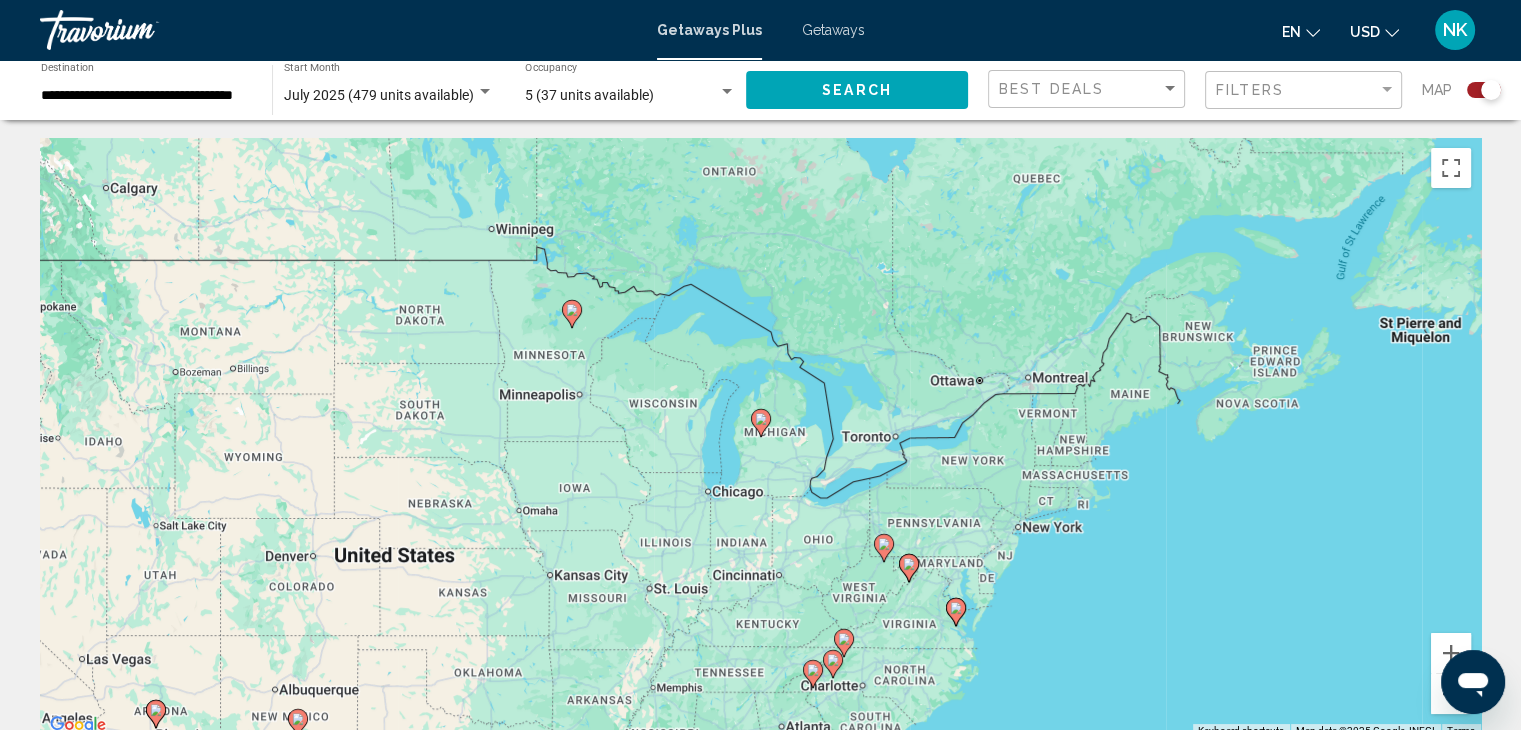 scroll, scrollTop: 3, scrollLeft: 0, axis: vertical 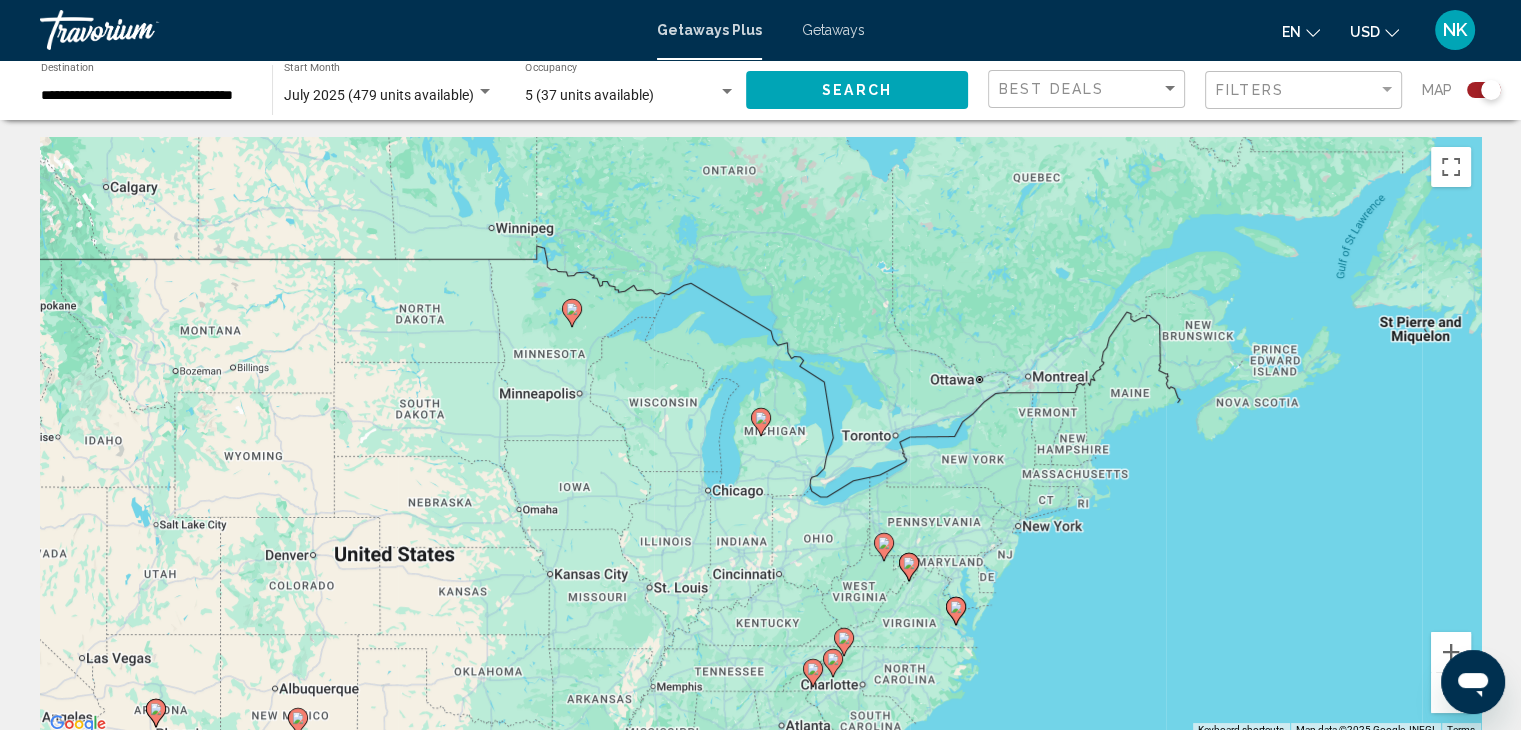 drag, startPoint x: 1529, startPoint y: 717, endPoint x: 1147, endPoint y: 654, distance: 387.1602 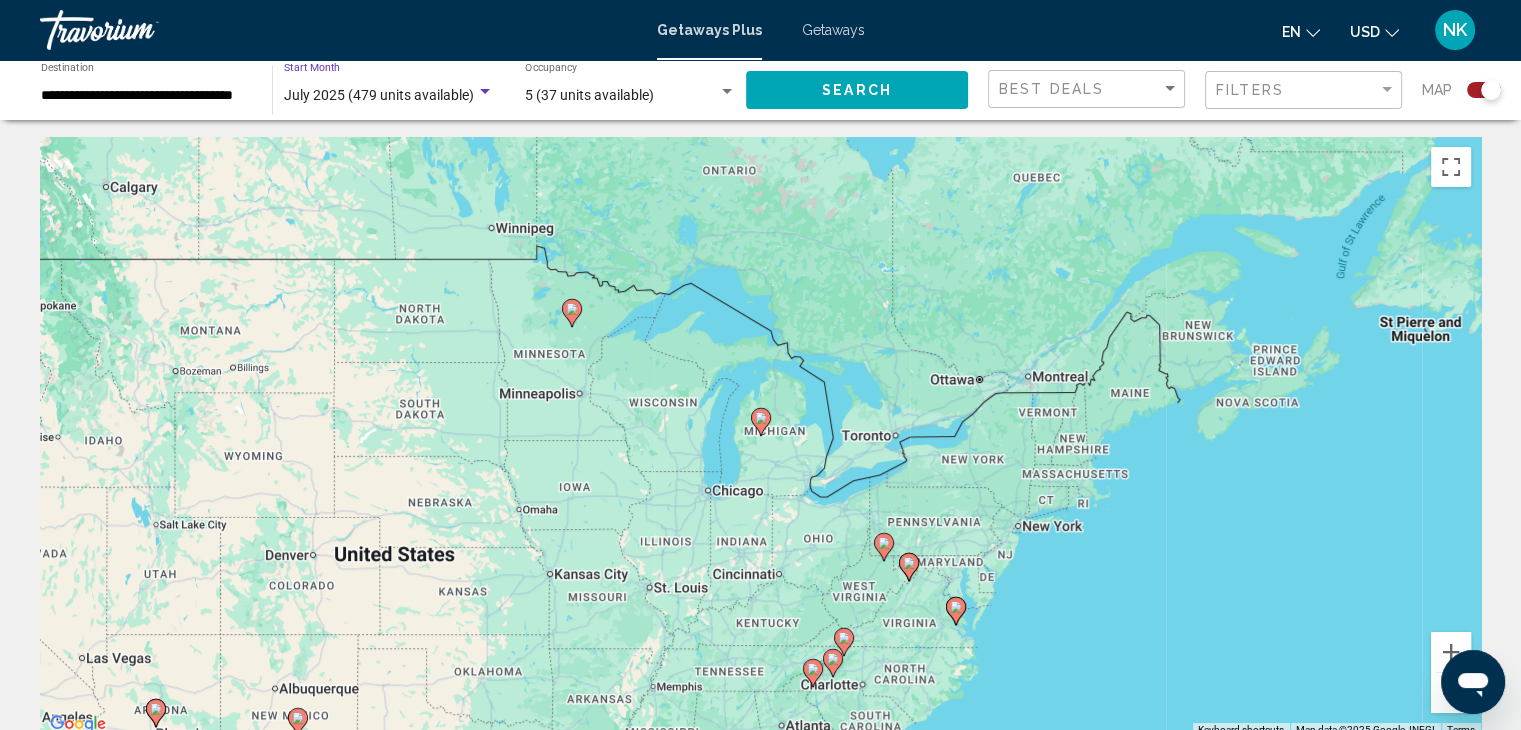 click on "July 2025 (479 units available)" at bounding box center [379, 95] 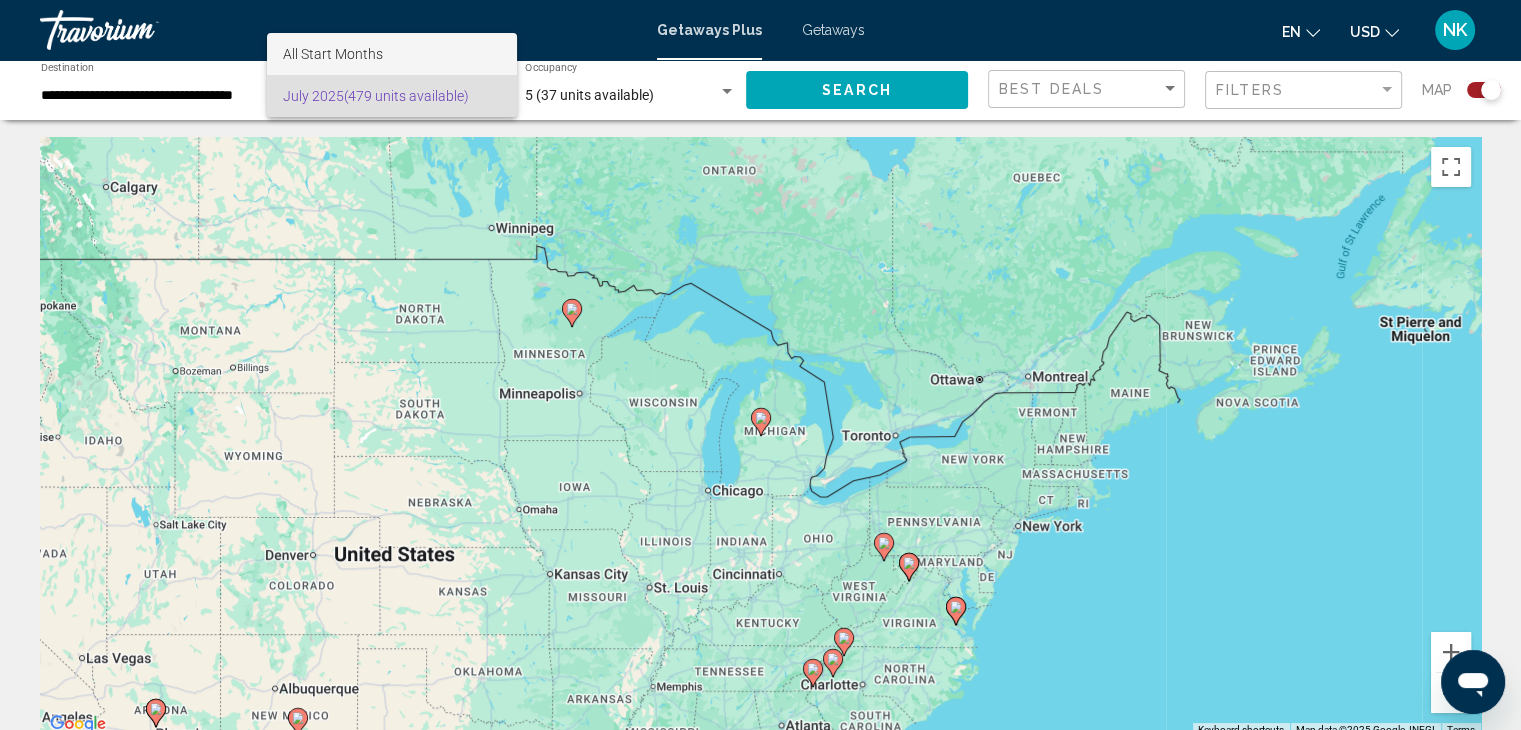click on "All Start Months" at bounding box center [333, 54] 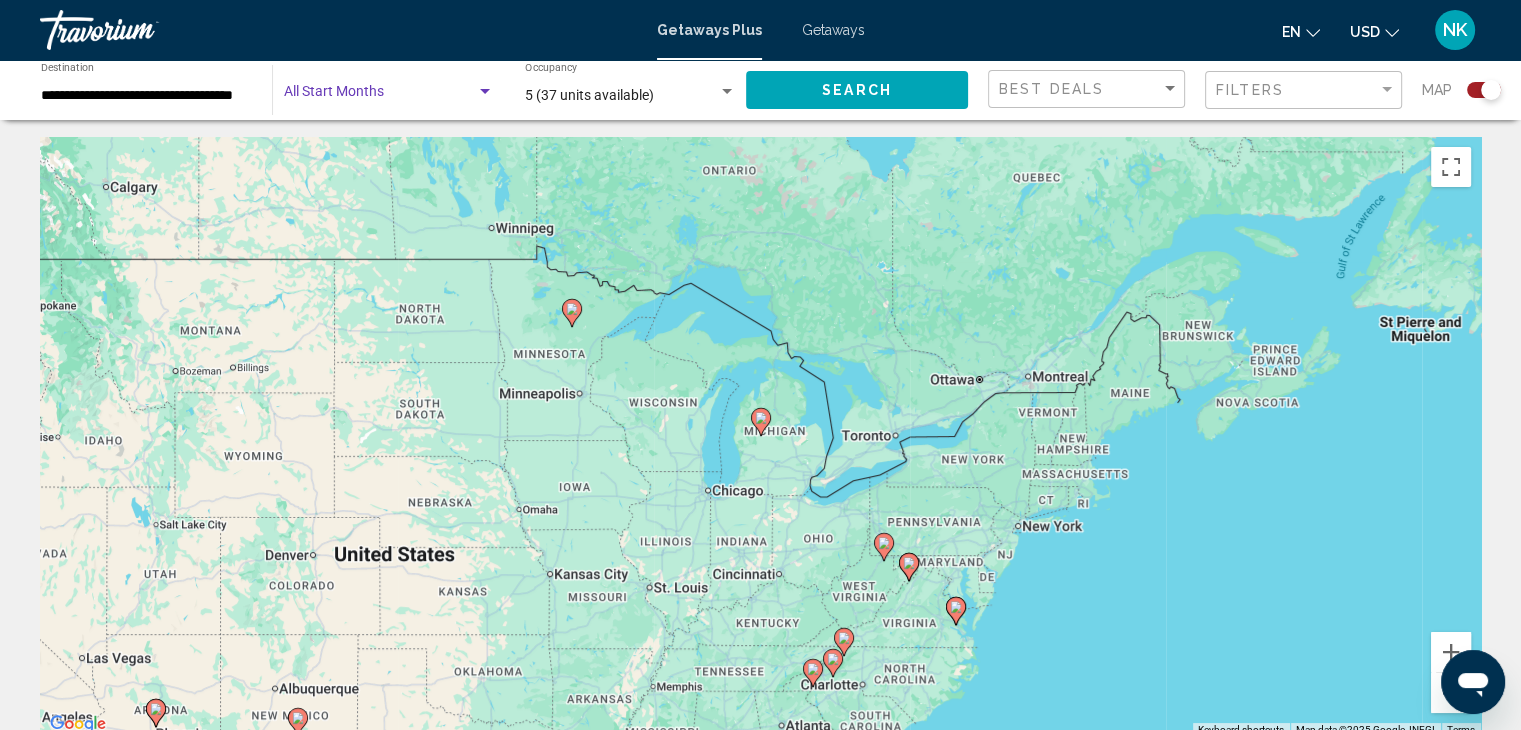 click at bounding box center [380, 96] 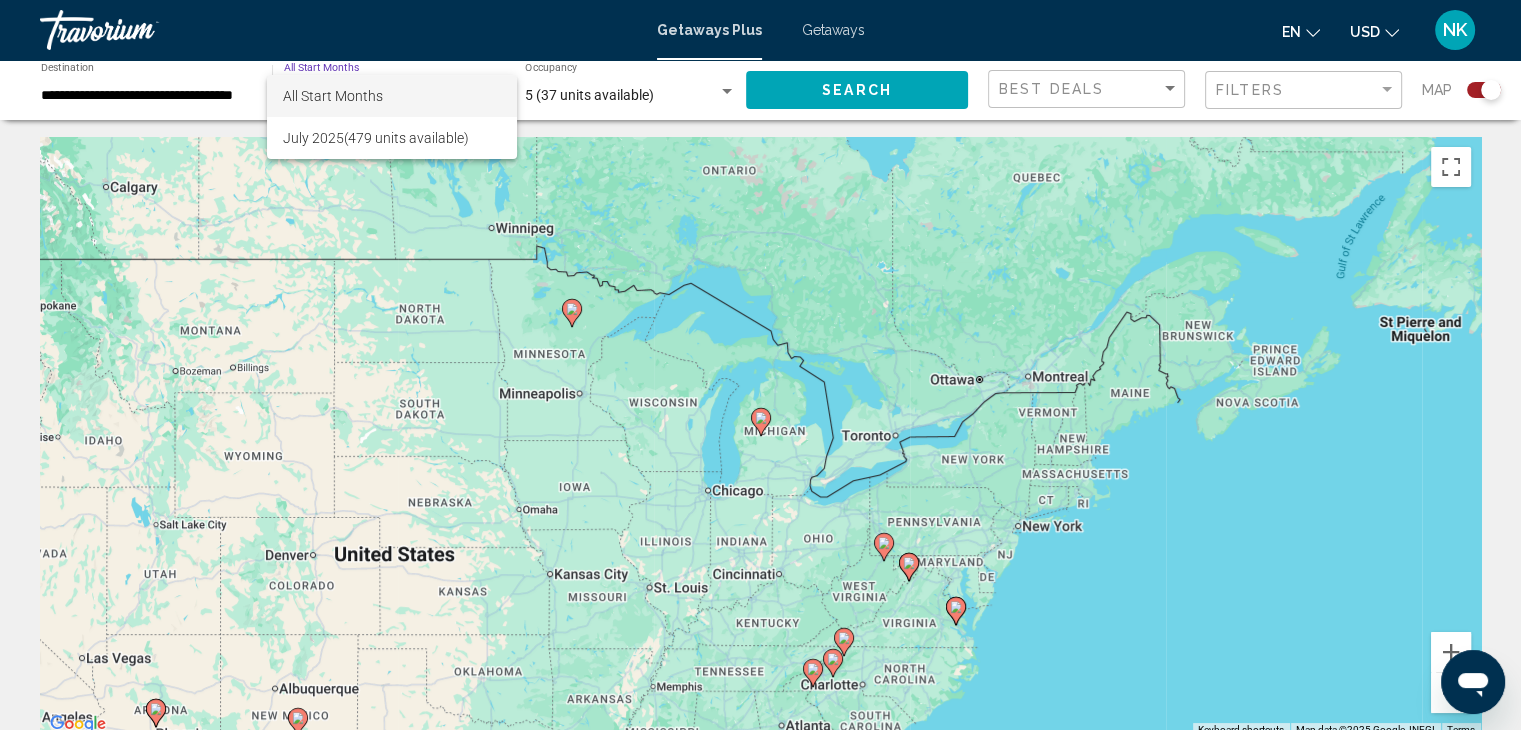 click at bounding box center (760, 365) 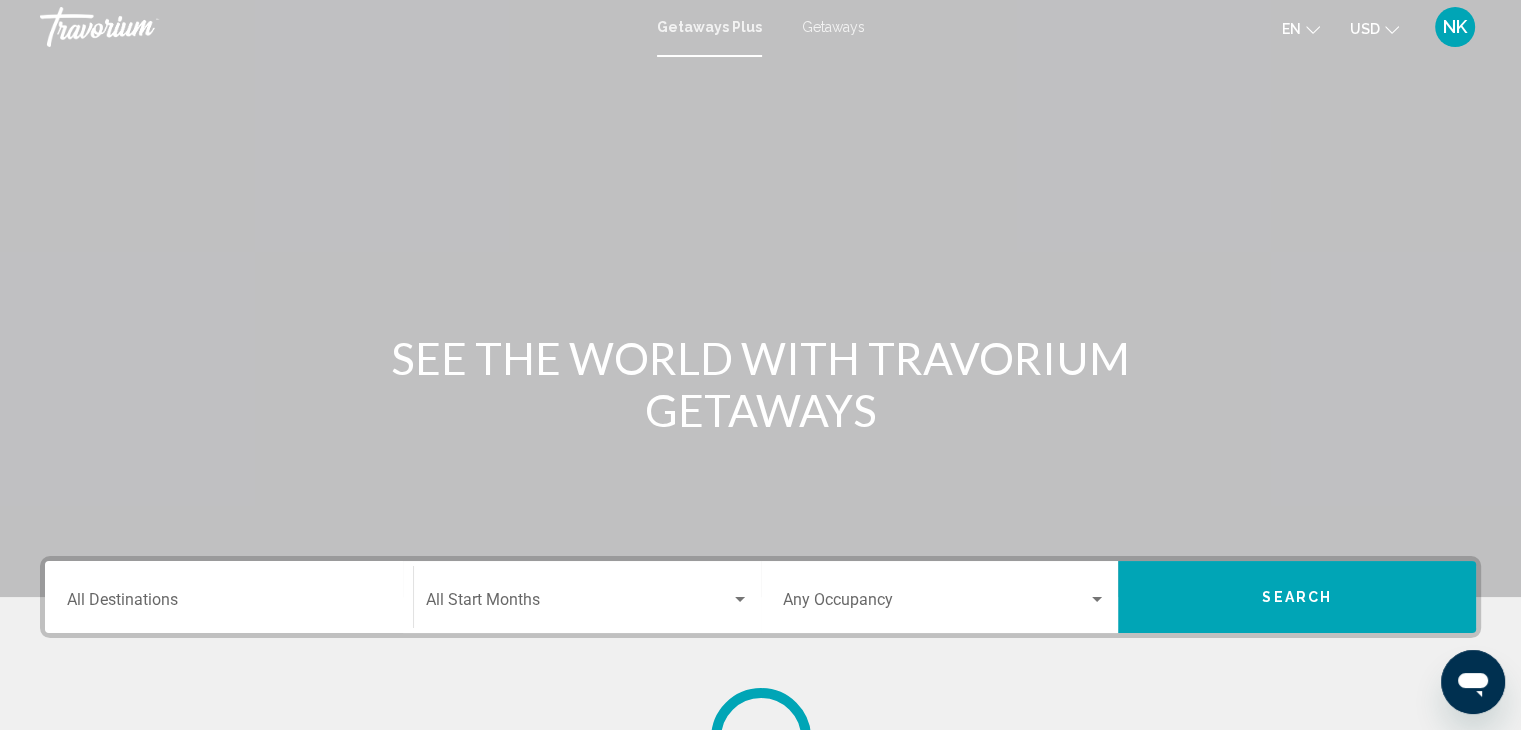 scroll, scrollTop: 0, scrollLeft: 0, axis: both 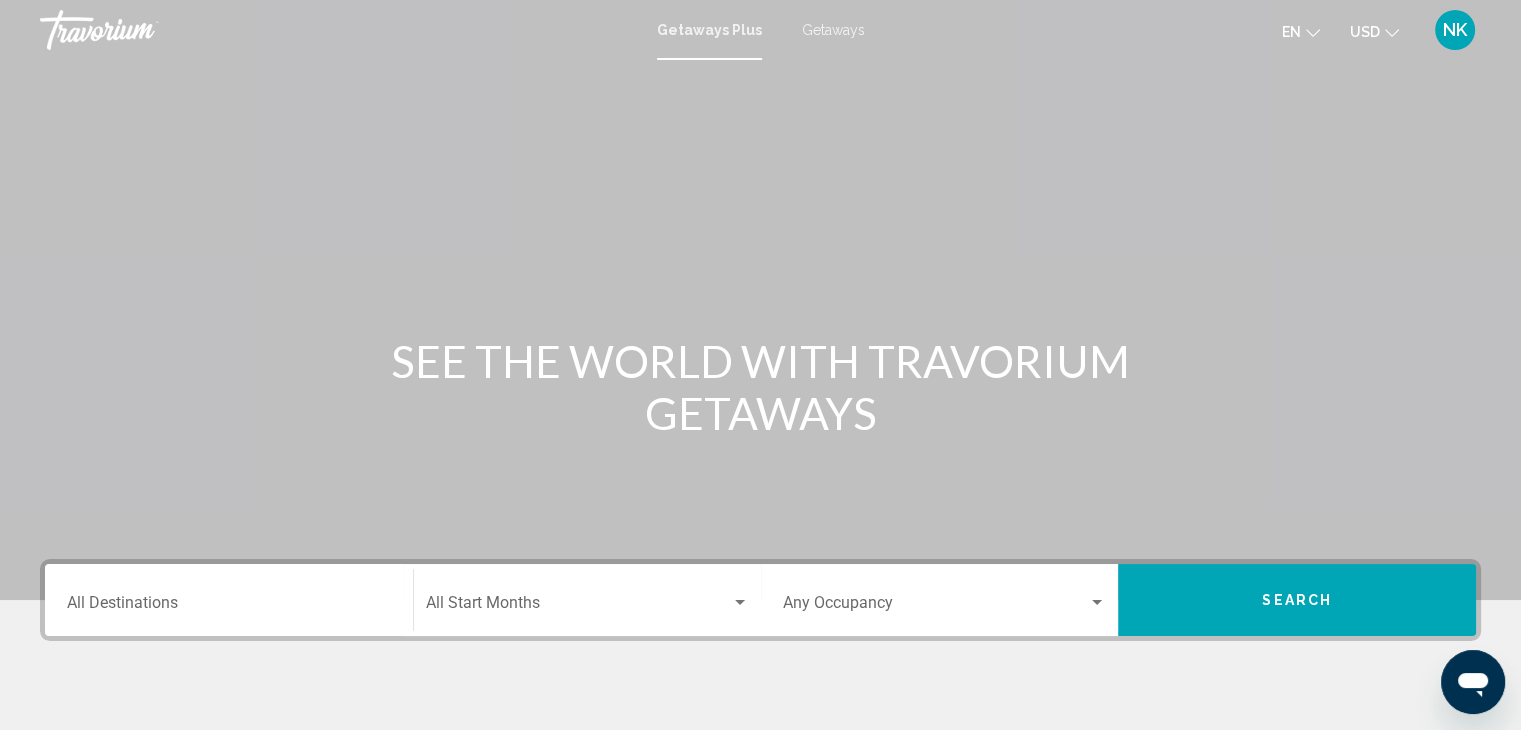 click on "Start Month All Start Months" 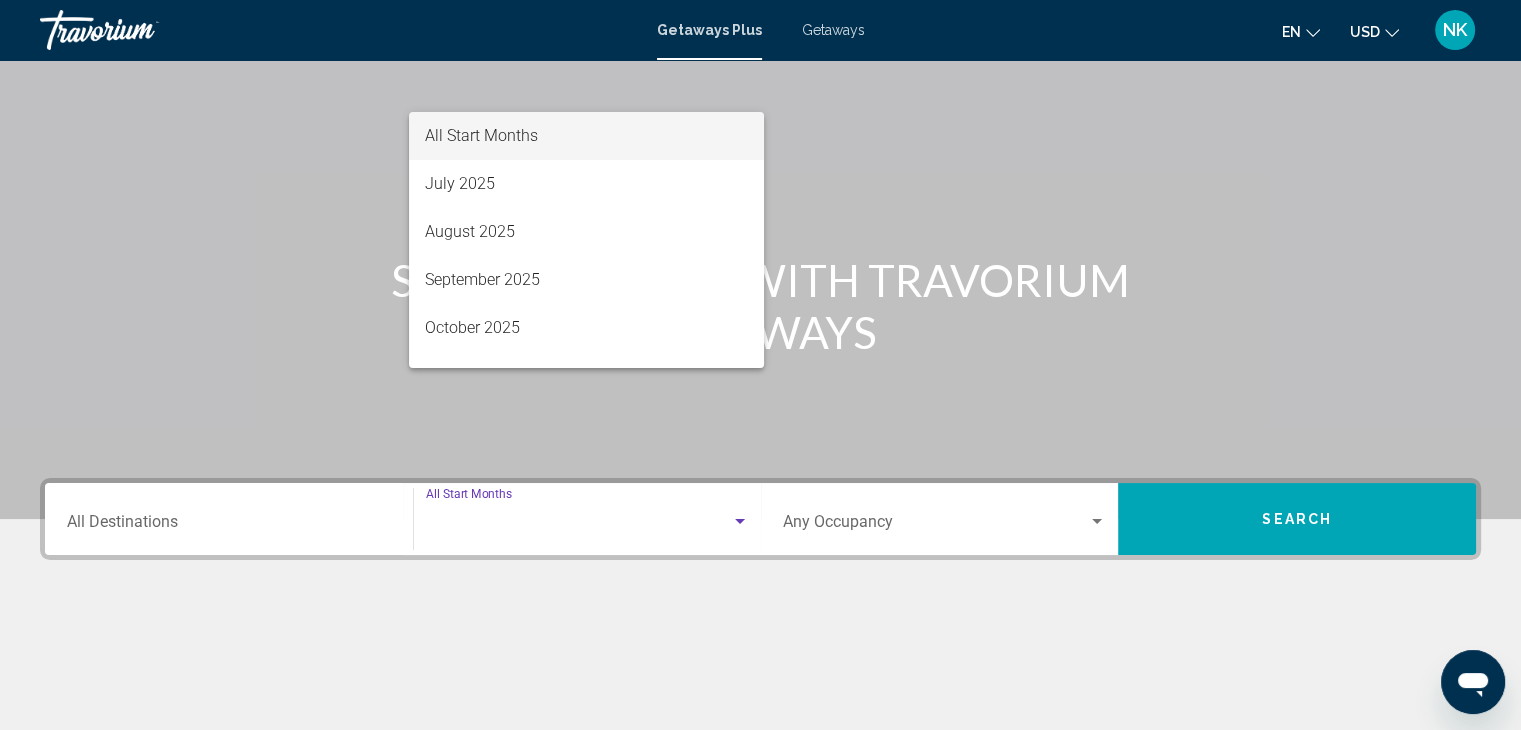 scroll, scrollTop: 356, scrollLeft: 0, axis: vertical 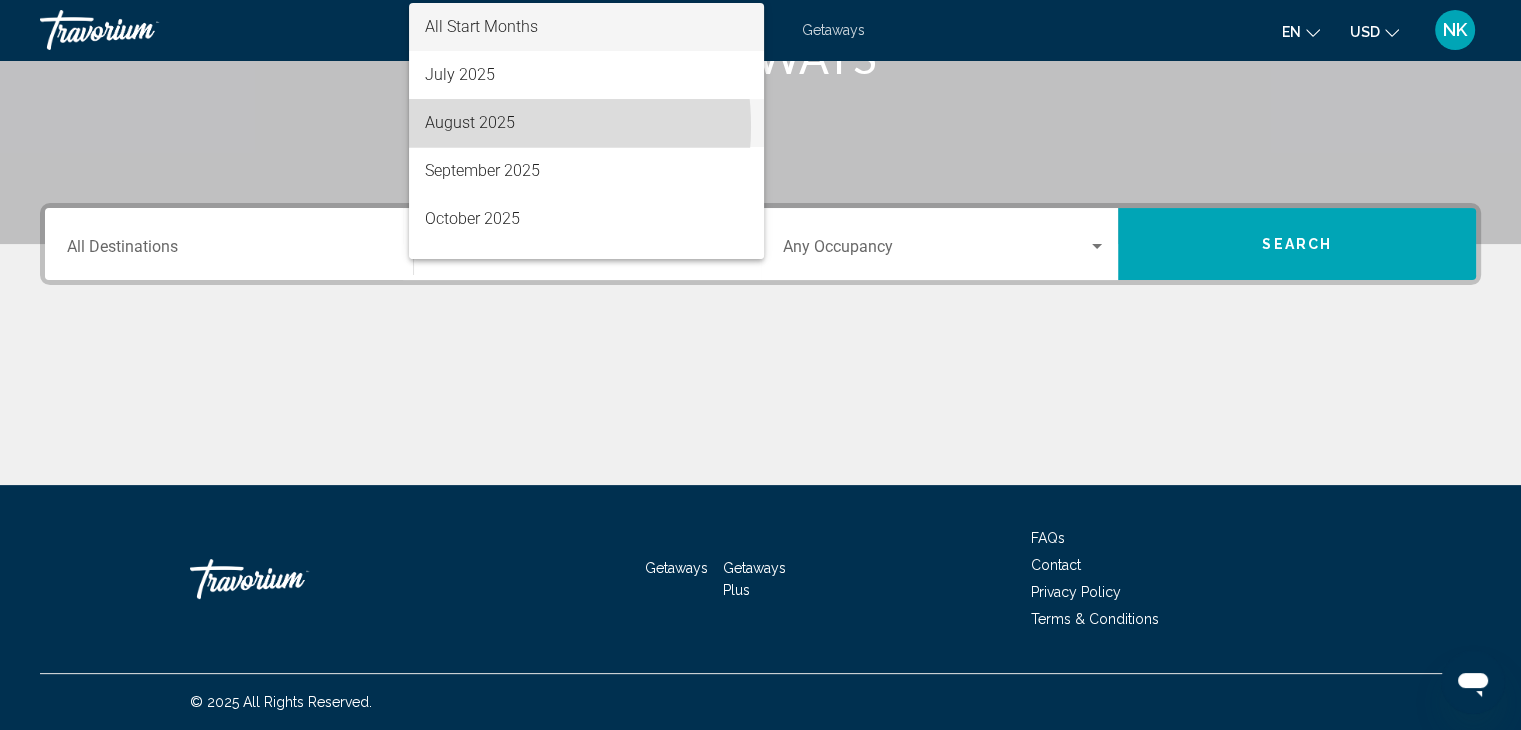 click on "August 2025" at bounding box center [586, 123] 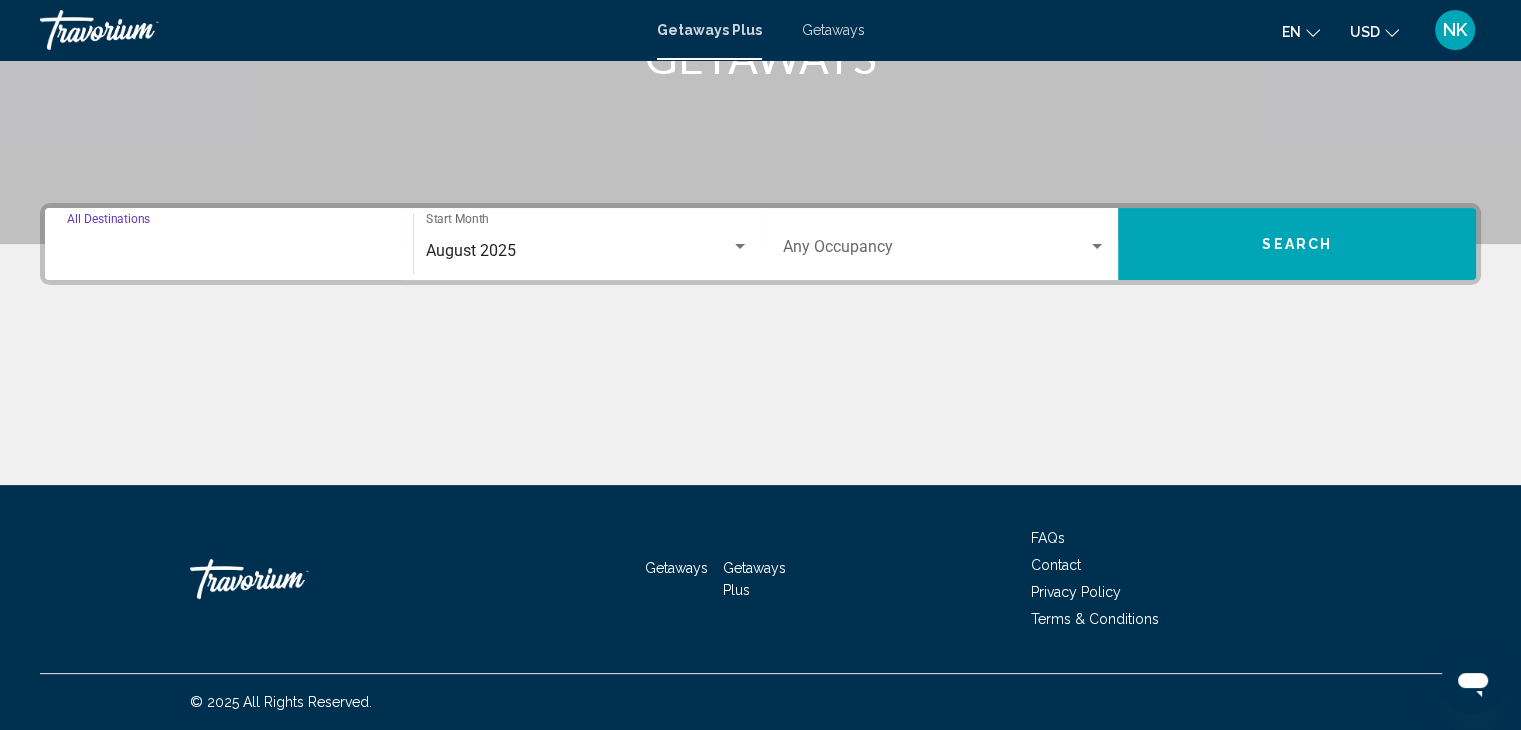 click on "Destination All Destinations" at bounding box center (229, 251) 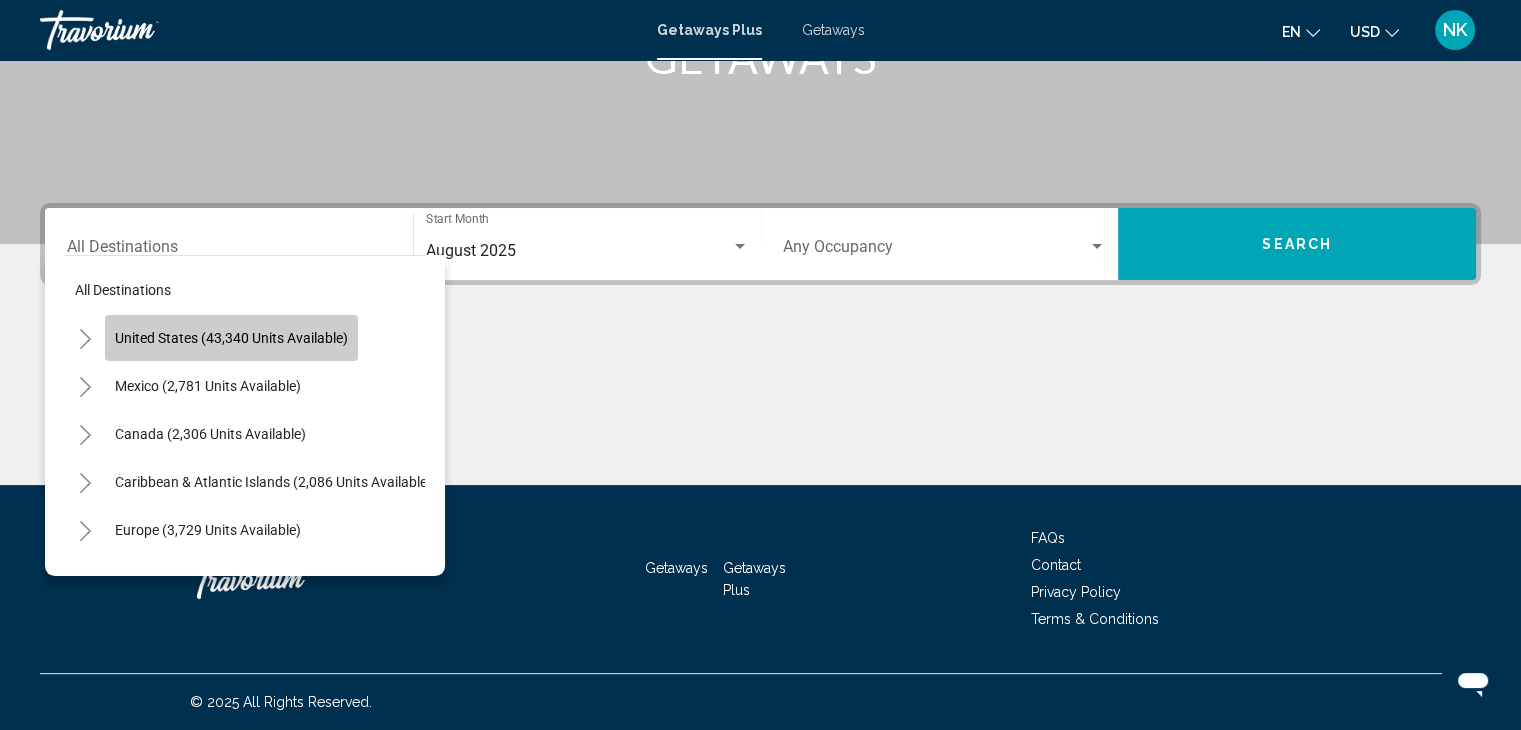 click on "United States (43,340 units available)" 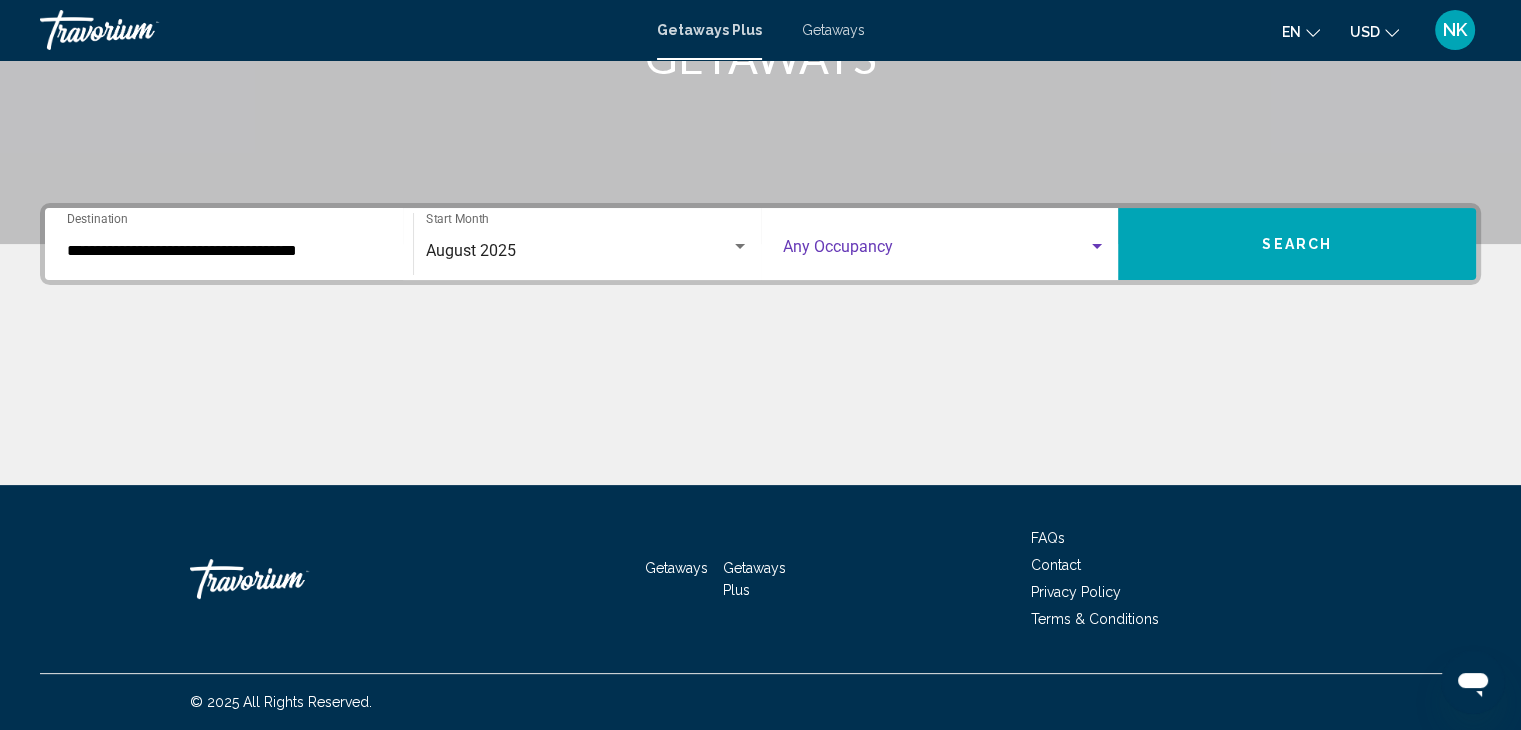 click at bounding box center (936, 251) 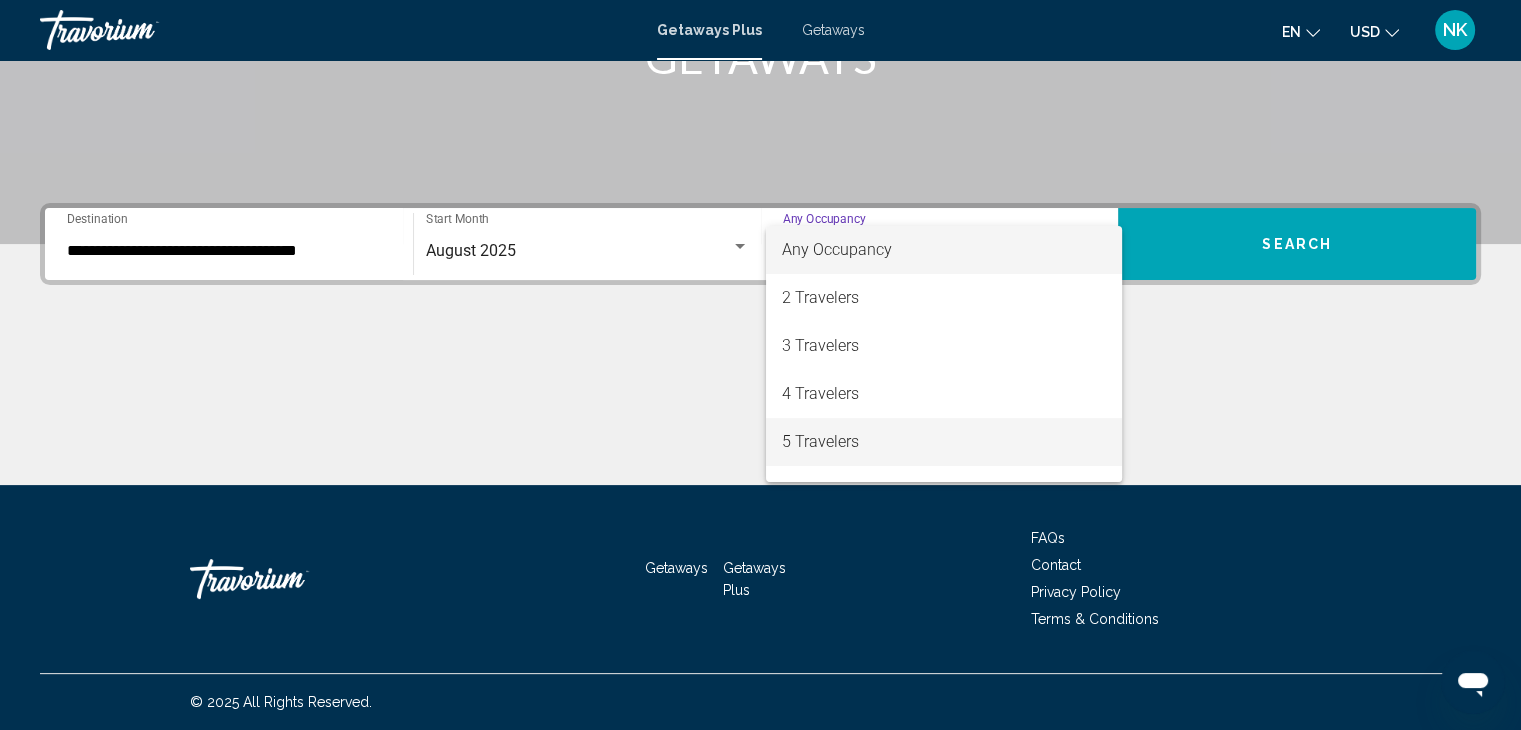 click on "5 Travelers" at bounding box center (944, 442) 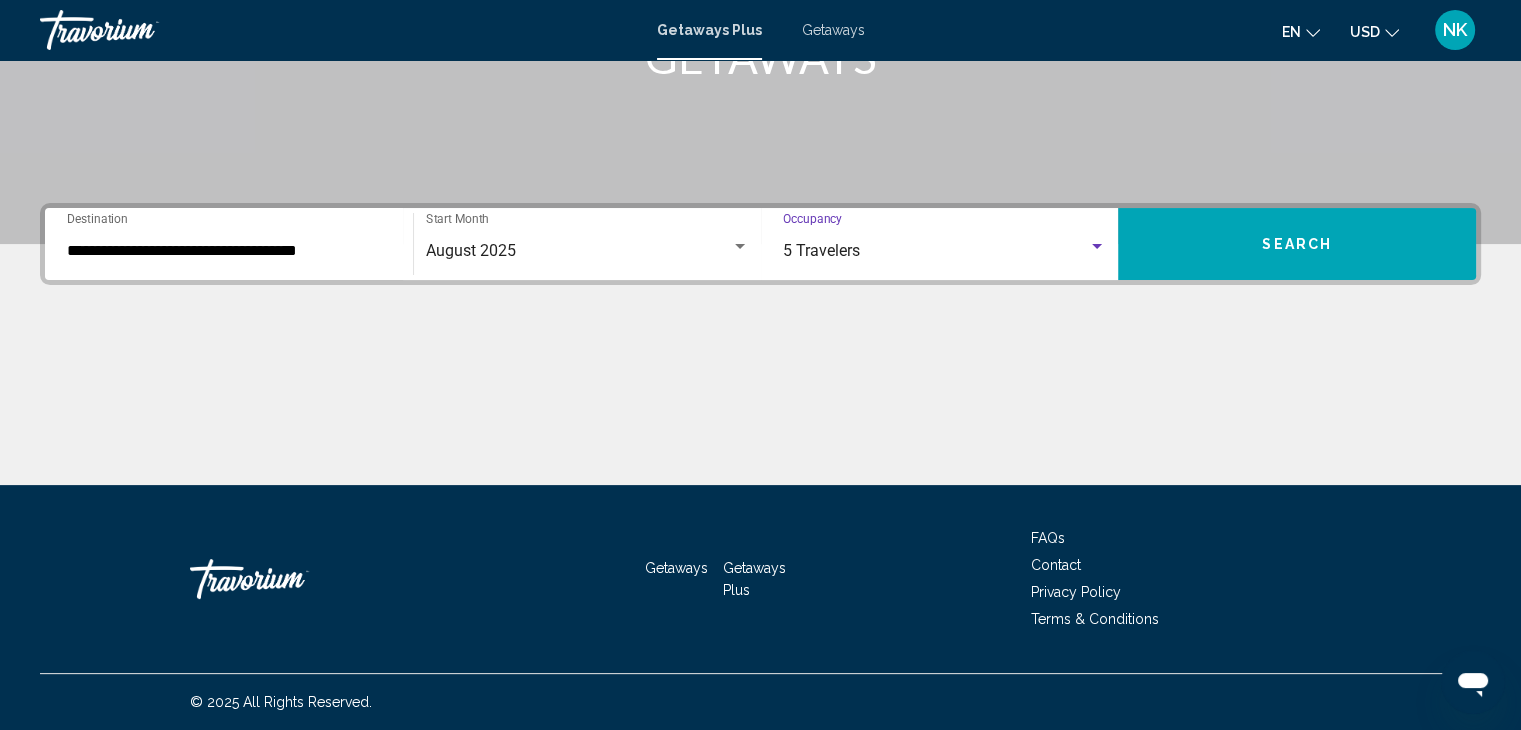 click on "Search" at bounding box center (1297, 245) 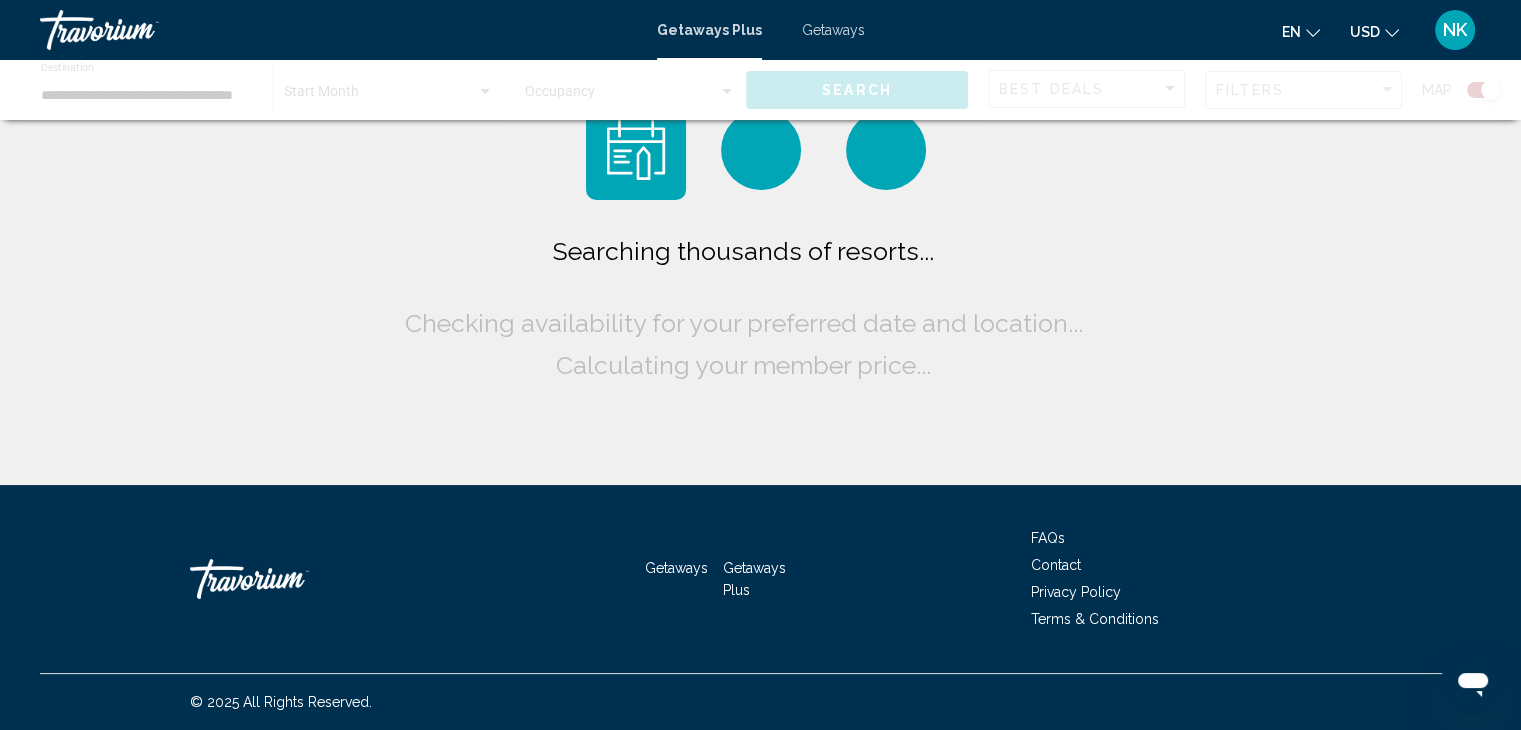 scroll, scrollTop: 0, scrollLeft: 0, axis: both 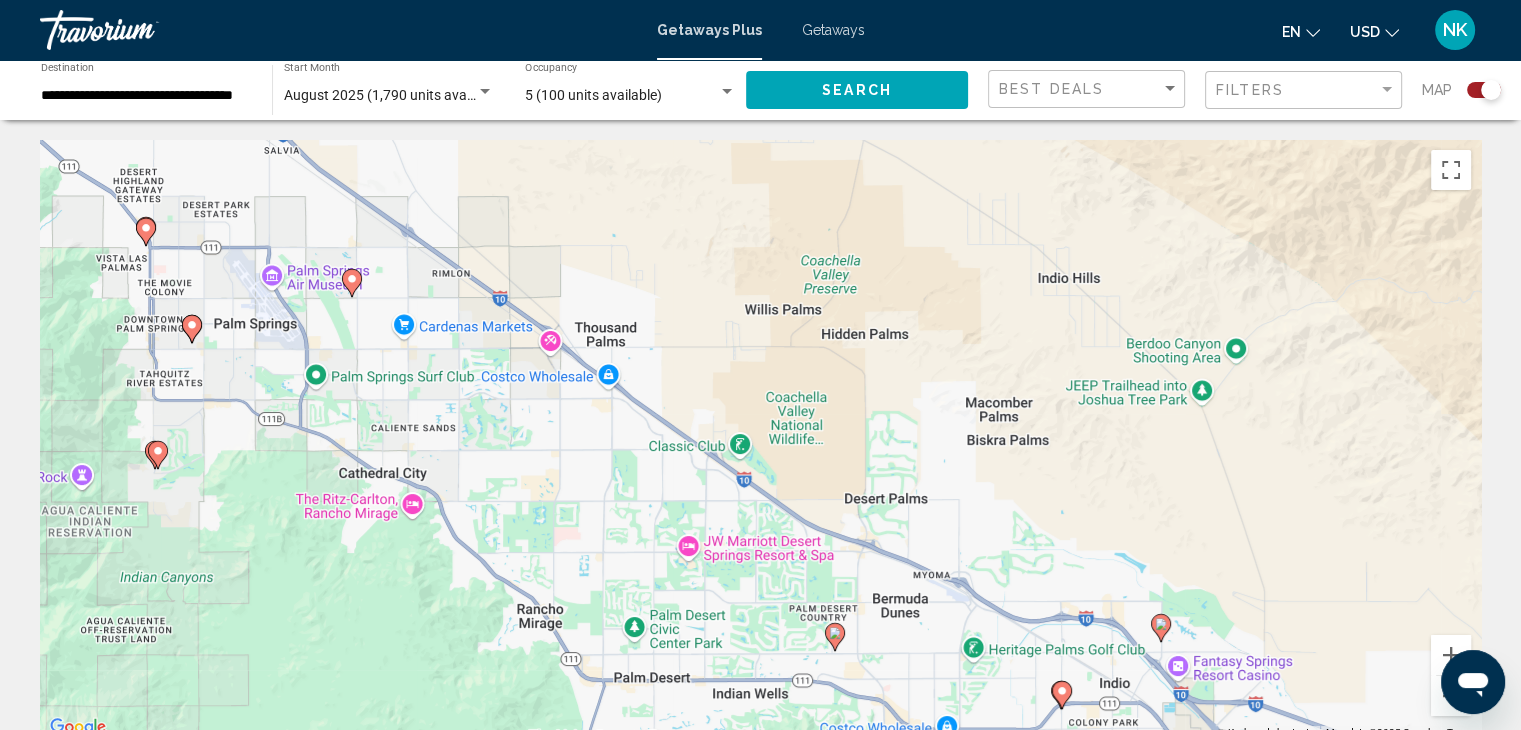click 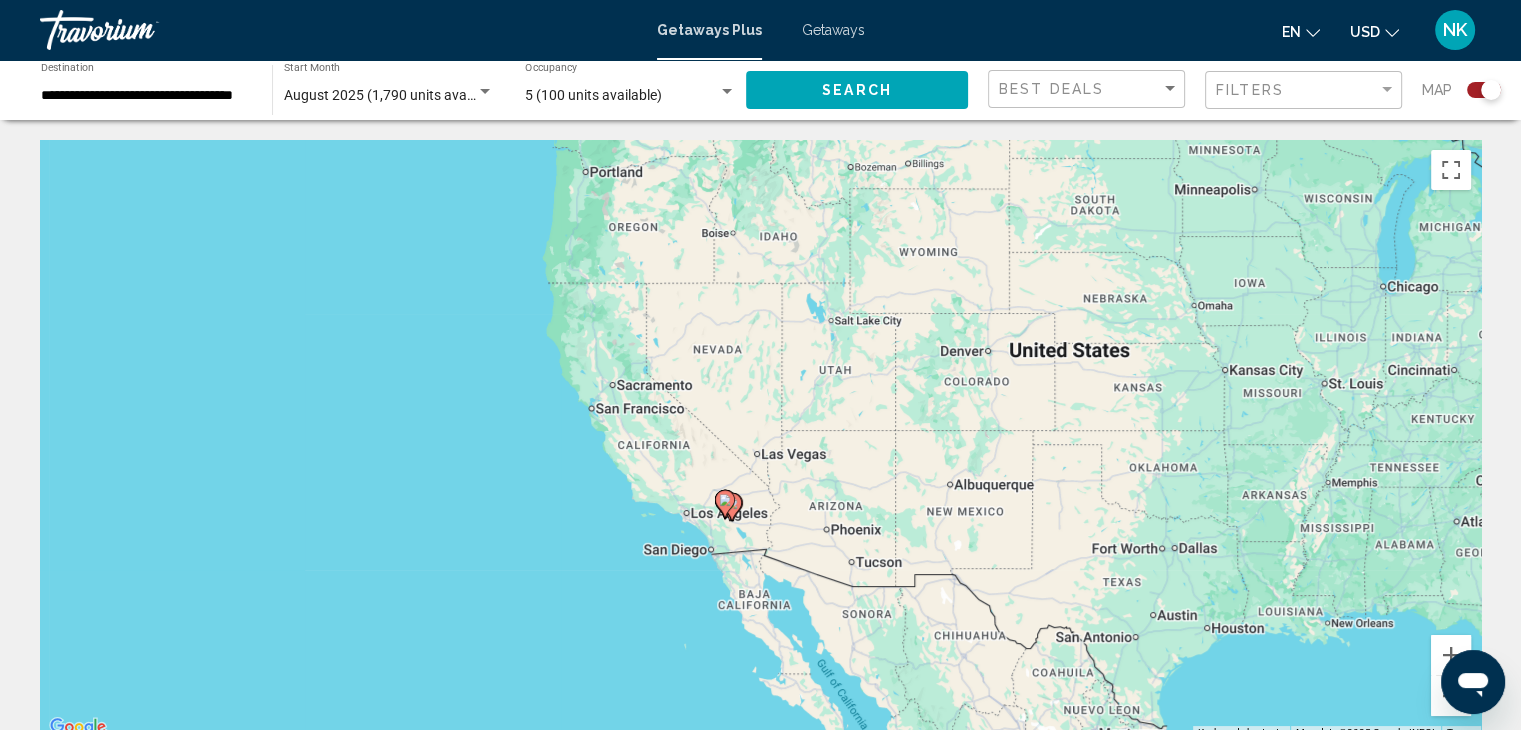 click at bounding box center (725, 504) 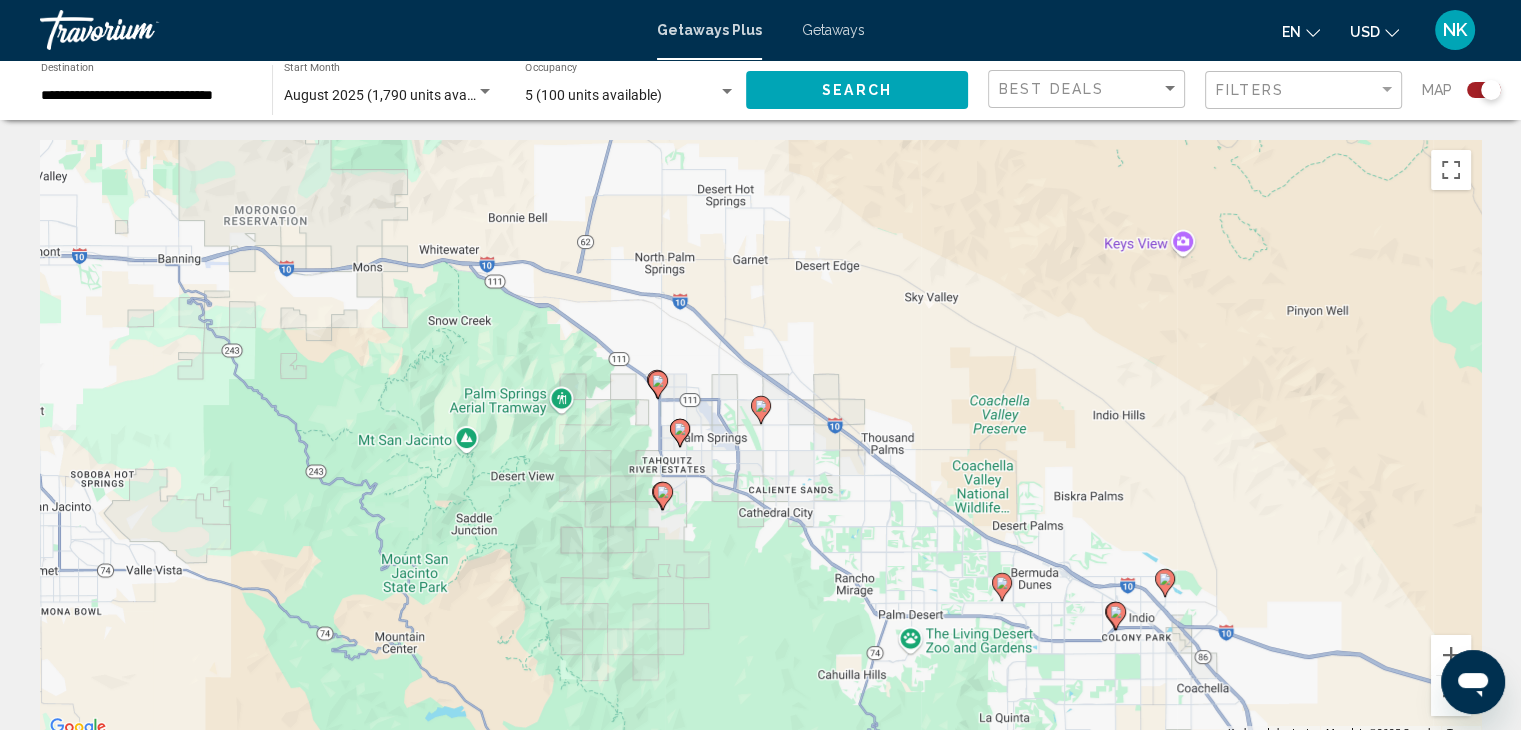 click 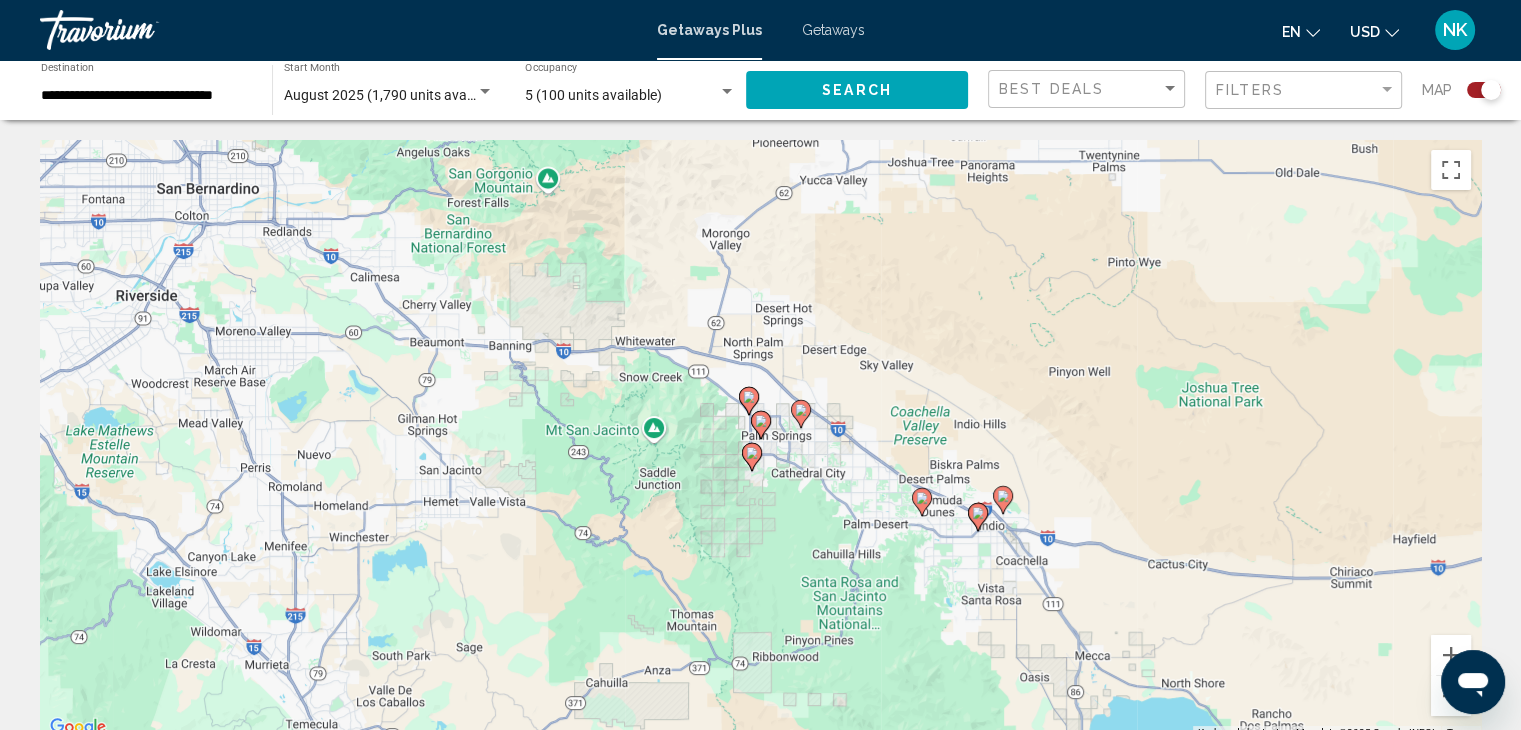 click 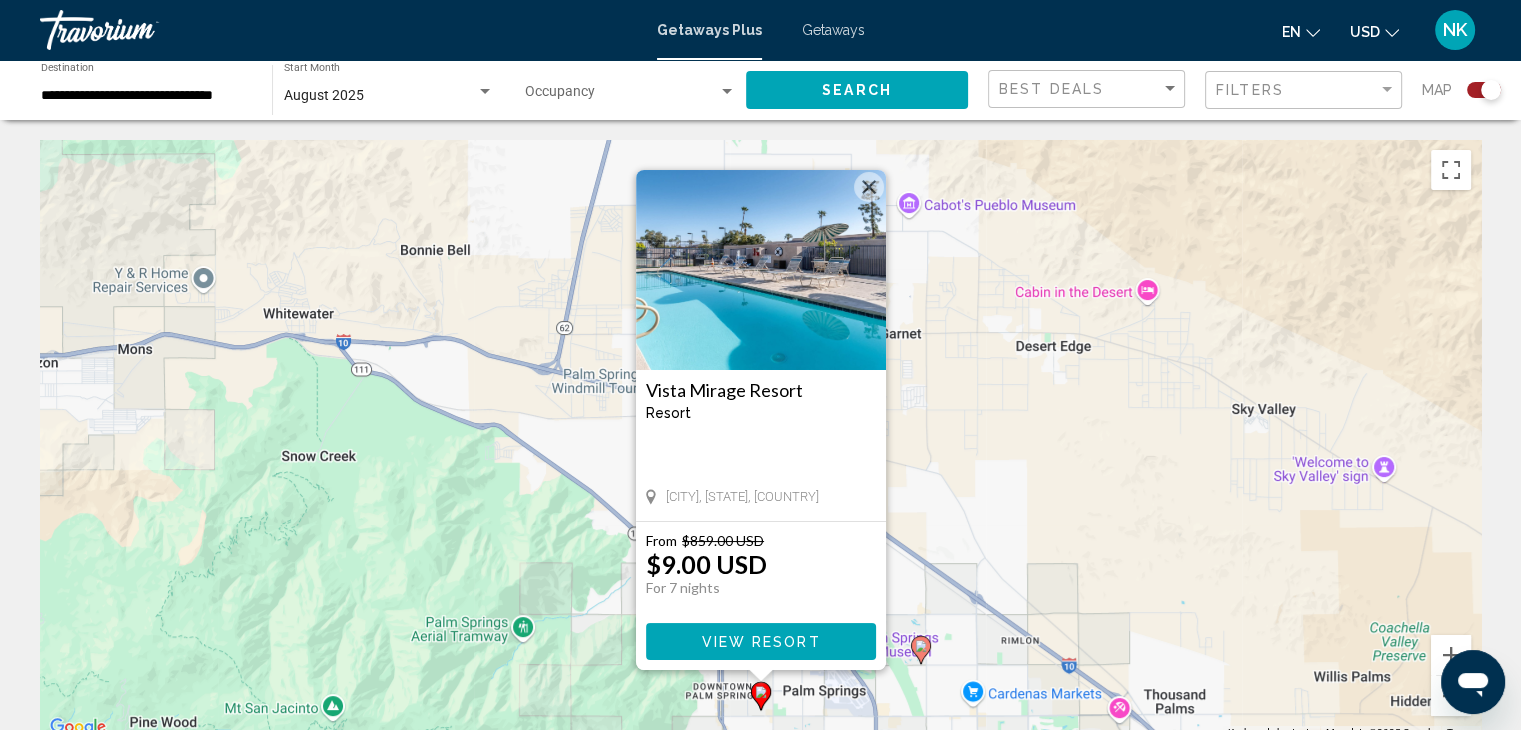 click on "View Resort" at bounding box center (761, 641) 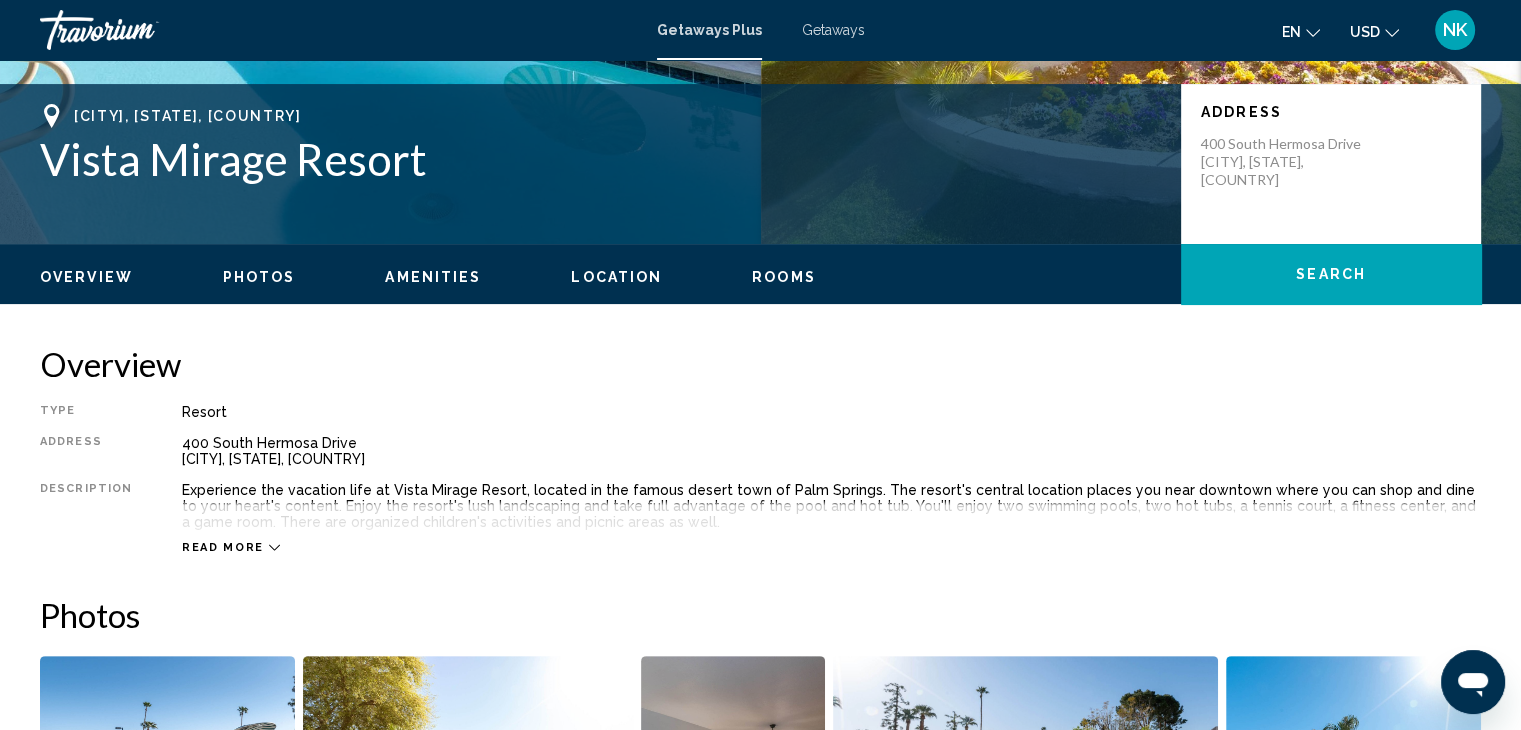 scroll, scrollTop: 429, scrollLeft: 0, axis: vertical 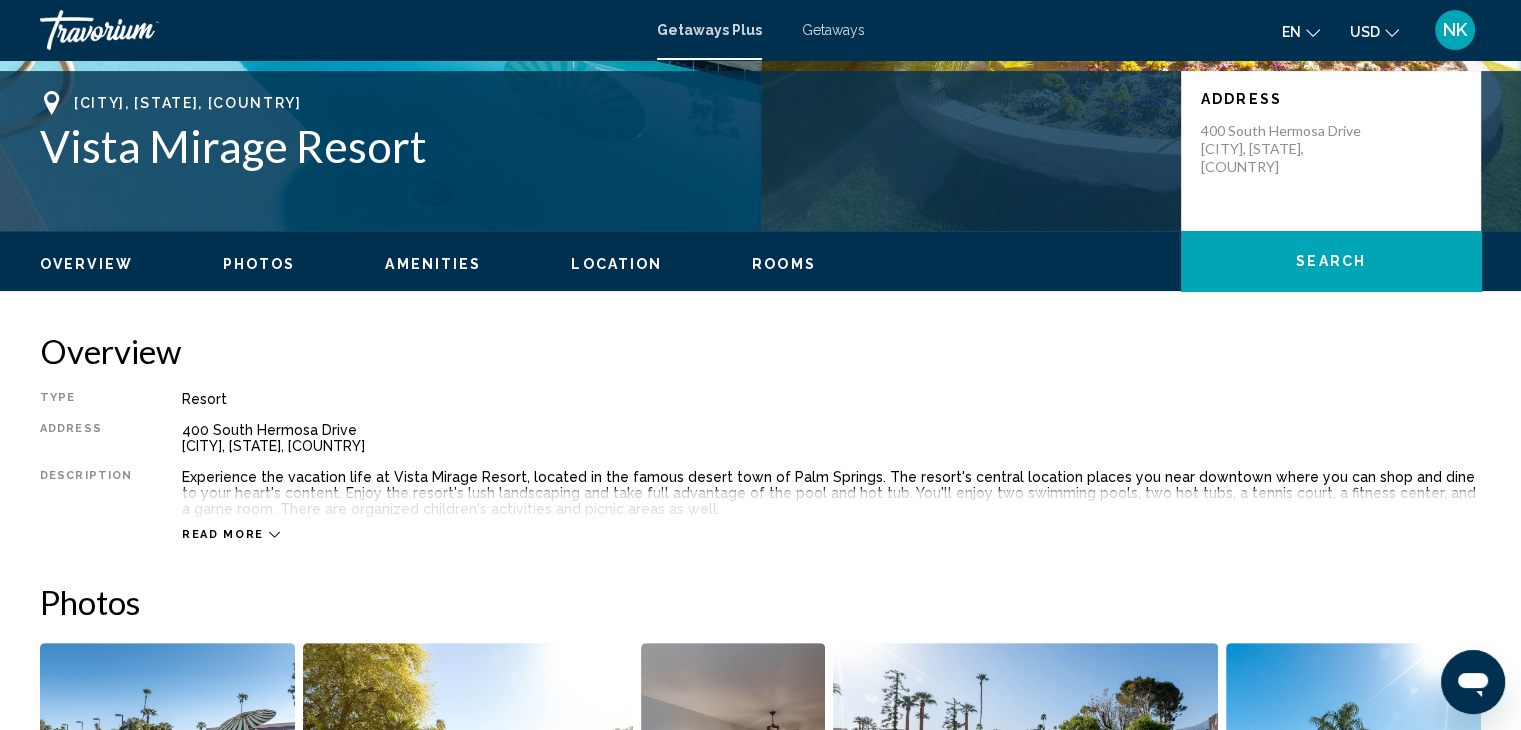 click on "Read more" at bounding box center [223, 534] 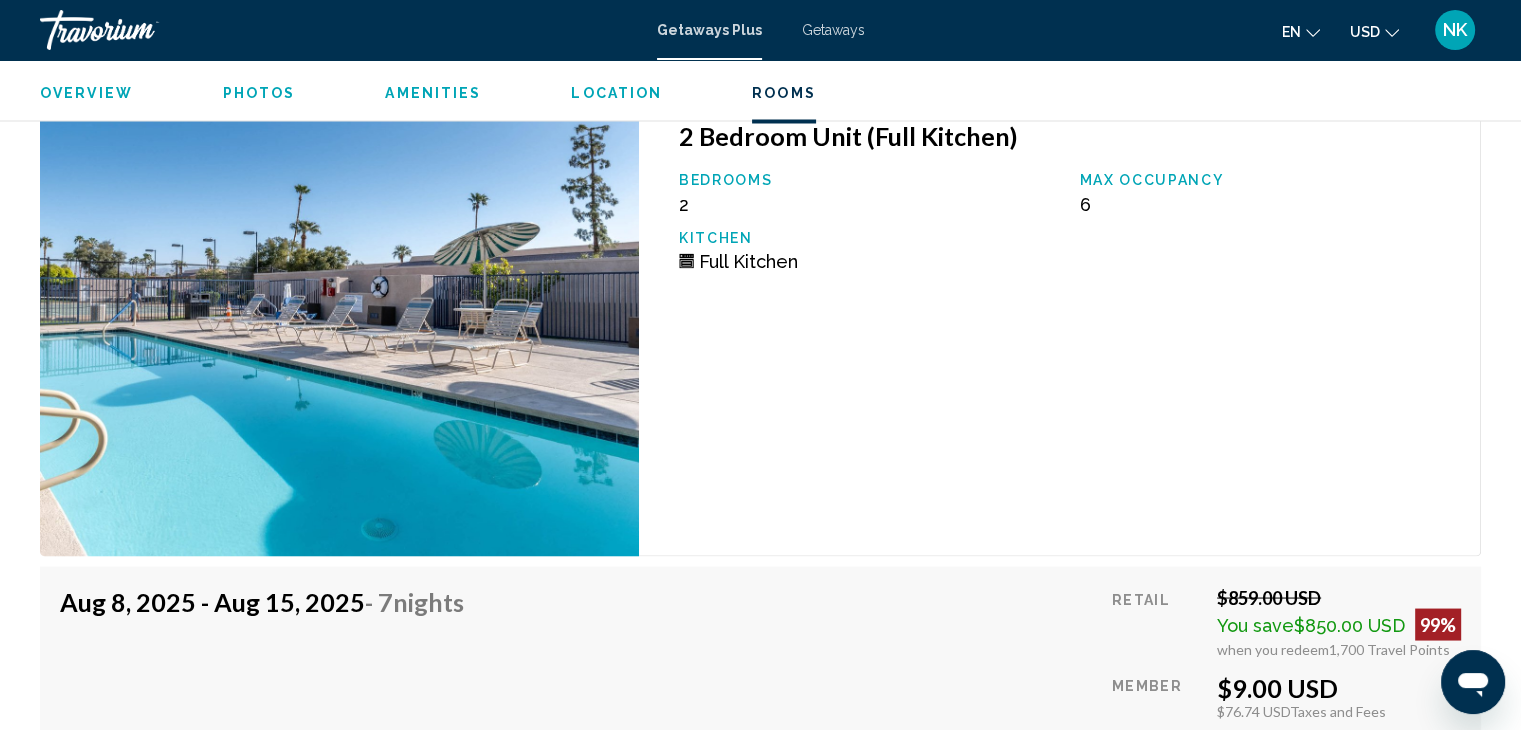 scroll, scrollTop: 3612, scrollLeft: 0, axis: vertical 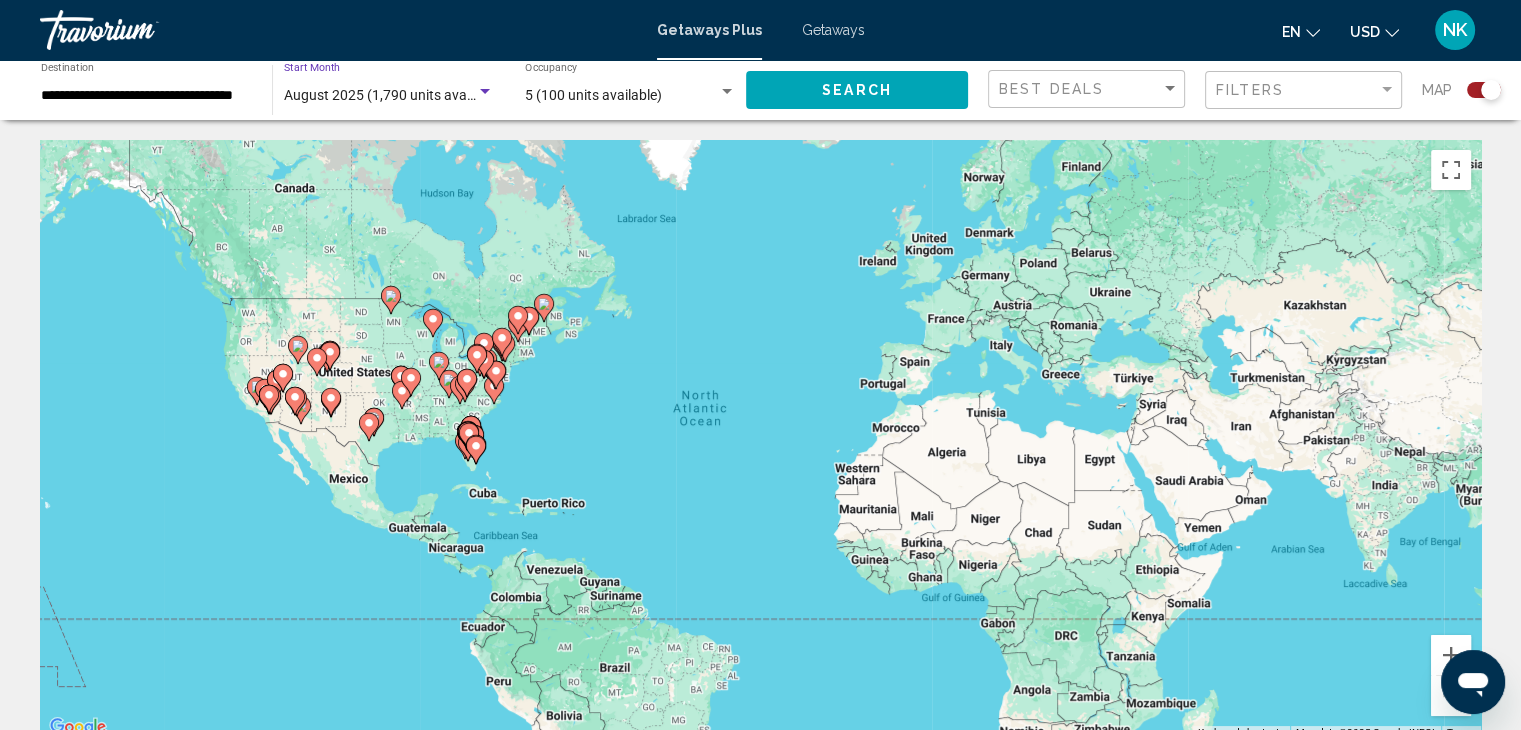 click on "August 2025 (1,790 units available)" at bounding box center (394, 95) 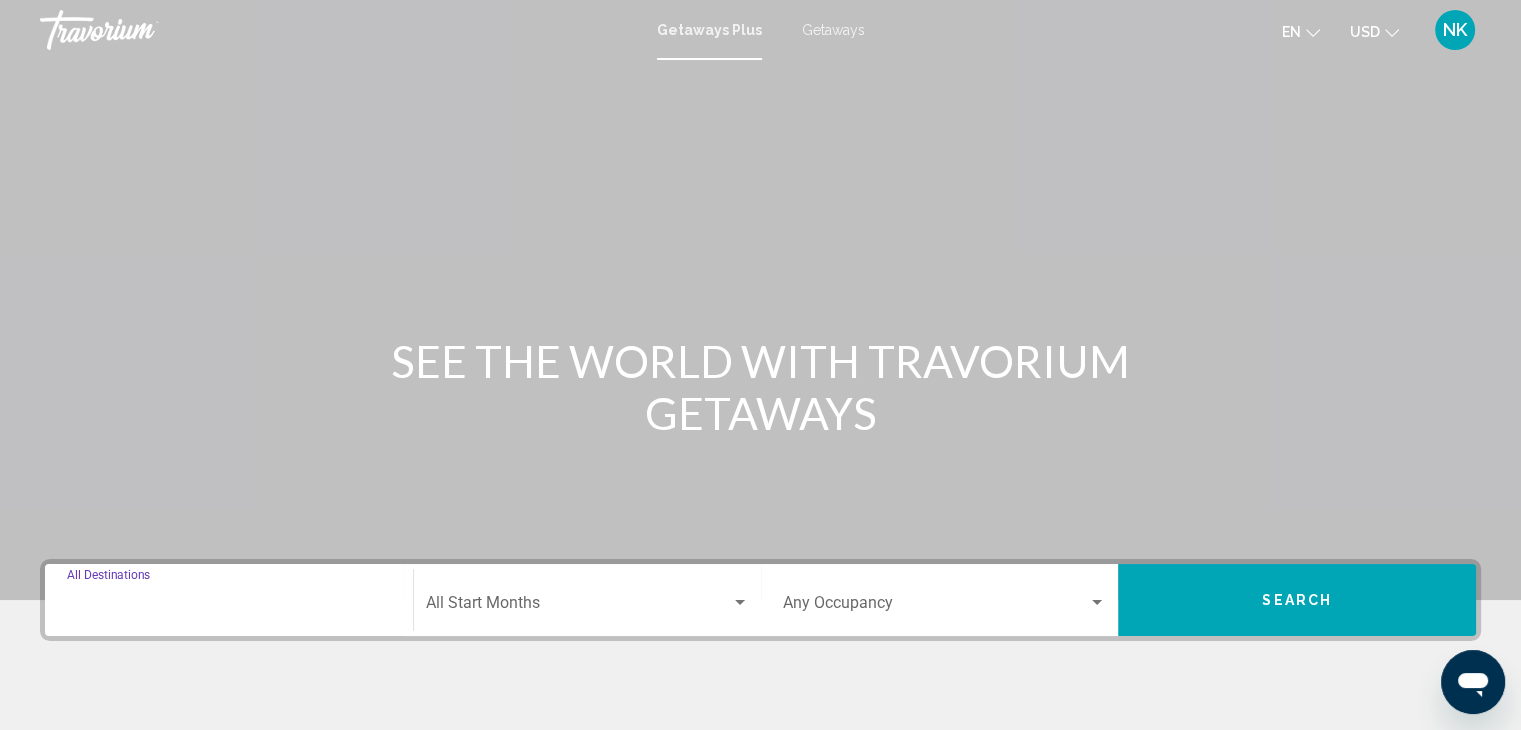 click on "Destination All Destinations" at bounding box center [229, 607] 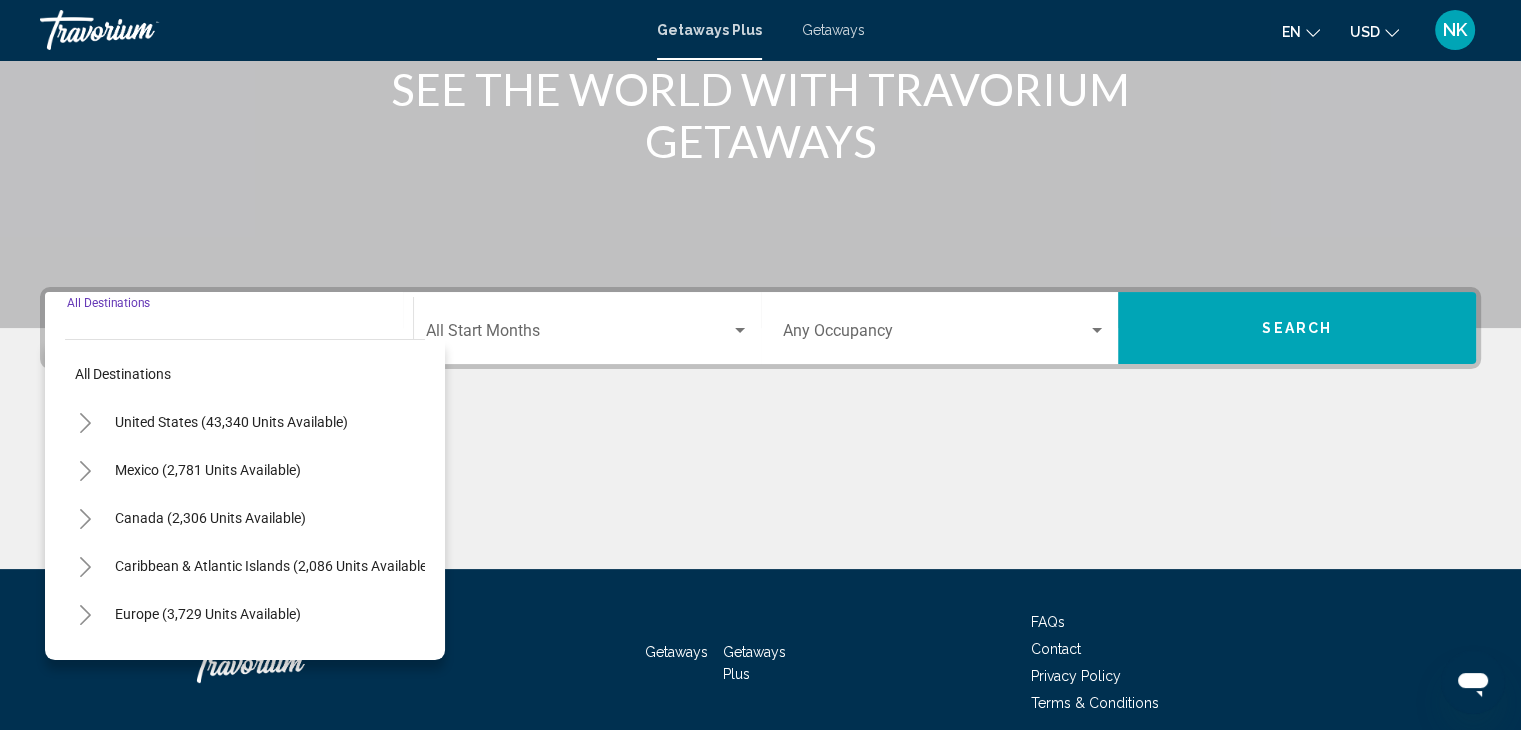 scroll, scrollTop: 356, scrollLeft: 0, axis: vertical 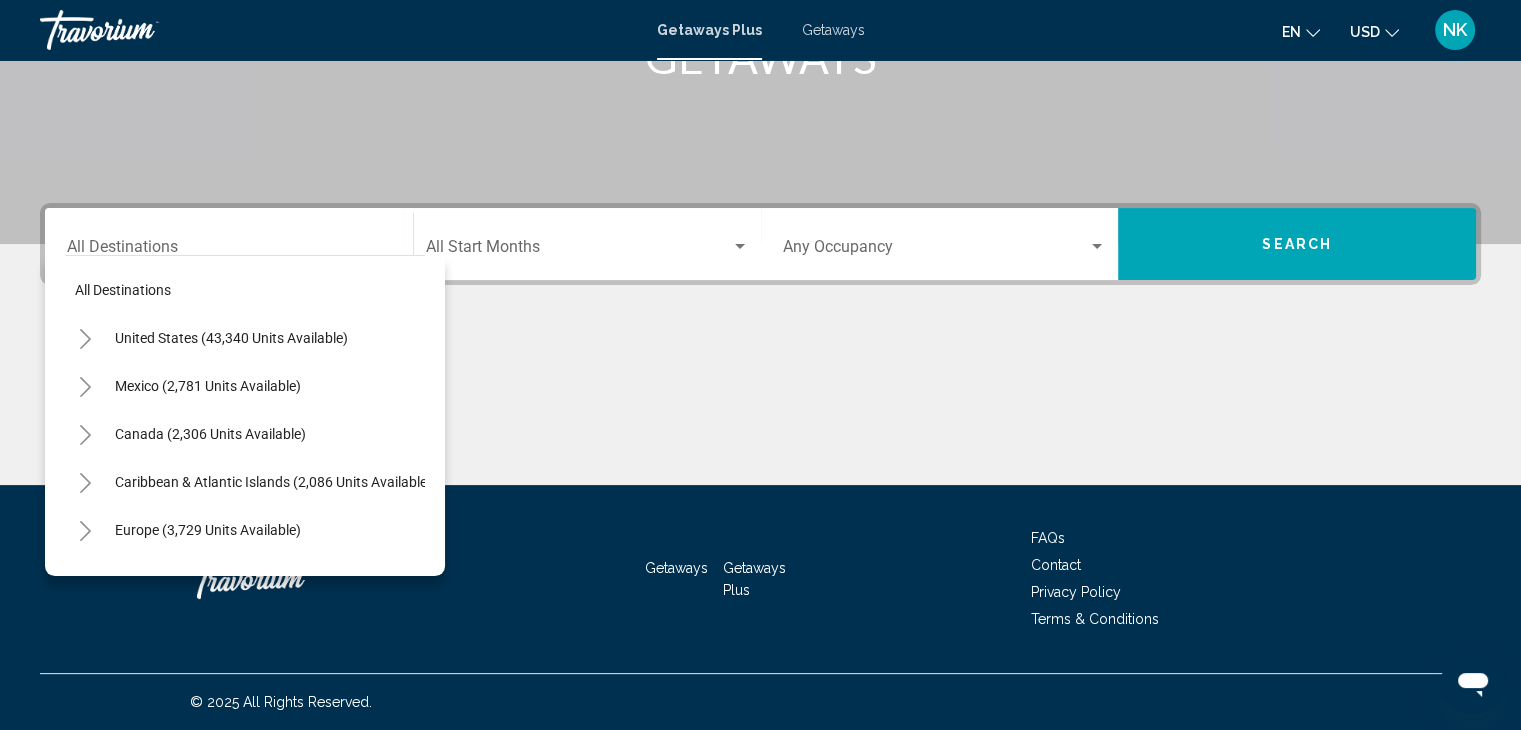click on "Getaways" at bounding box center [833, 30] 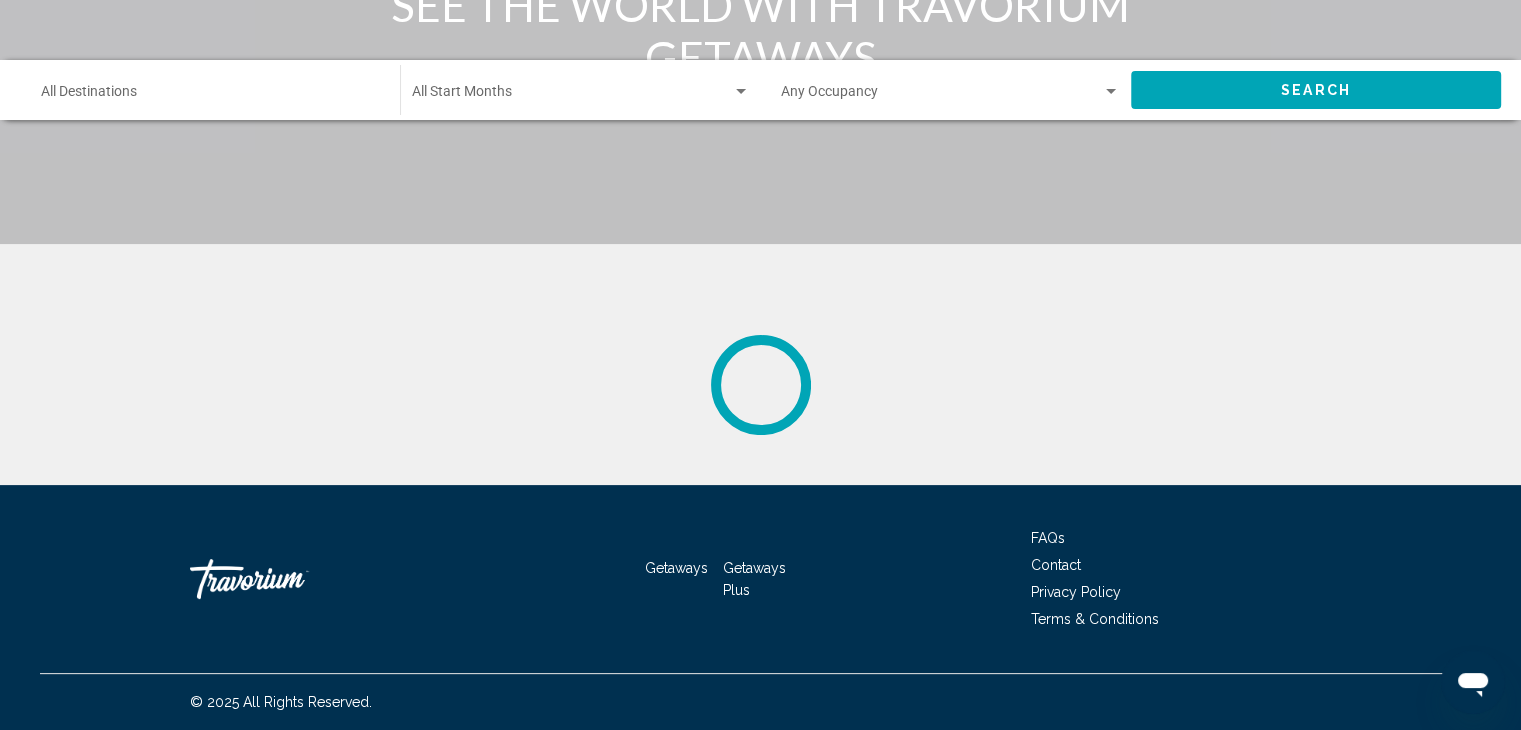 scroll, scrollTop: 0, scrollLeft: 0, axis: both 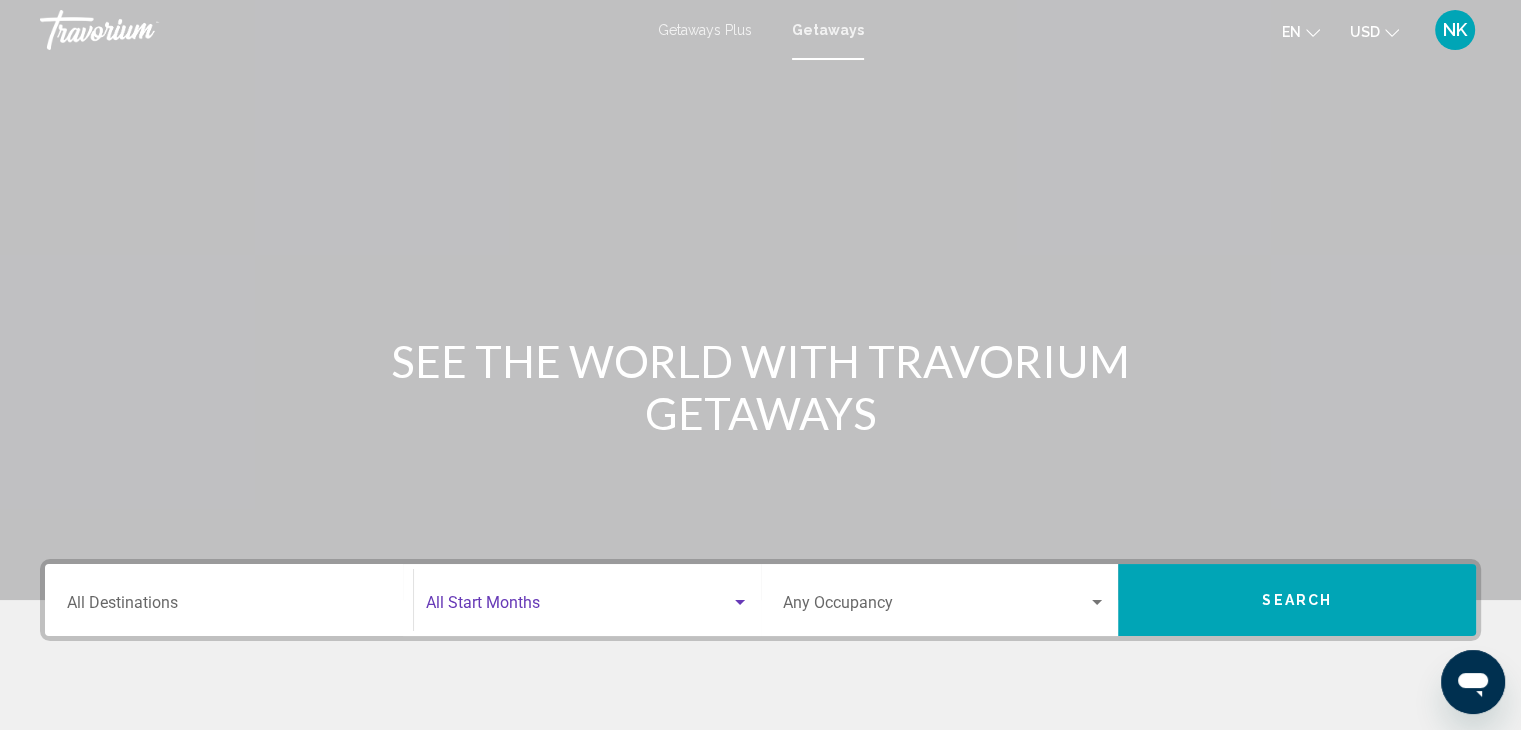 click at bounding box center [578, 607] 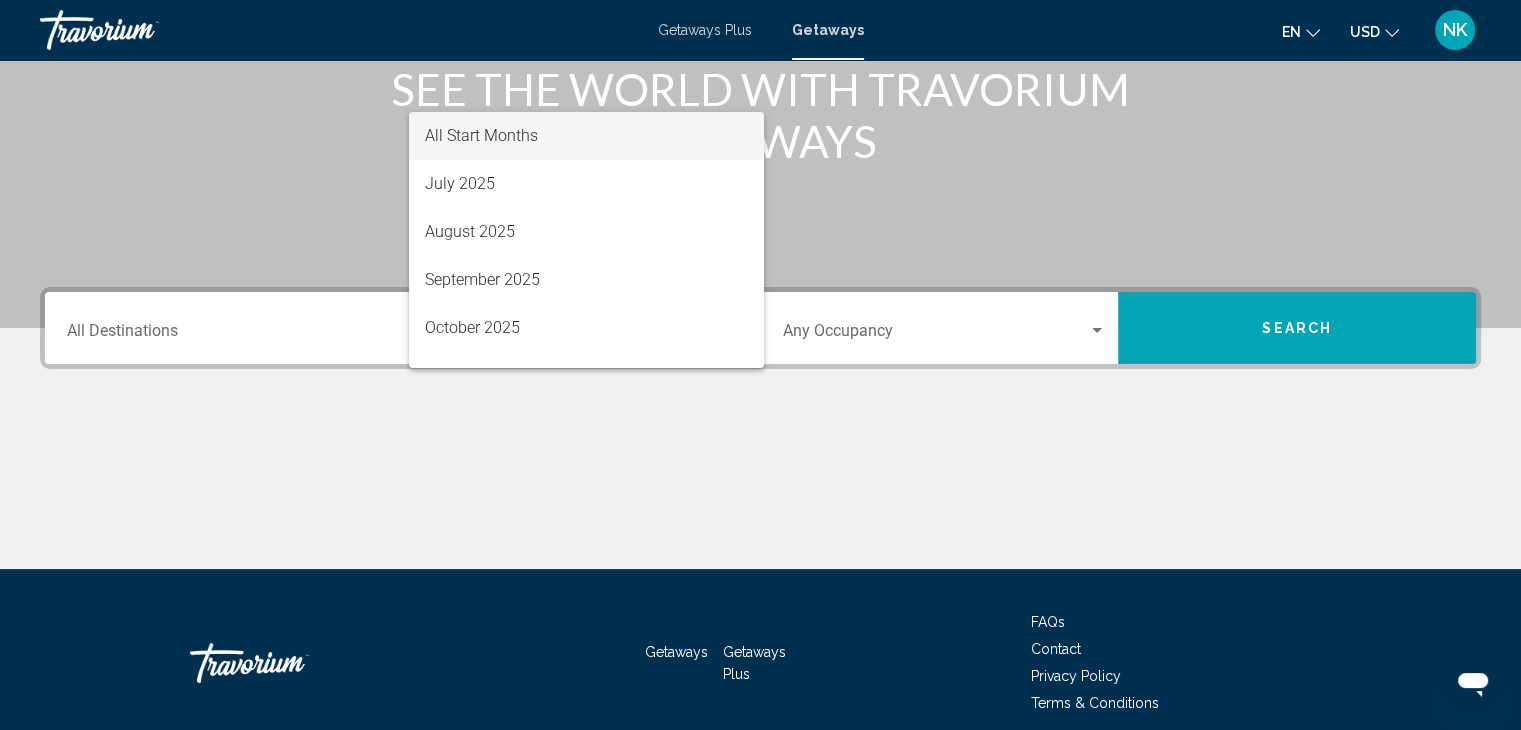 scroll, scrollTop: 356, scrollLeft: 0, axis: vertical 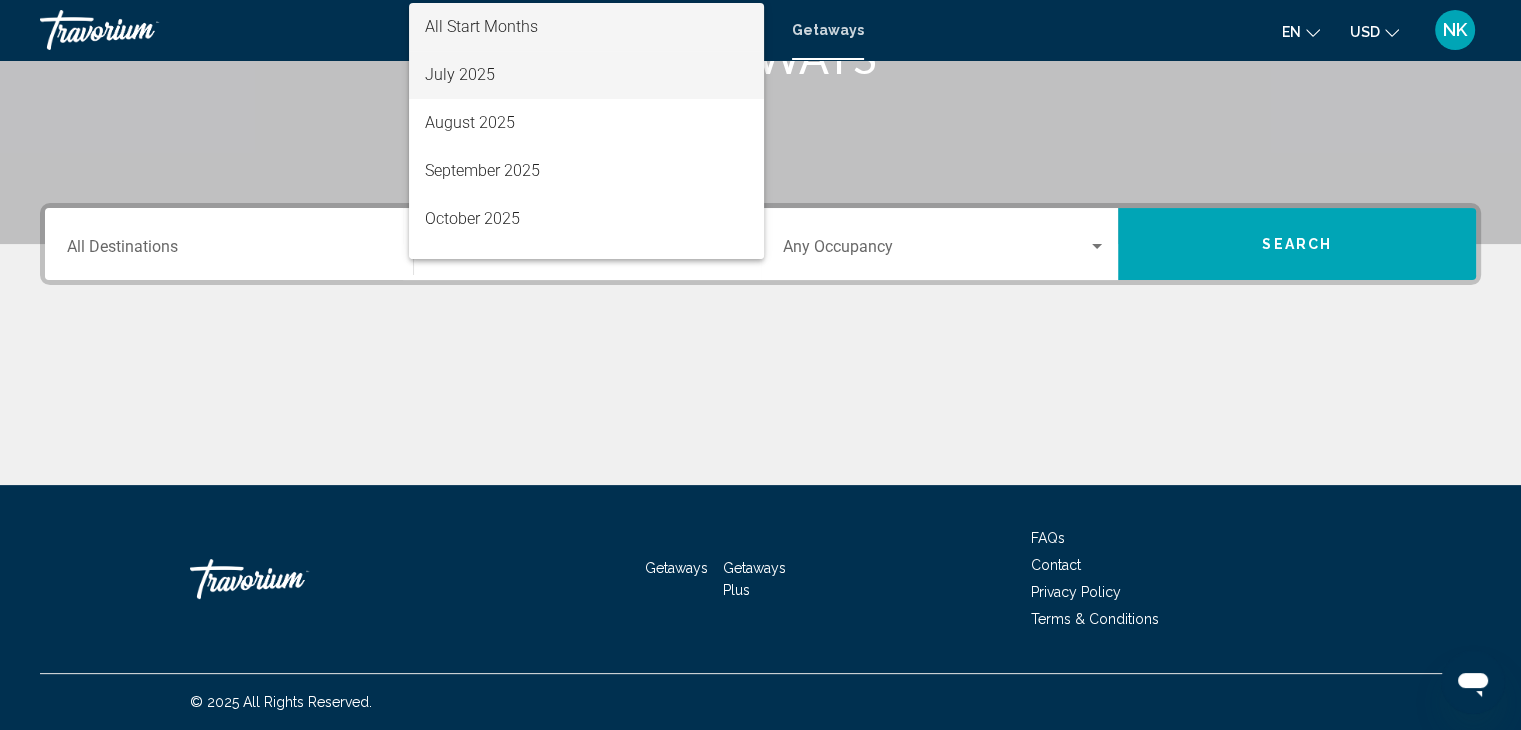 click on "July 2025" at bounding box center (586, 75) 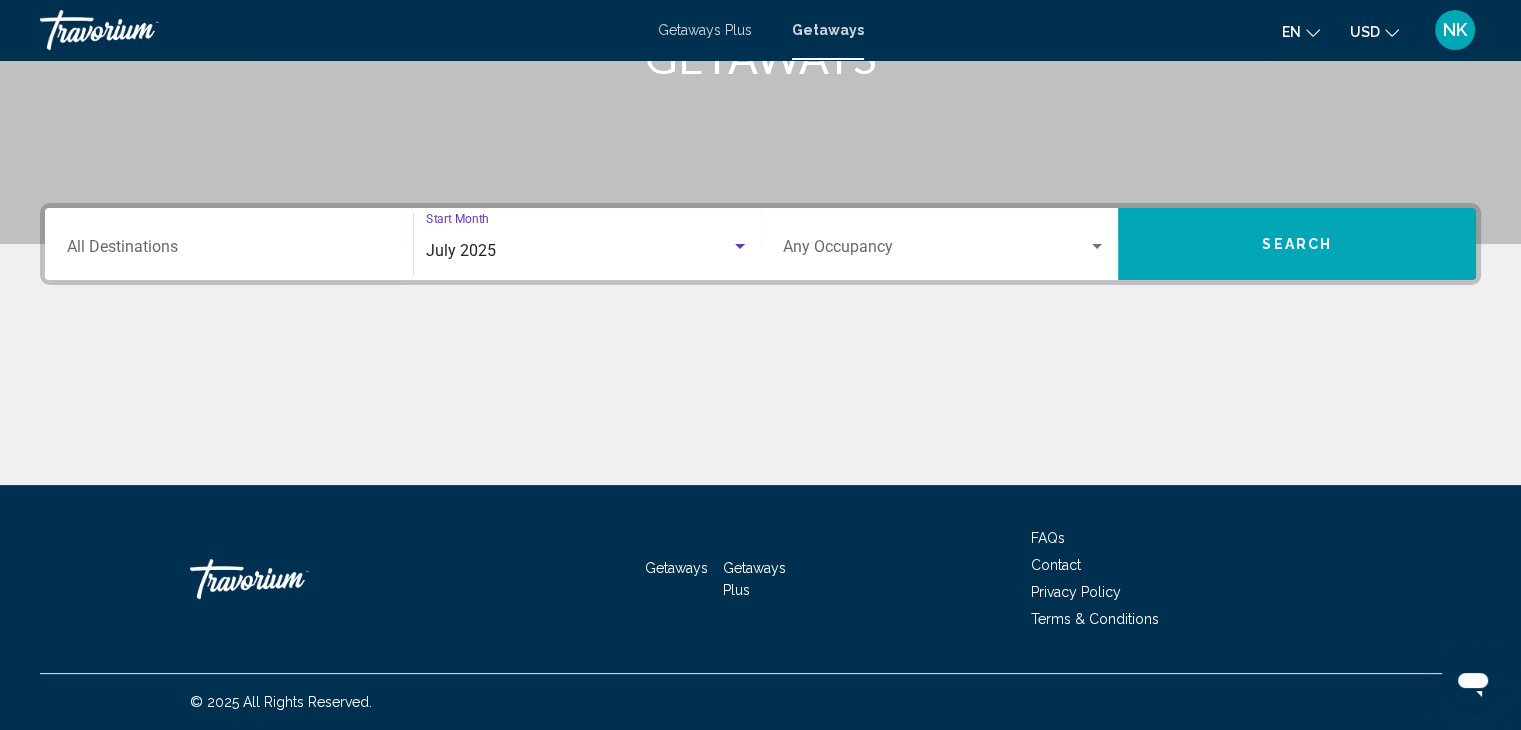 click at bounding box center (936, 251) 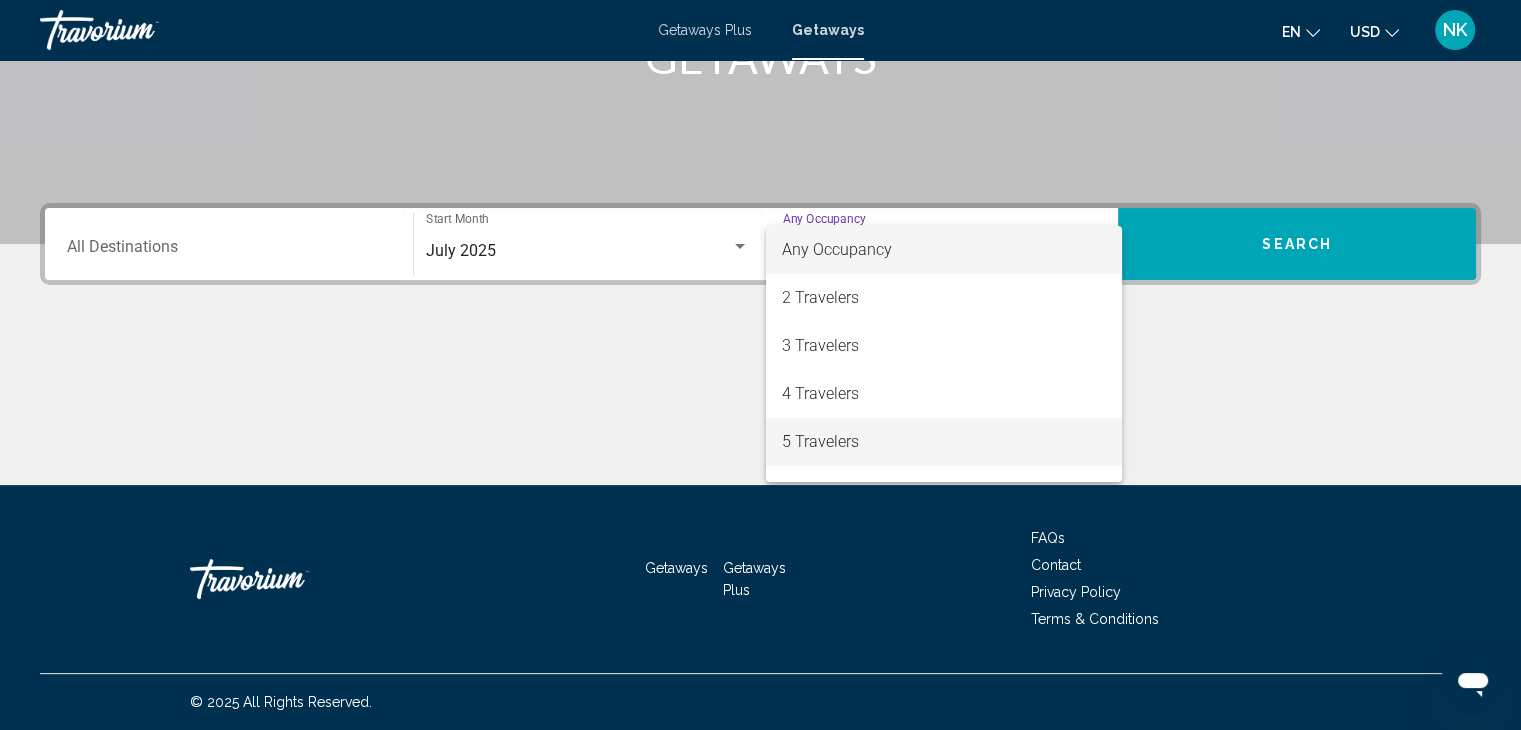 click on "5 Travelers" at bounding box center [944, 442] 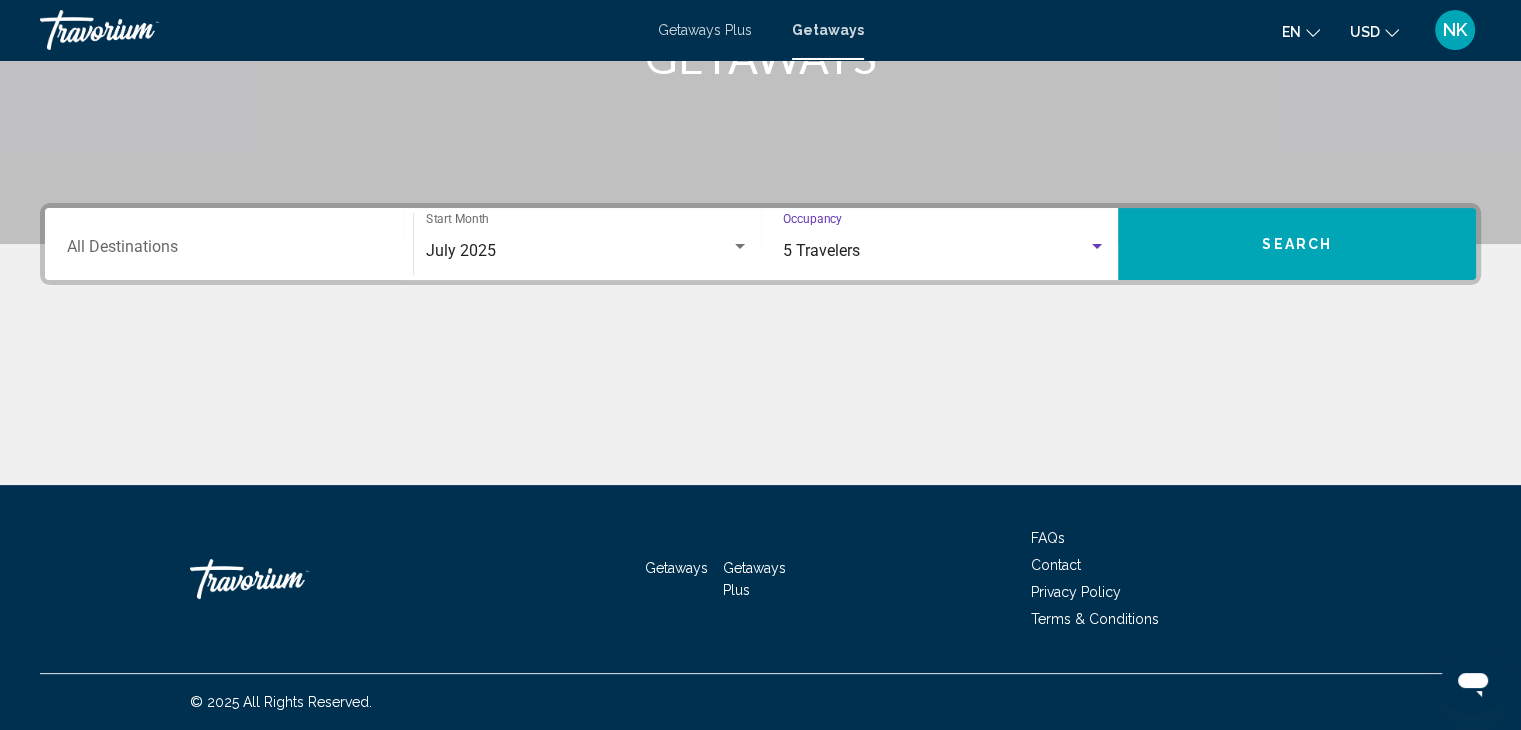 click on "Search" at bounding box center (1297, 245) 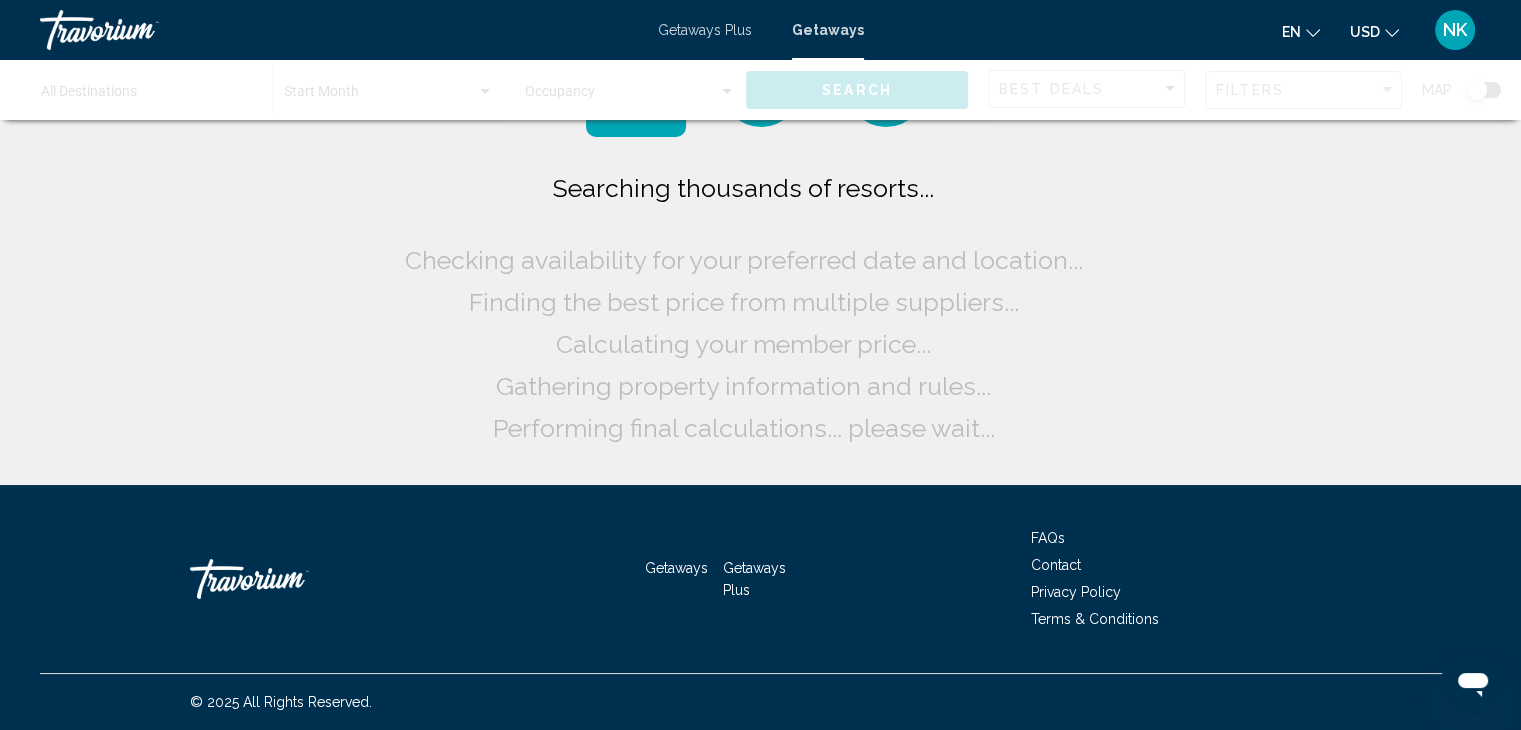 scroll, scrollTop: 0, scrollLeft: 0, axis: both 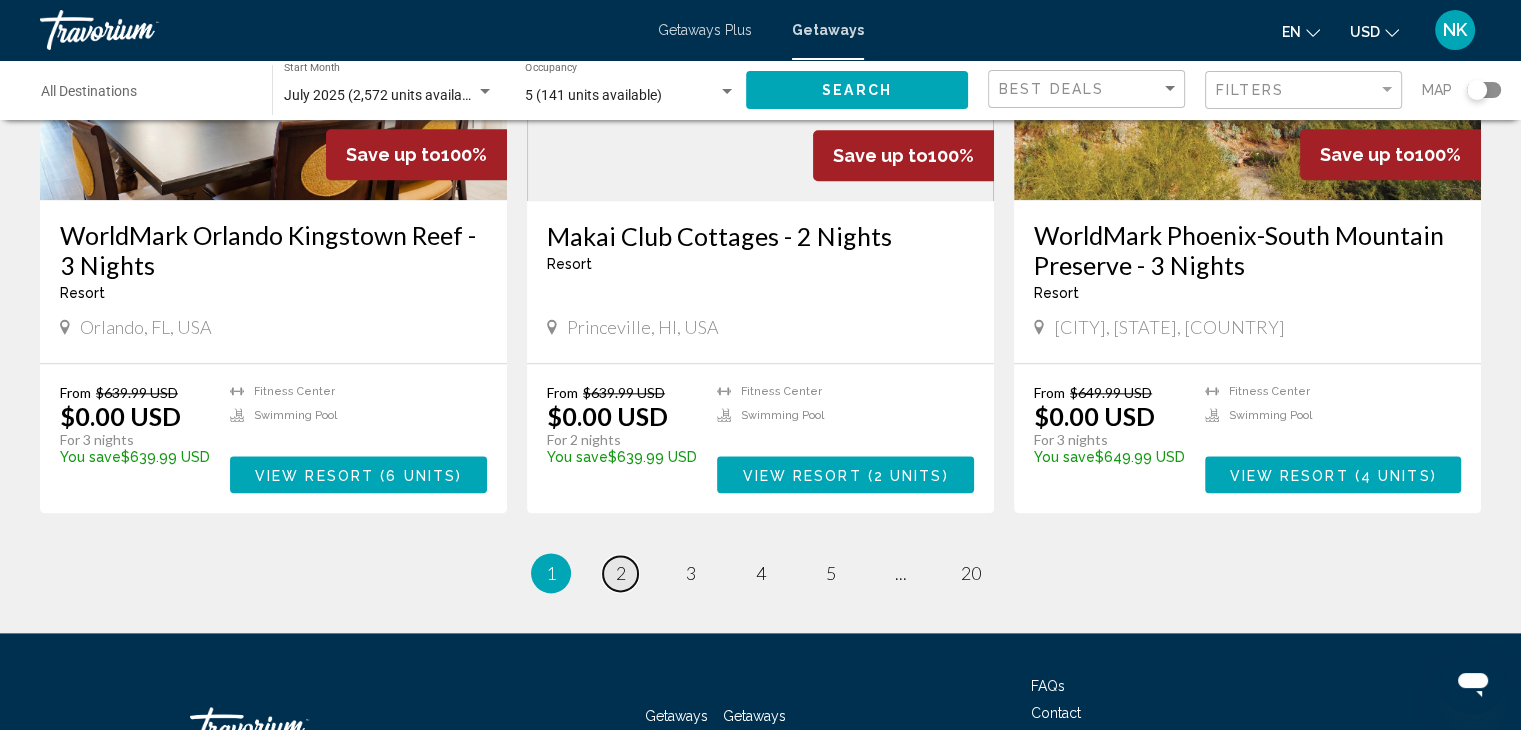 click on "2" at bounding box center [621, 573] 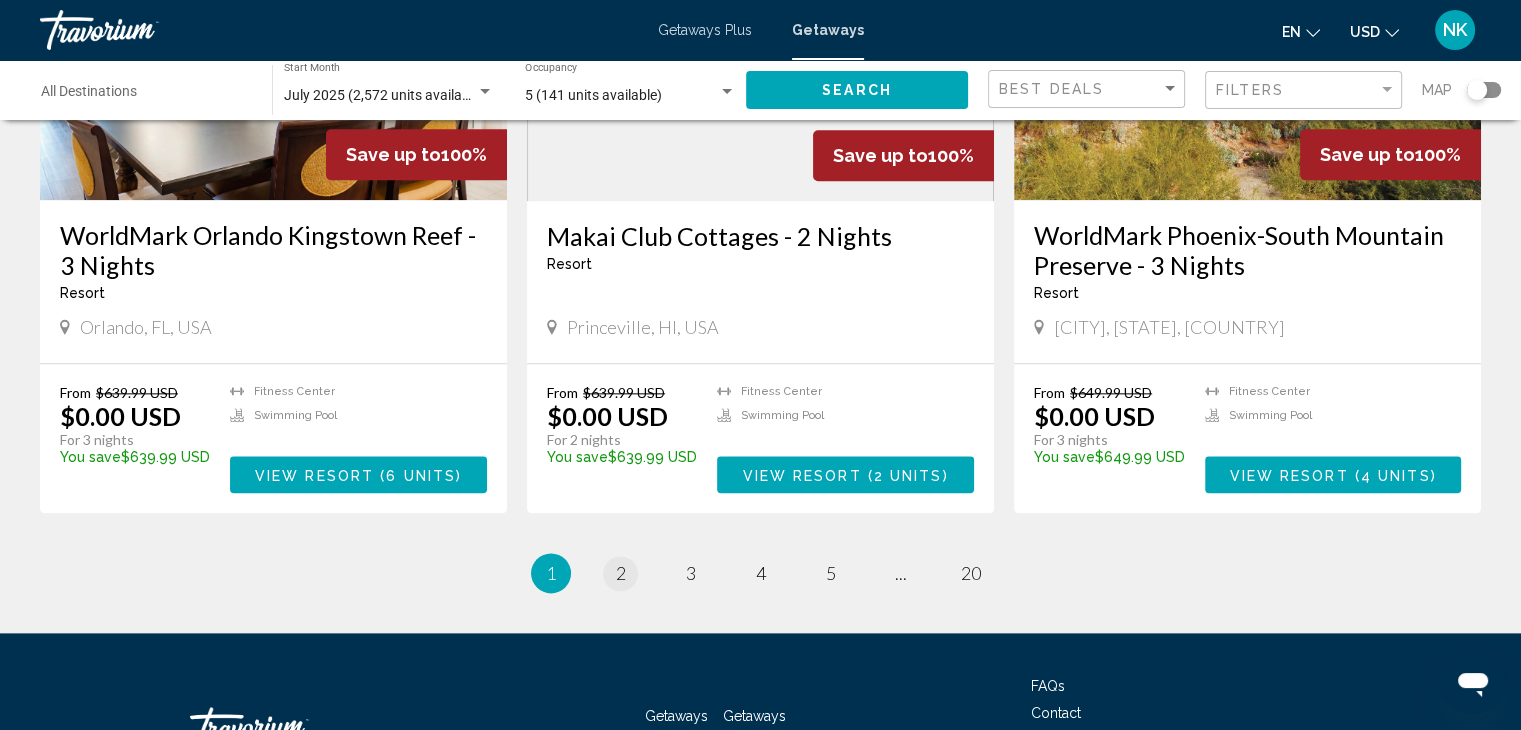 scroll, scrollTop: 0, scrollLeft: 0, axis: both 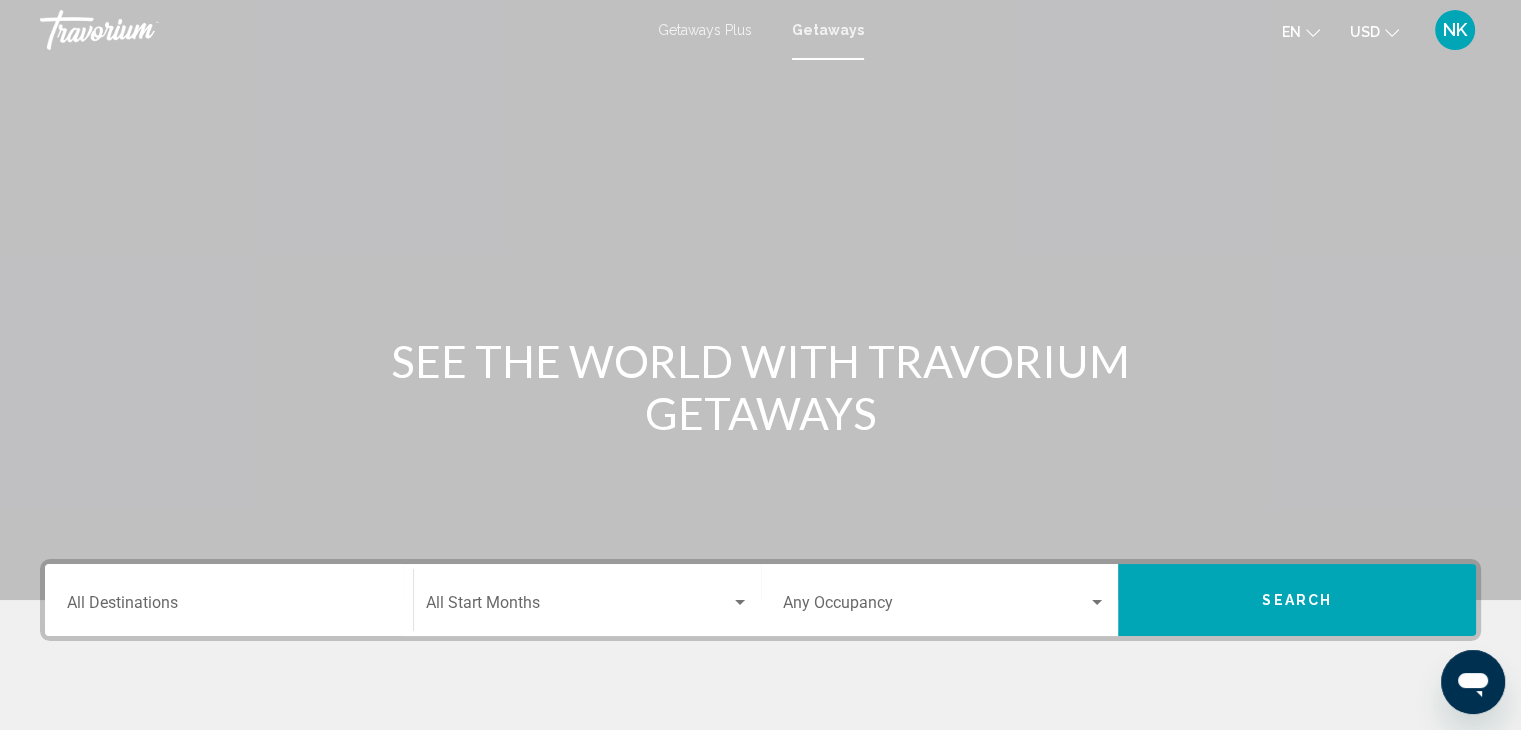 click at bounding box center (578, 607) 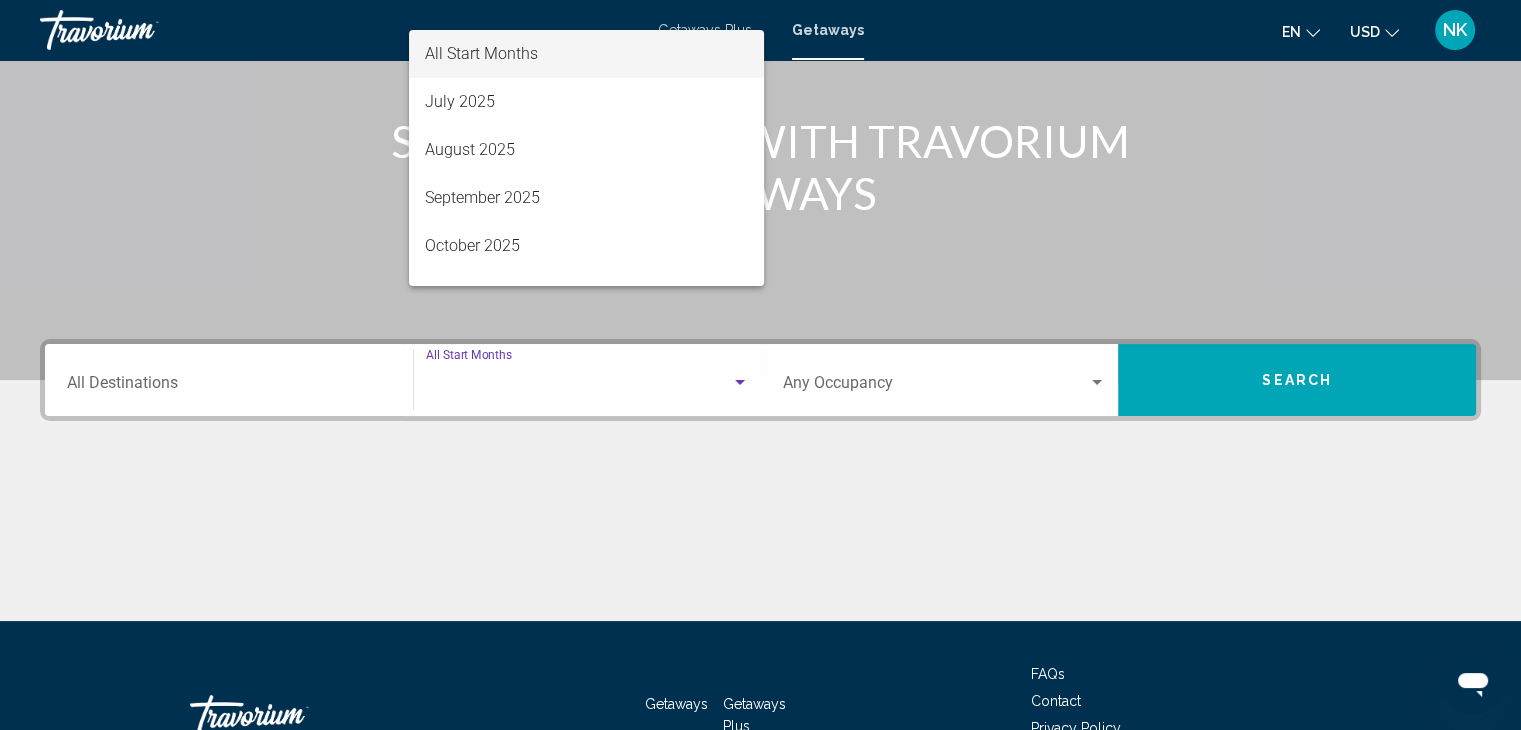 scroll, scrollTop: 356, scrollLeft: 0, axis: vertical 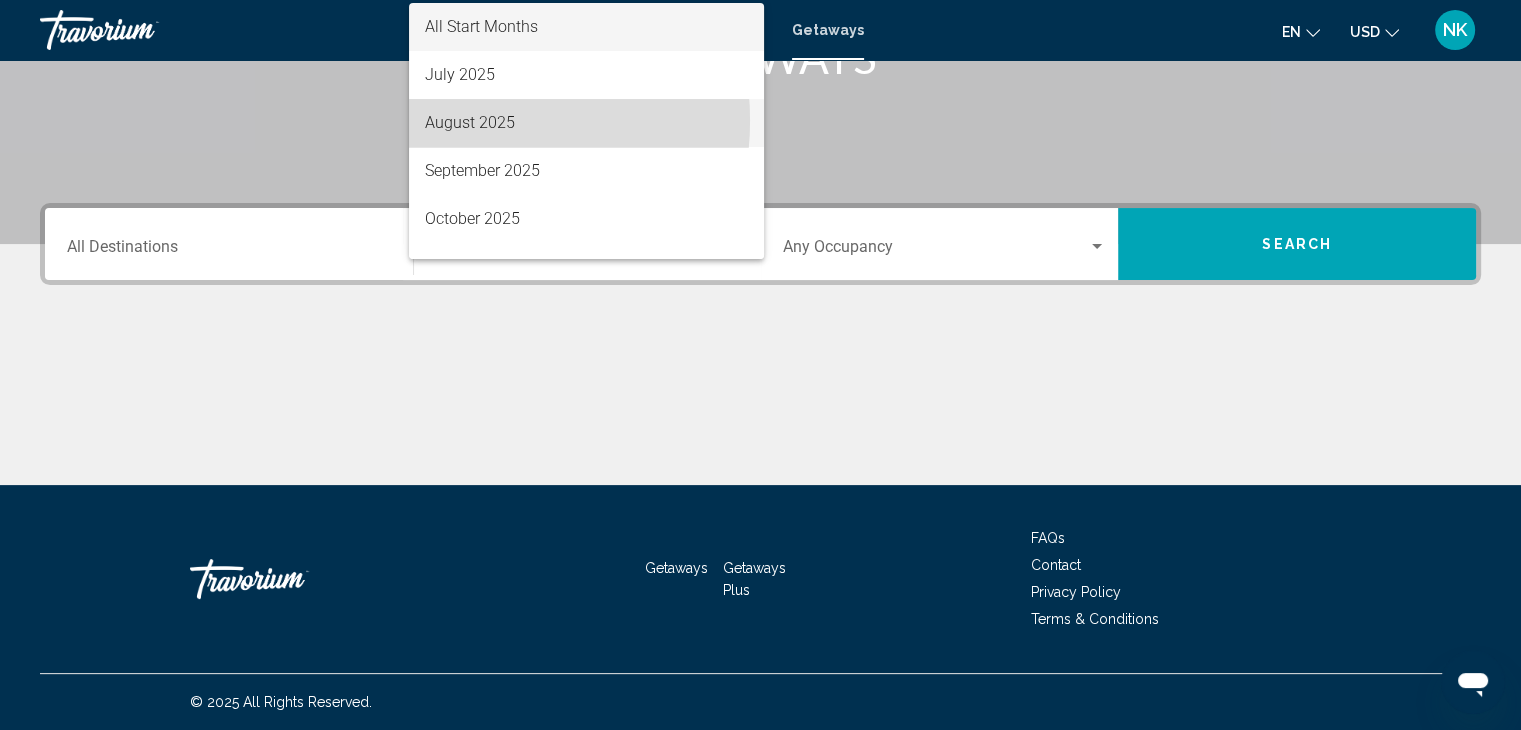 click on "August 2025" at bounding box center (586, 123) 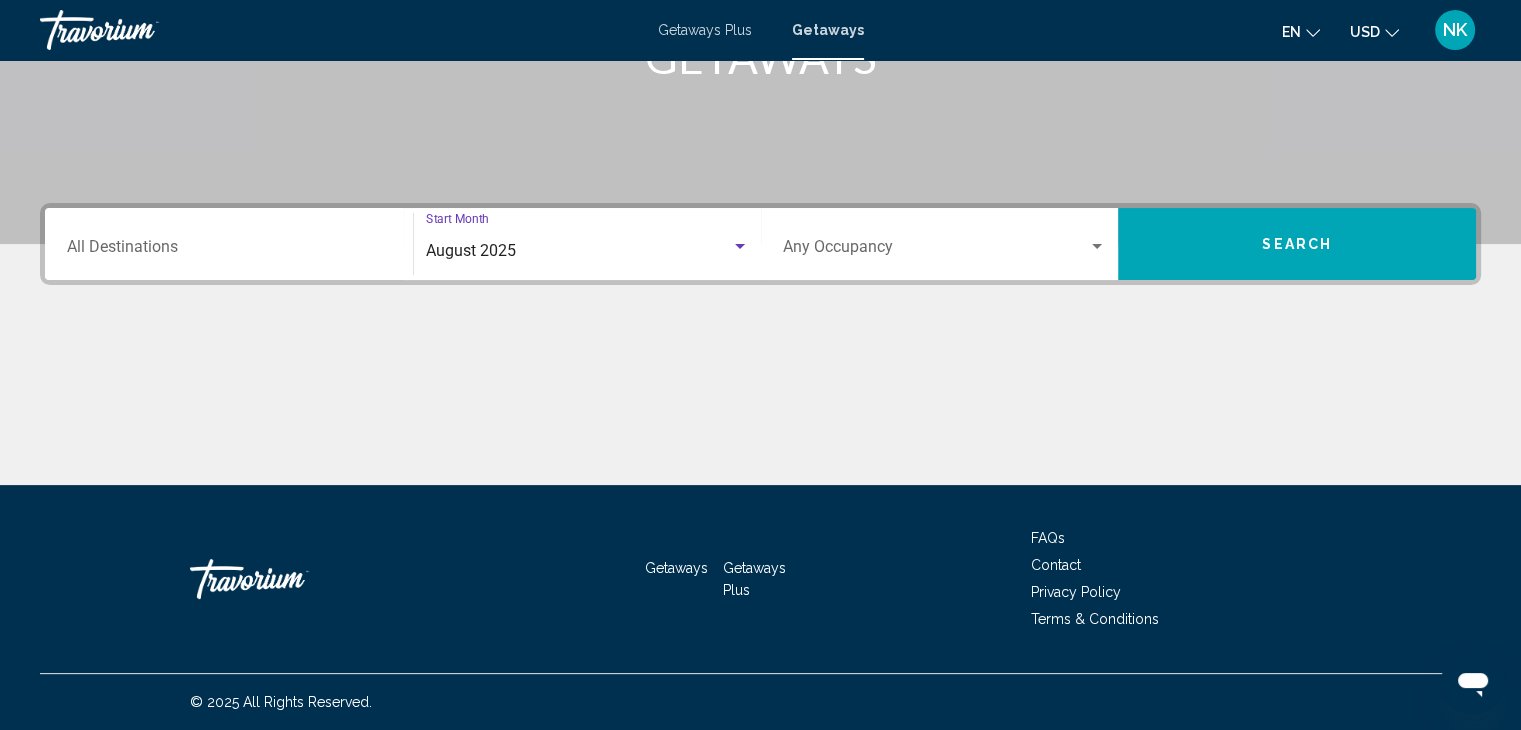 click at bounding box center (936, 251) 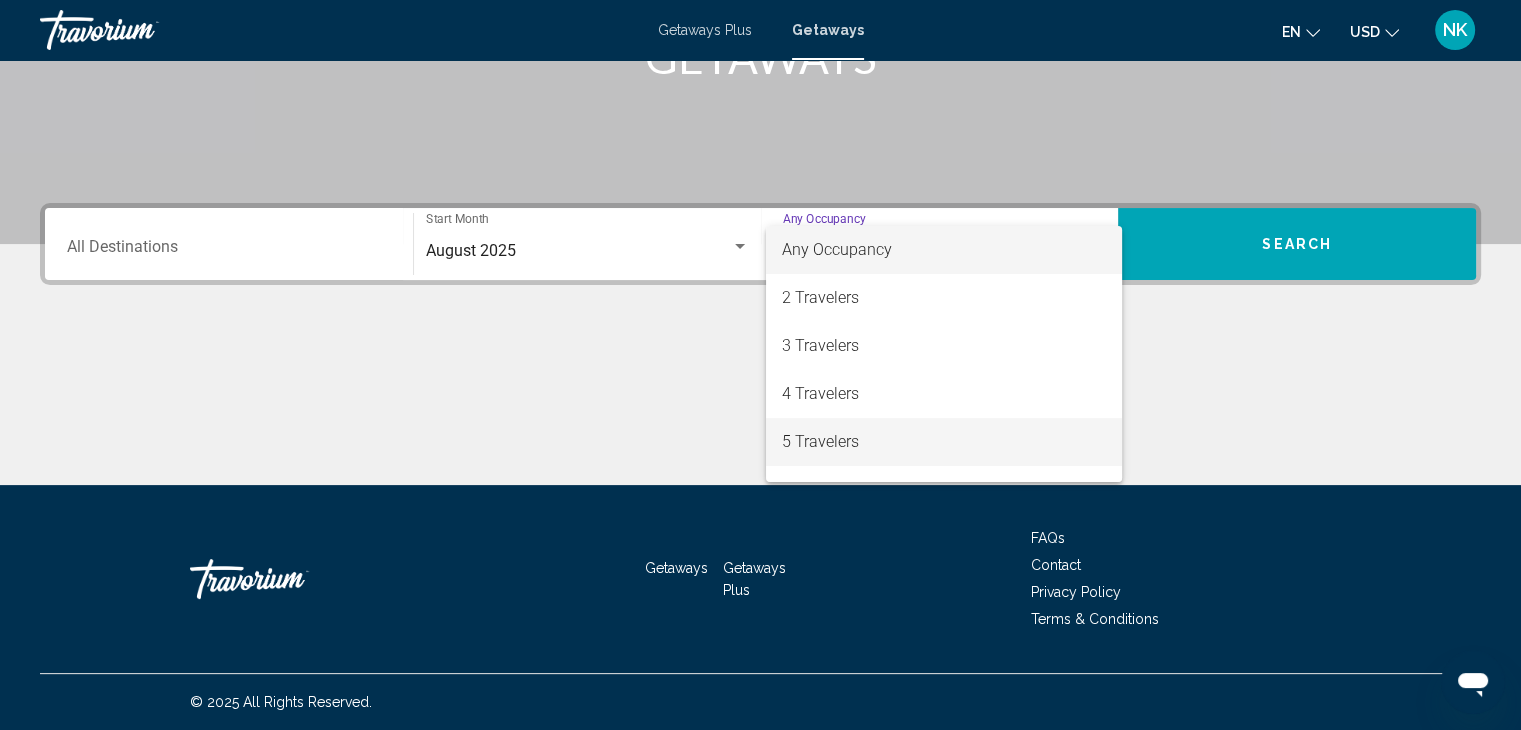 click on "5 Travelers" at bounding box center (944, 442) 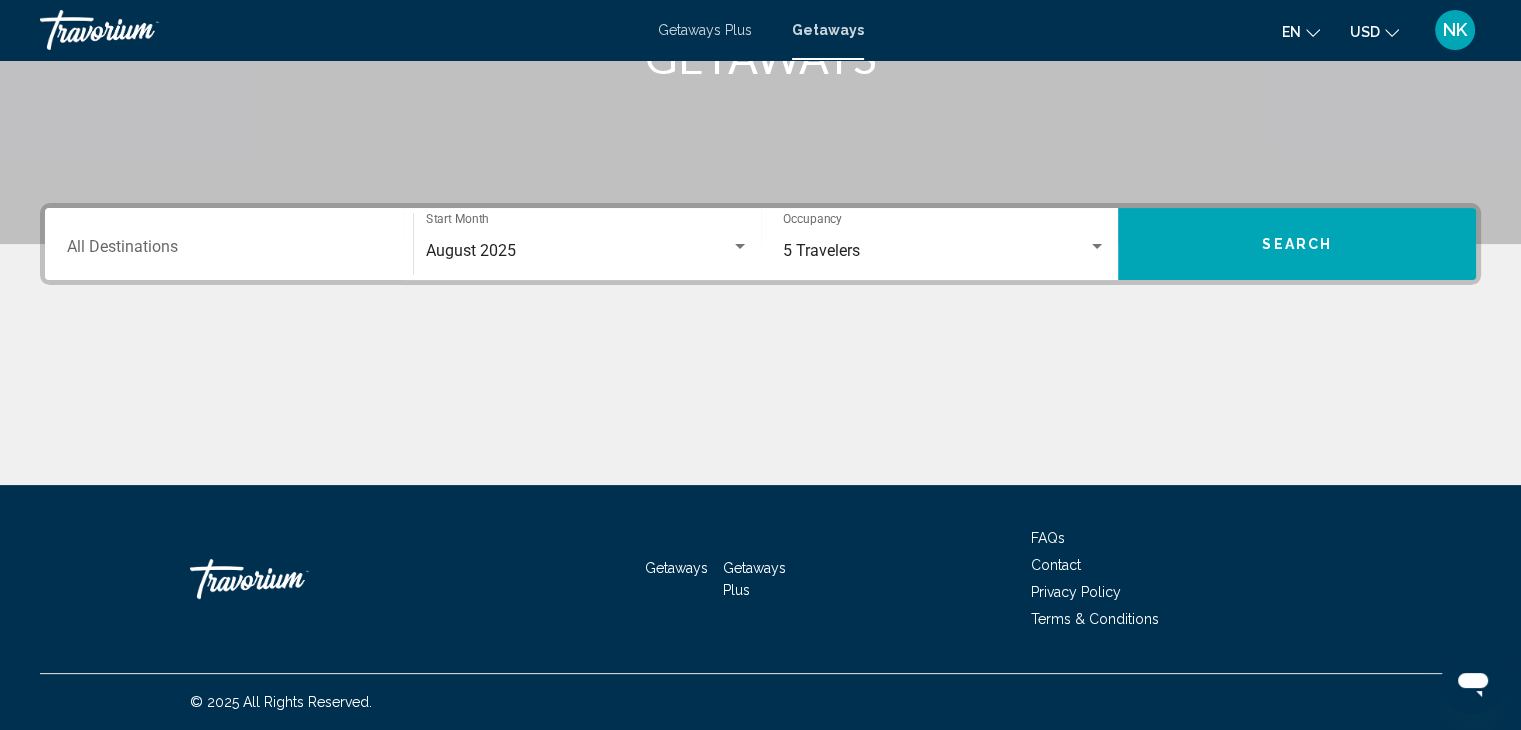 click on "Destination All Destinations" at bounding box center (229, 244) 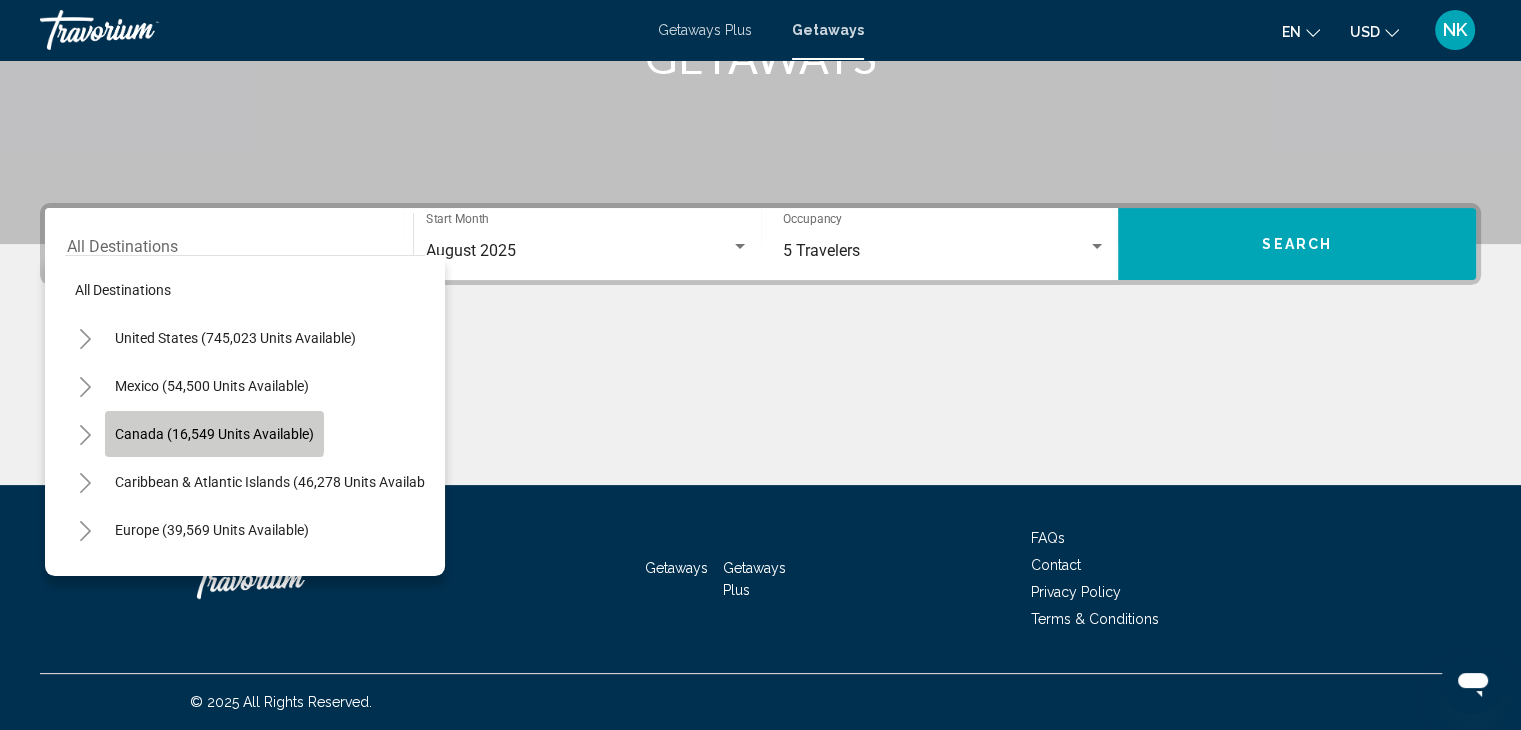 click on "Canada (16,549 units available)" 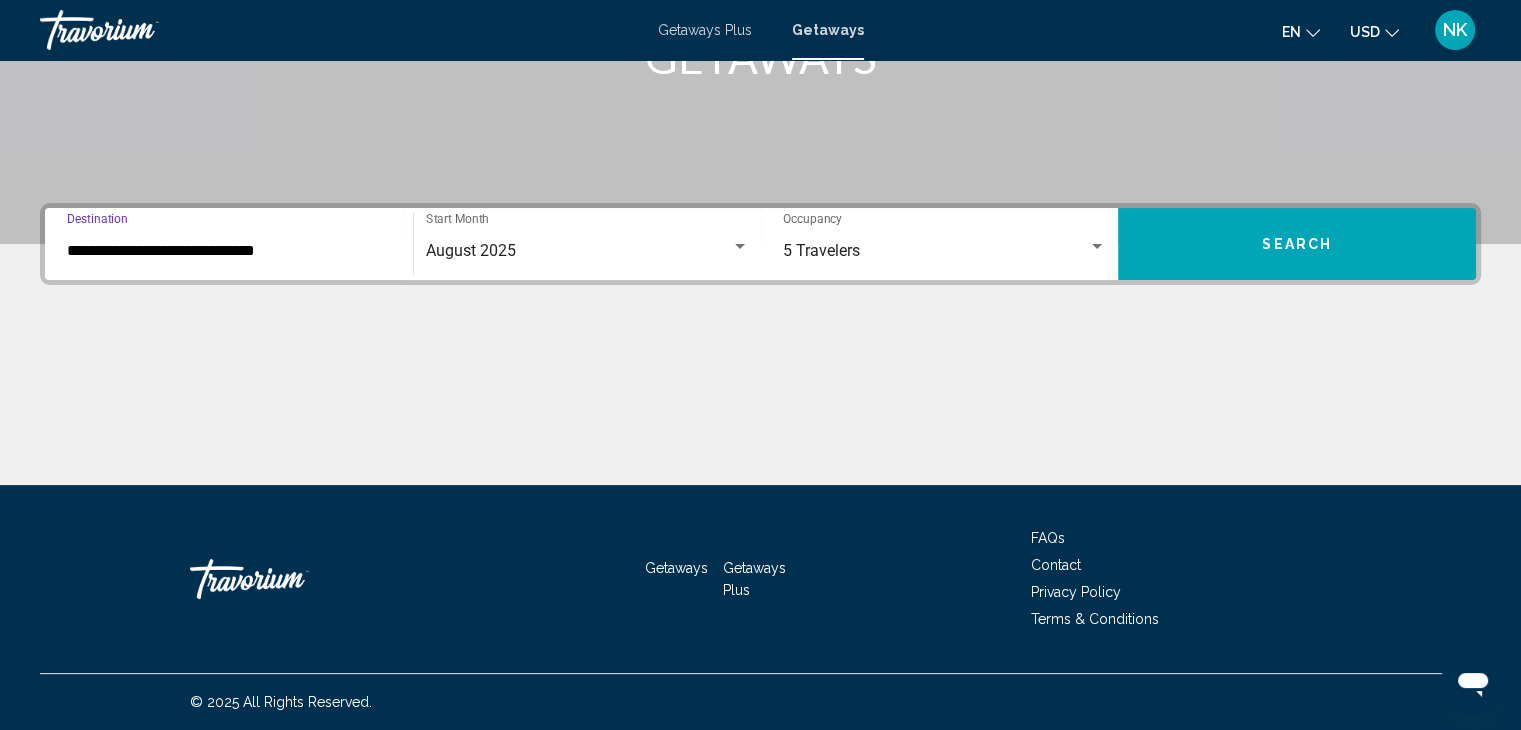 click on "Search" at bounding box center (1297, 244) 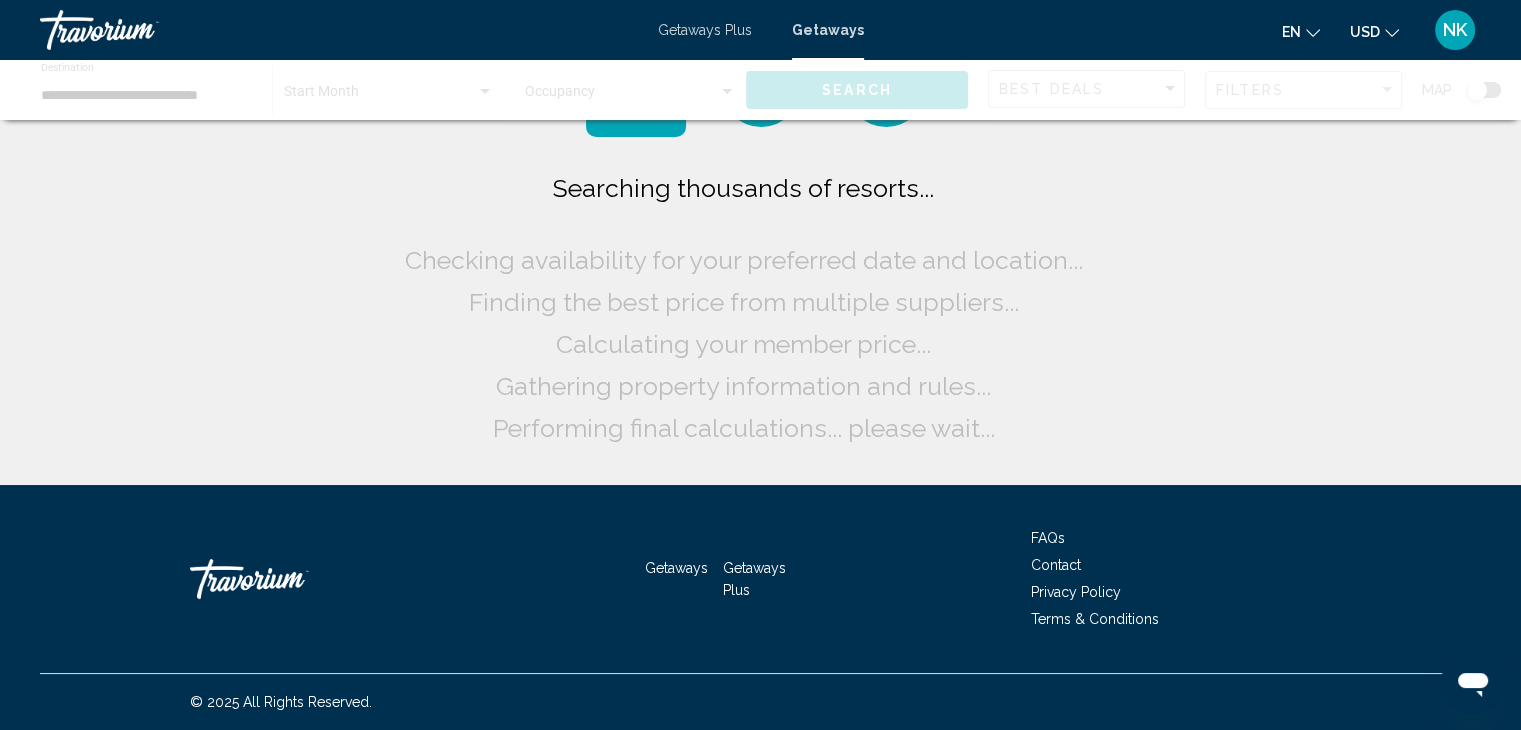 scroll, scrollTop: 0, scrollLeft: 0, axis: both 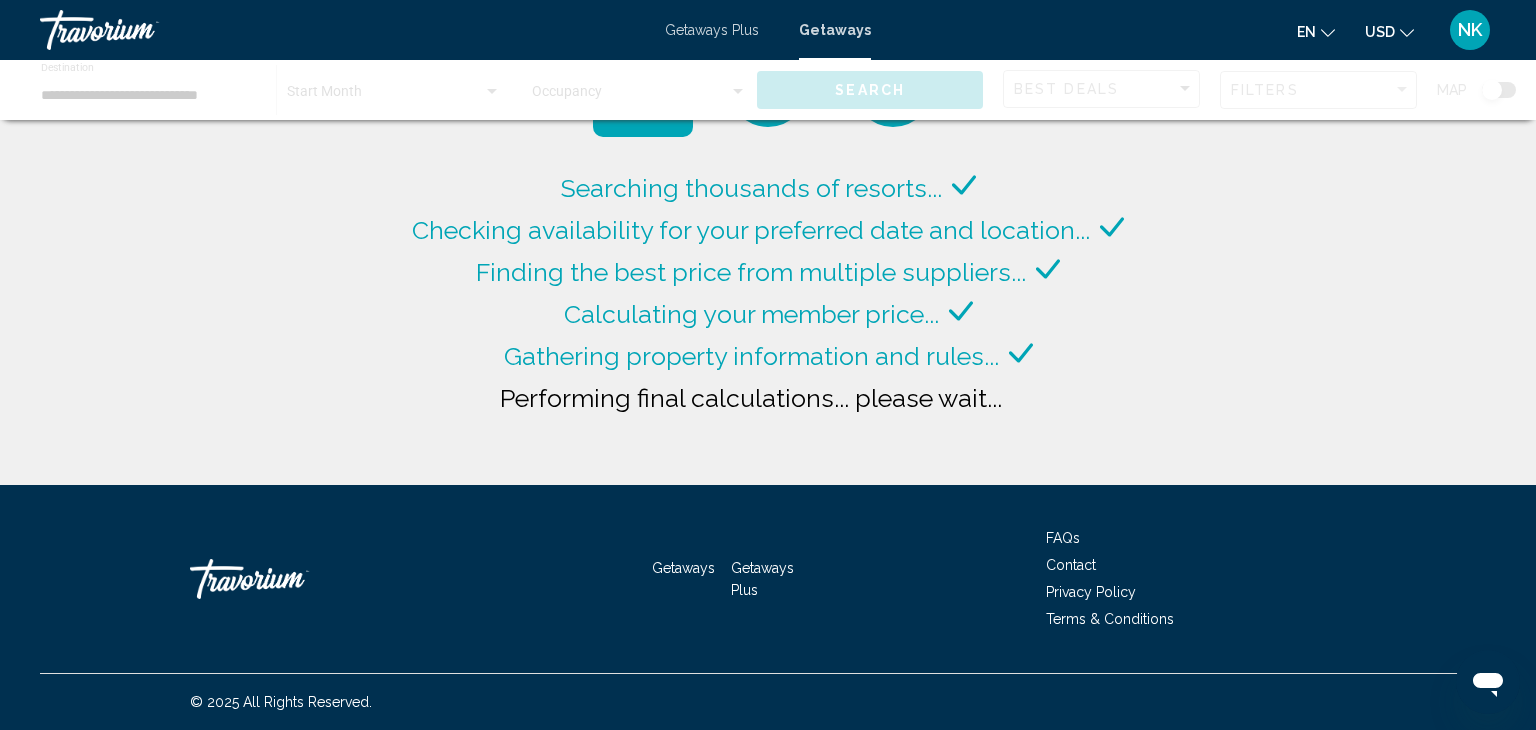 click 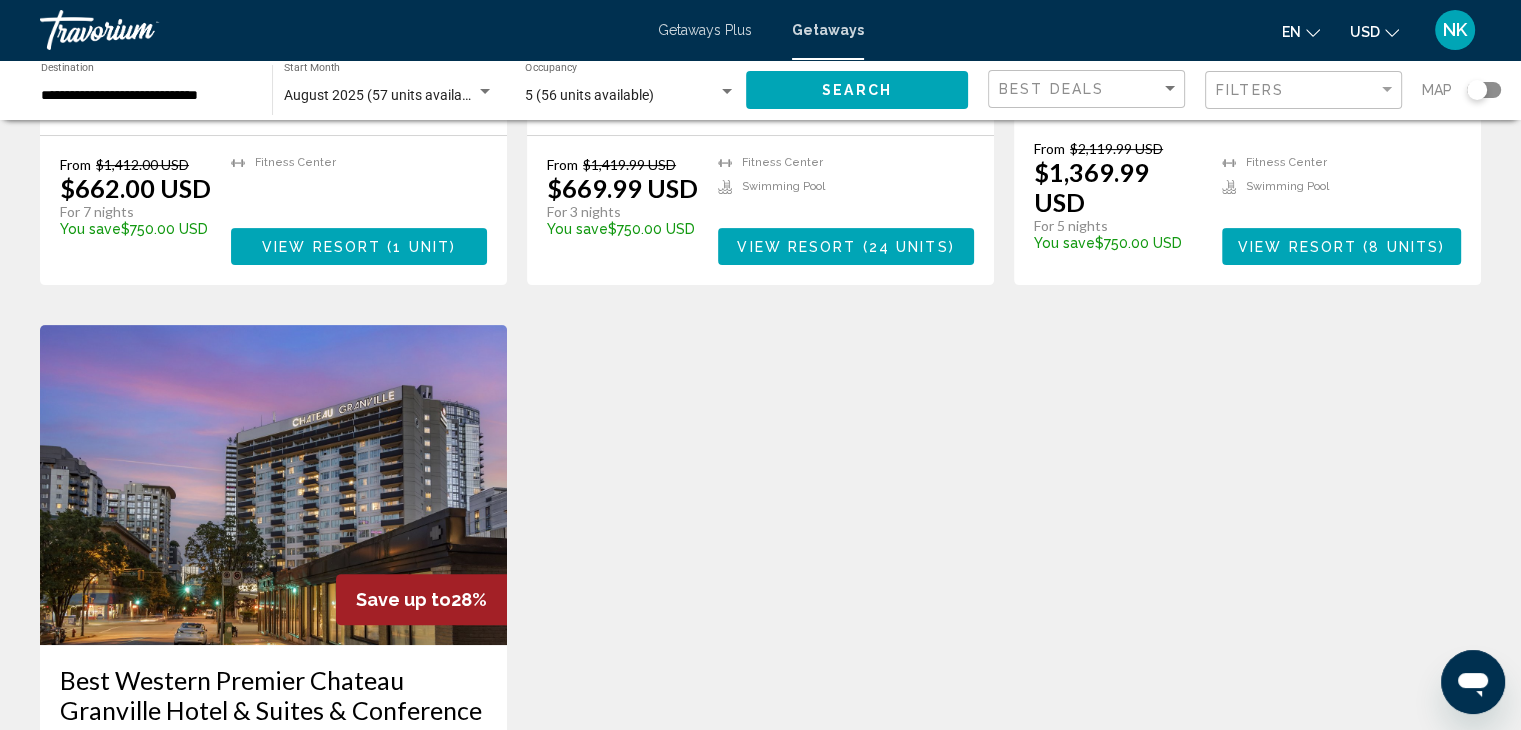scroll, scrollTop: 638, scrollLeft: 0, axis: vertical 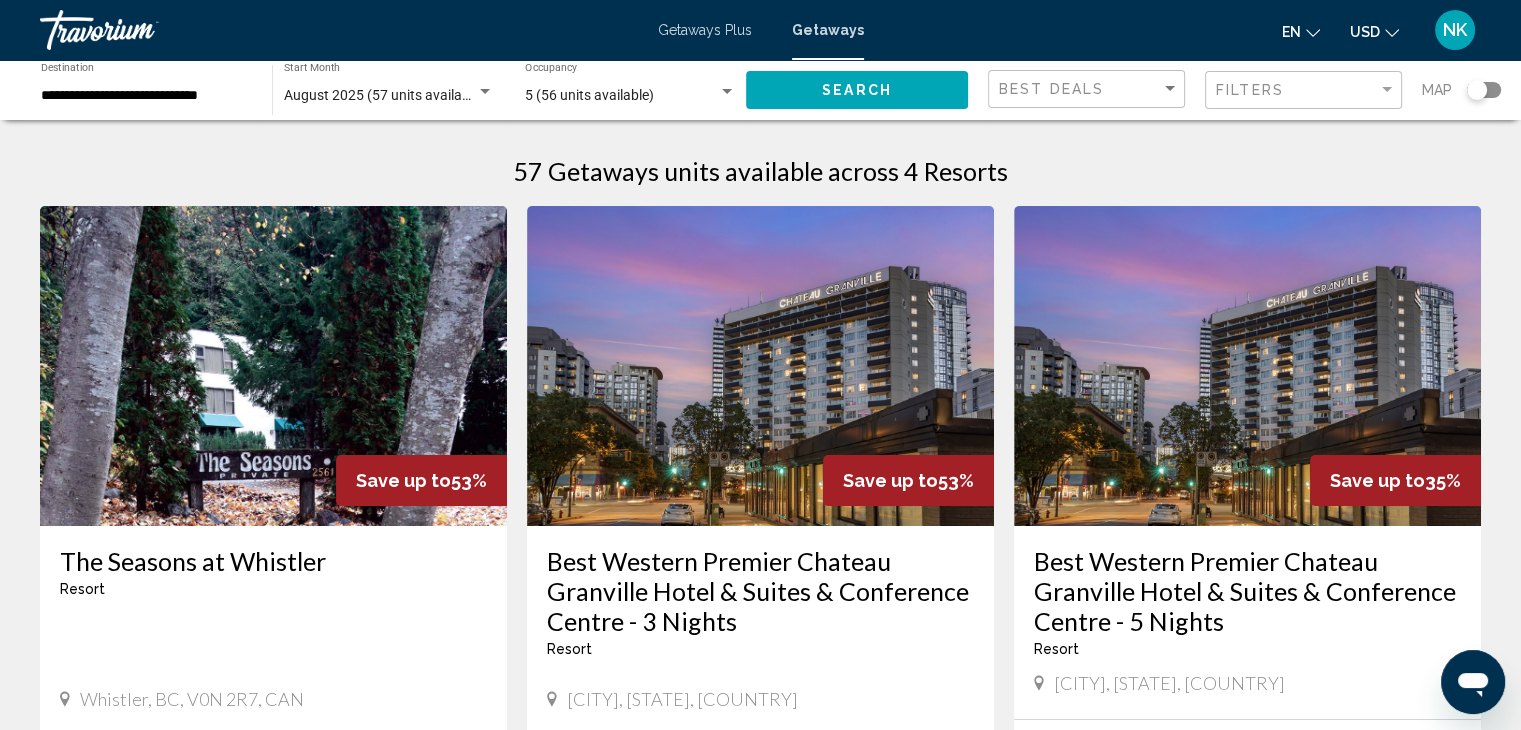 click on "**********" at bounding box center [146, 96] 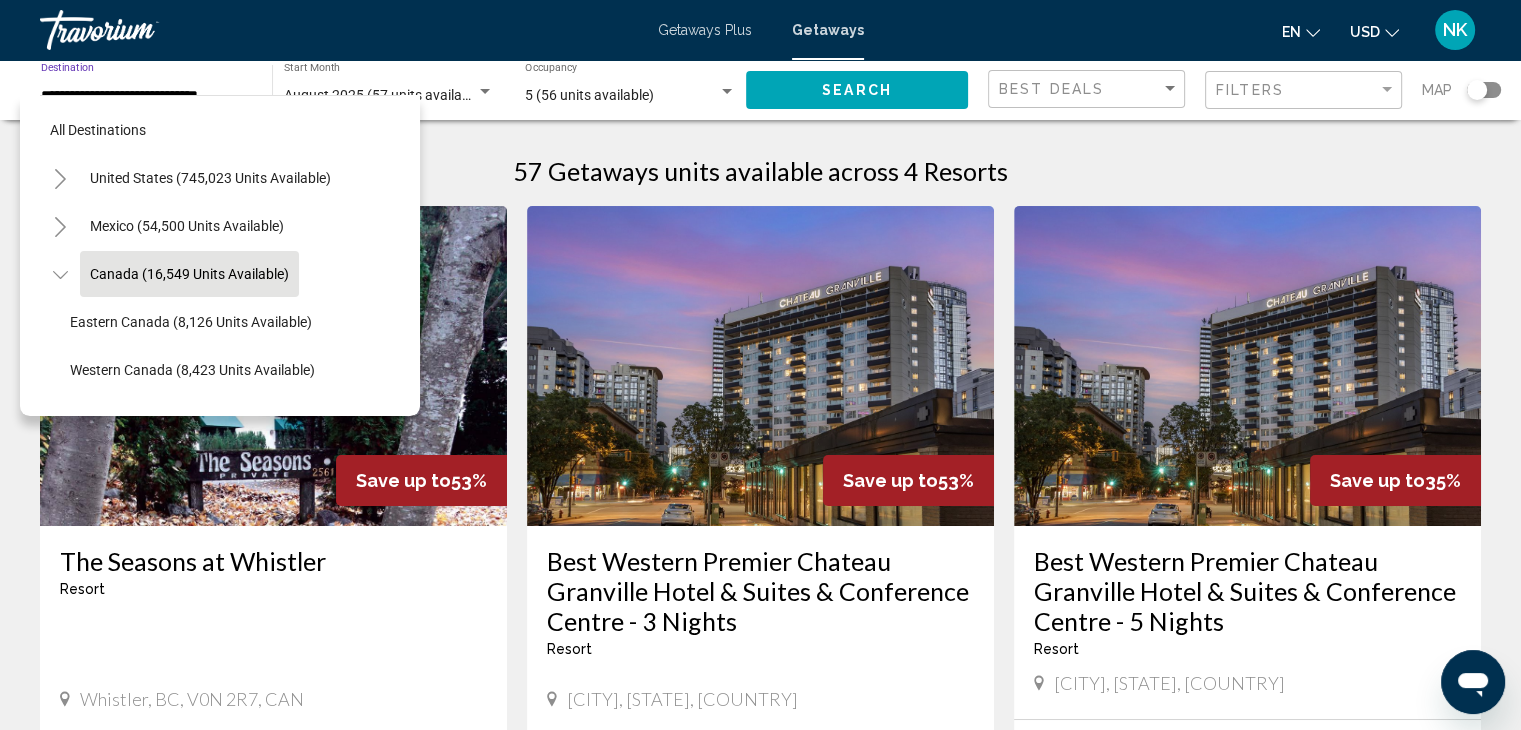 scroll, scrollTop: 30, scrollLeft: 0, axis: vertical 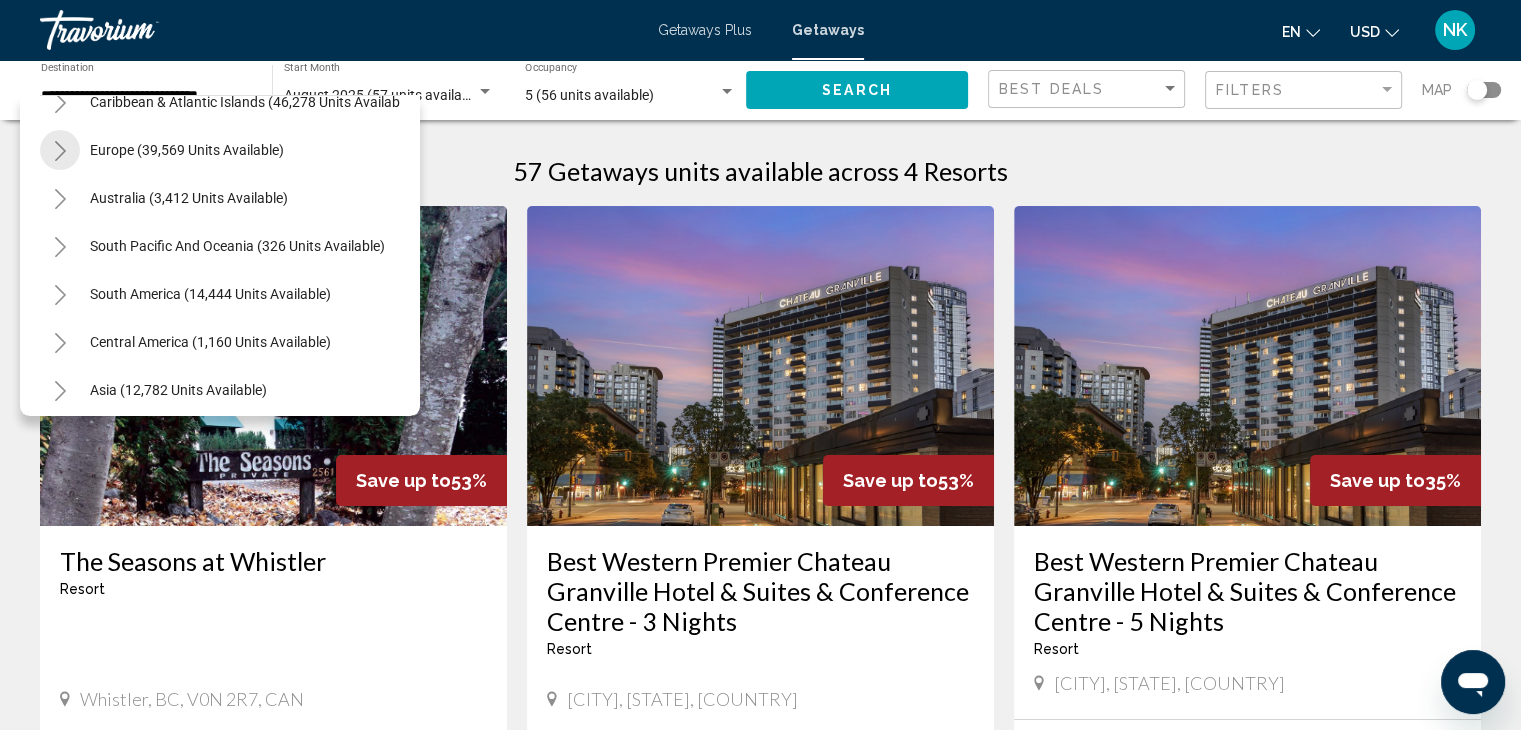 click 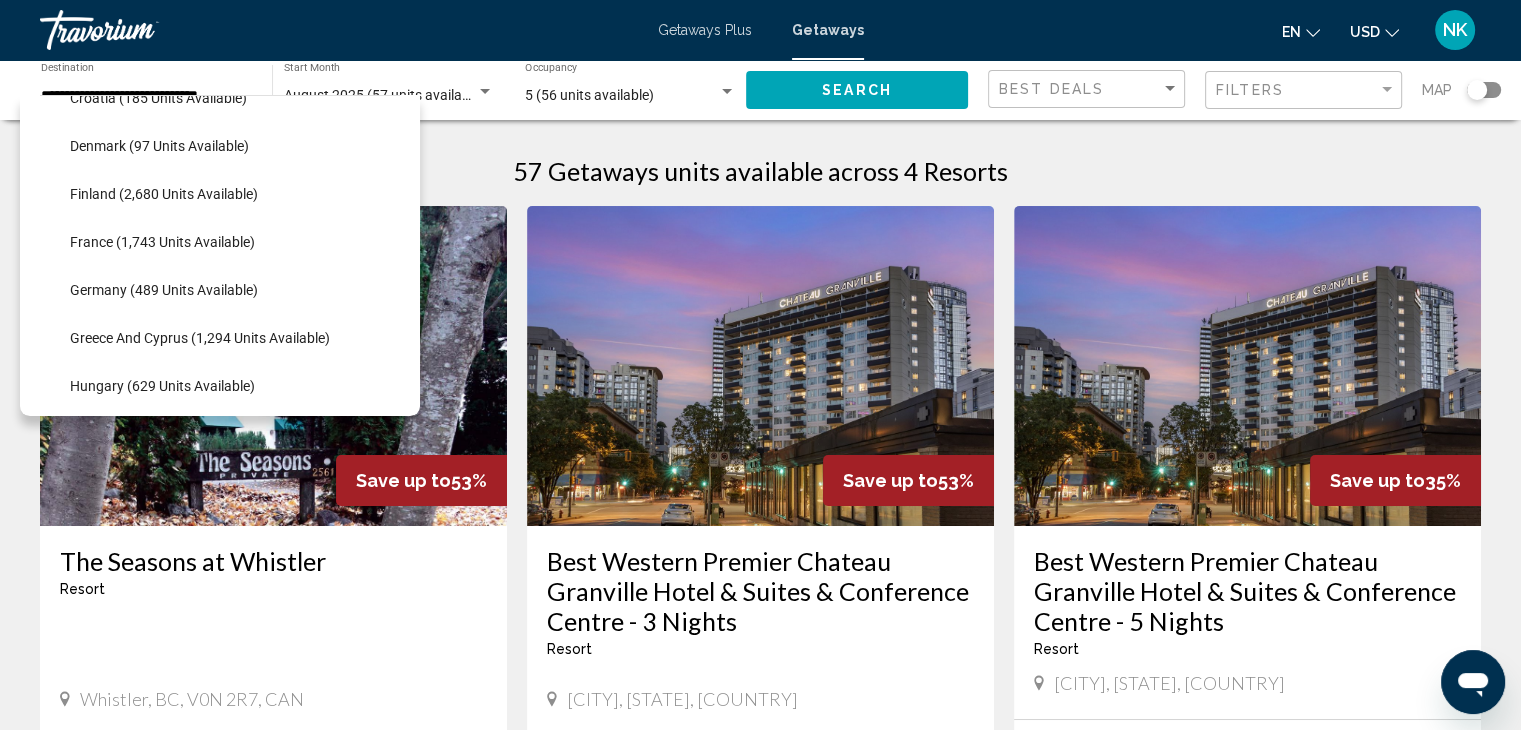scroll, scrollTop: 567, scrollLeft: 0, axis: vertical 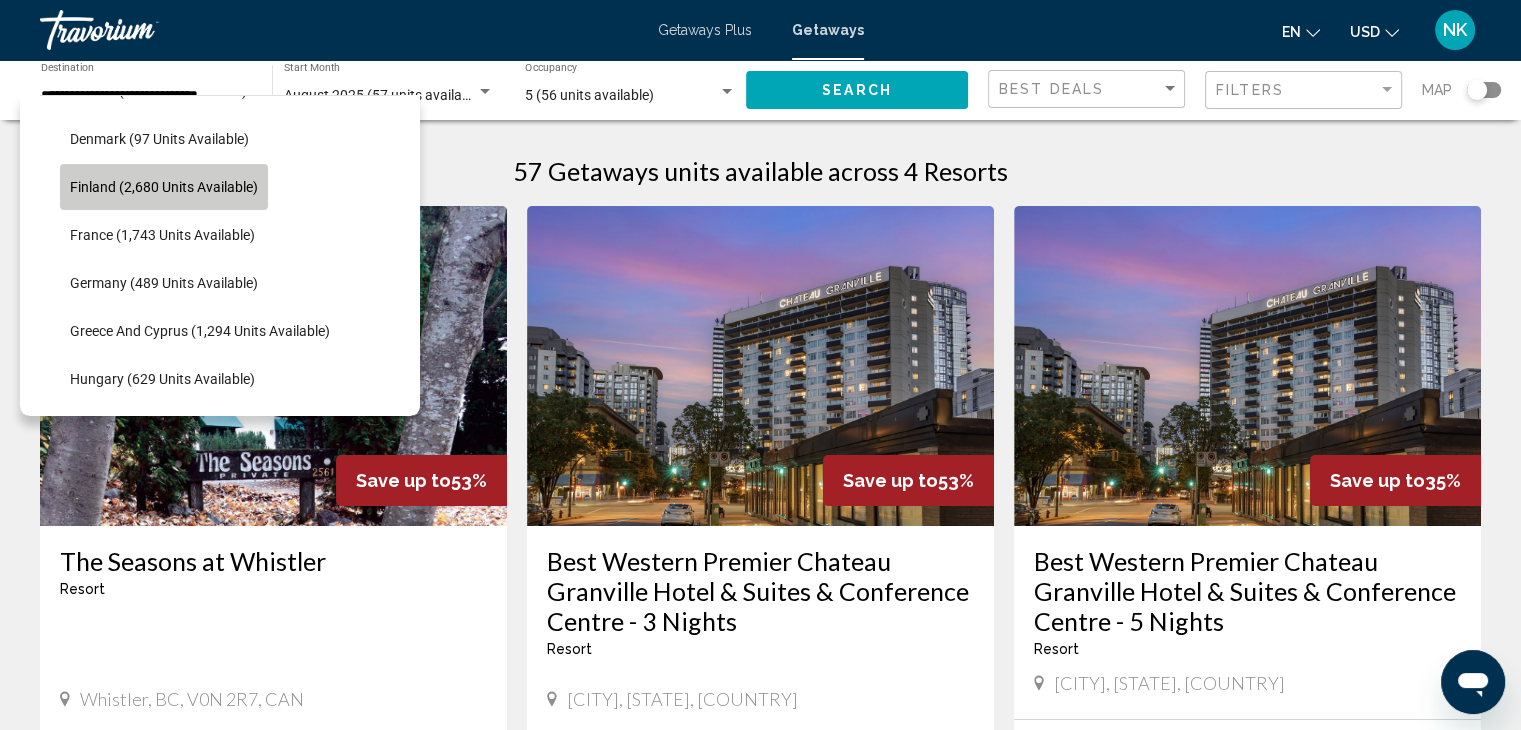click on "Finland (2,680 units available)" 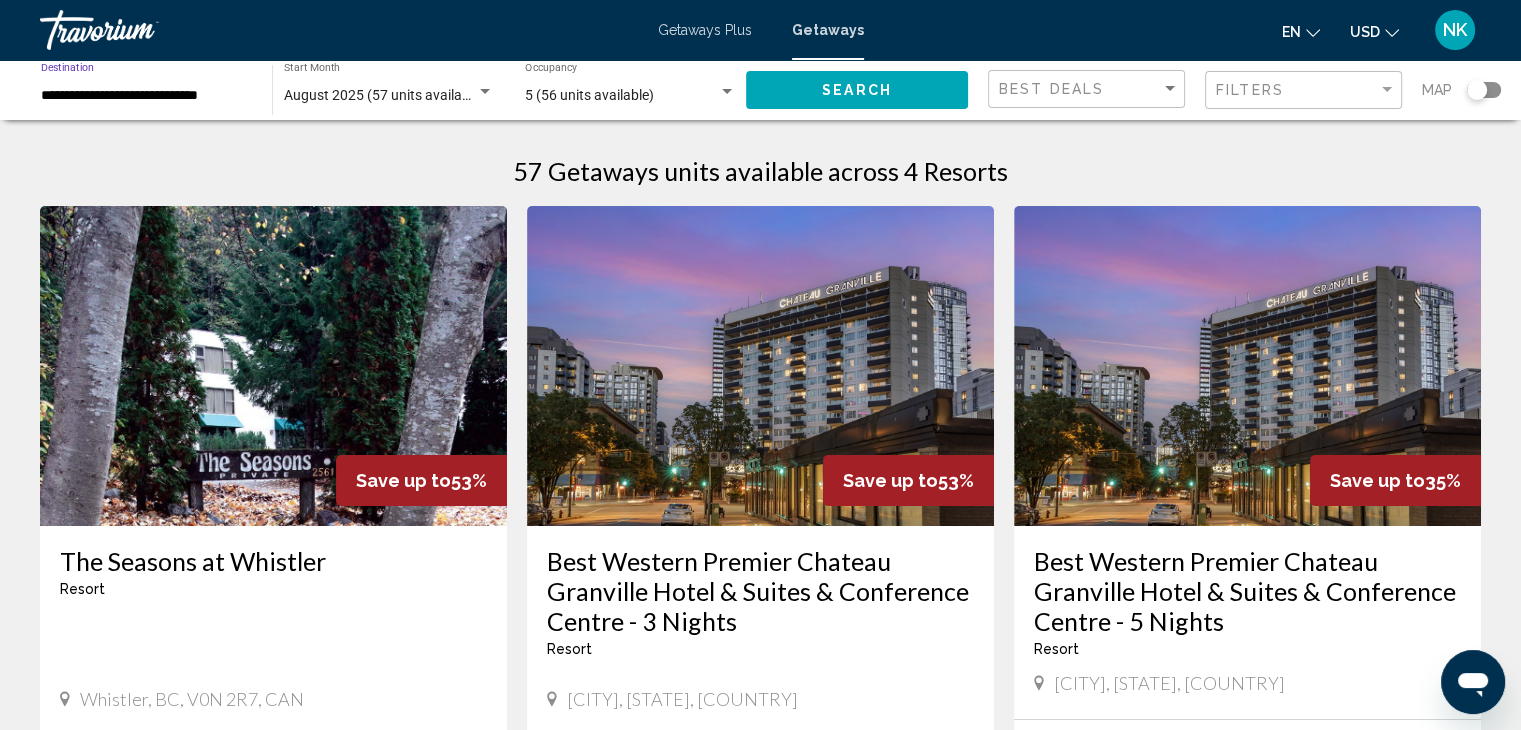 click on "Search" 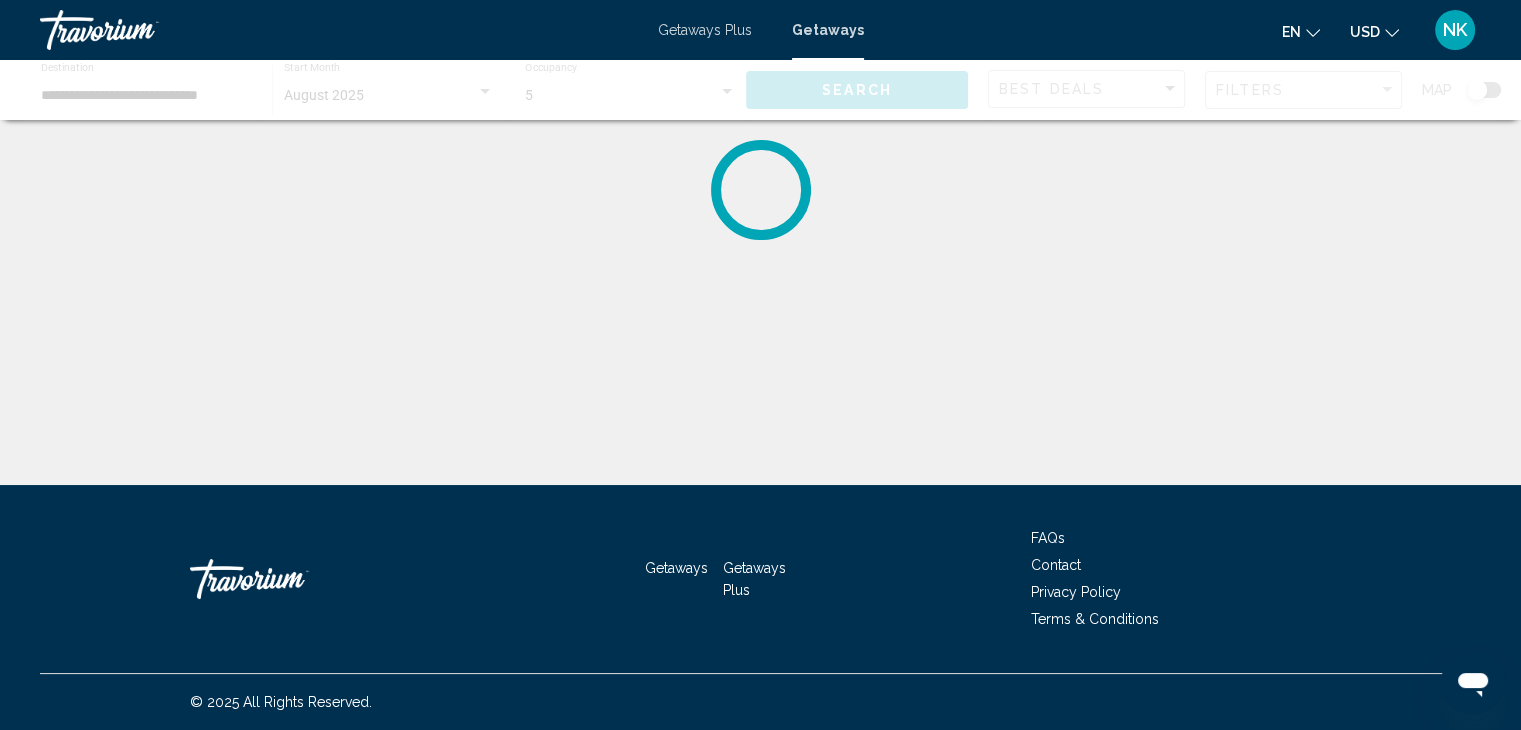 scroll, scrollTop: 0, scrollLeft: 0, axis: both 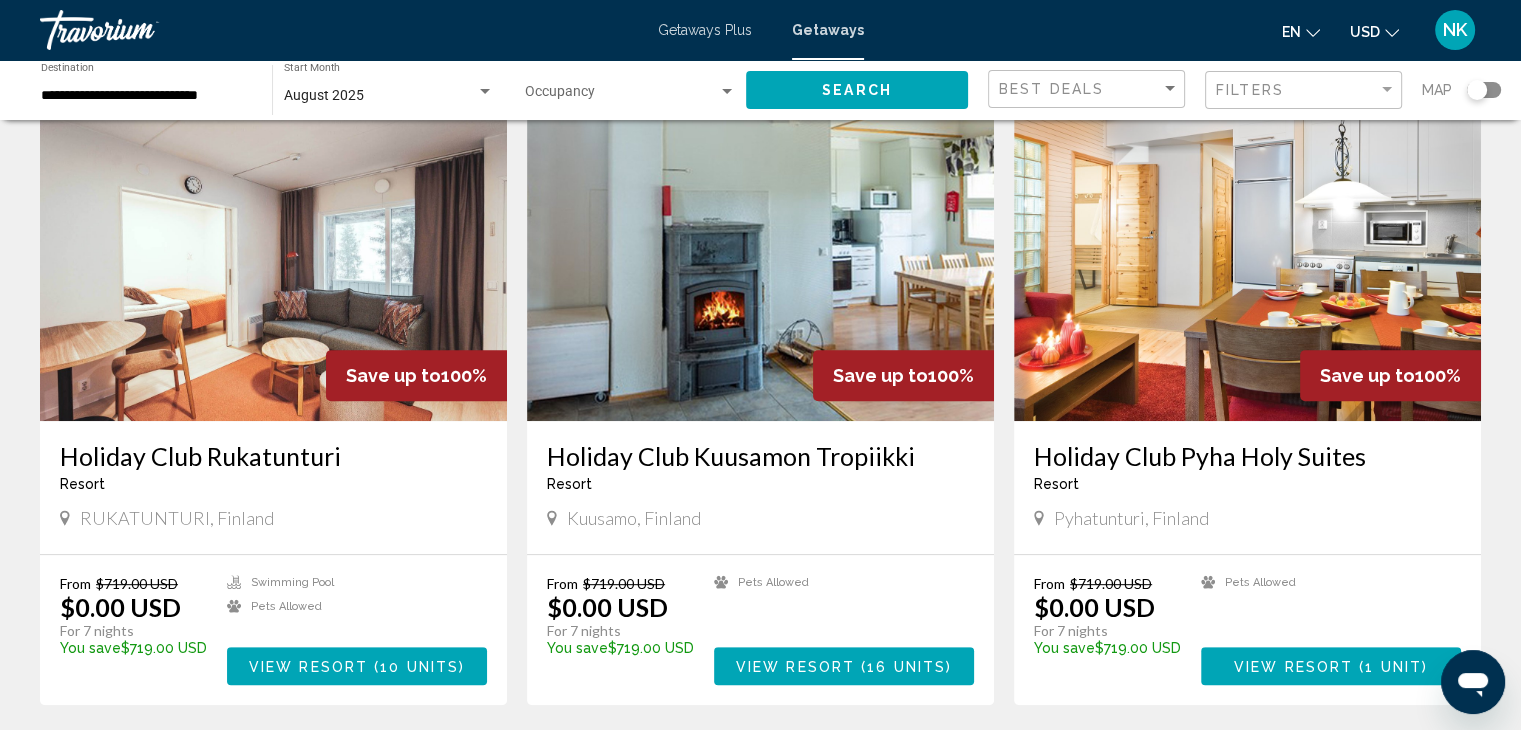 click at bounding box center (1247, 261) 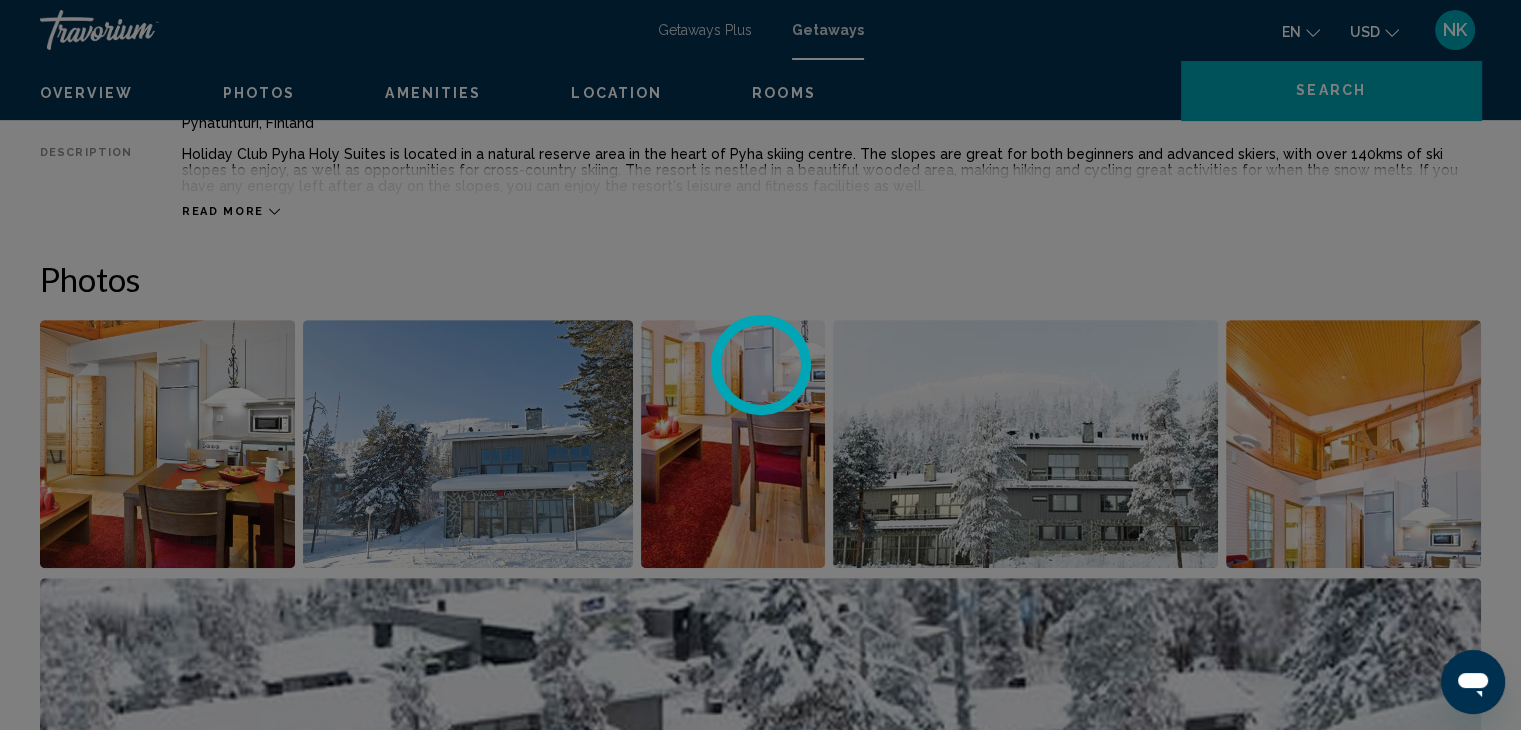 scroll, scrollTop: 0, scrollLeft: 0, axis: both 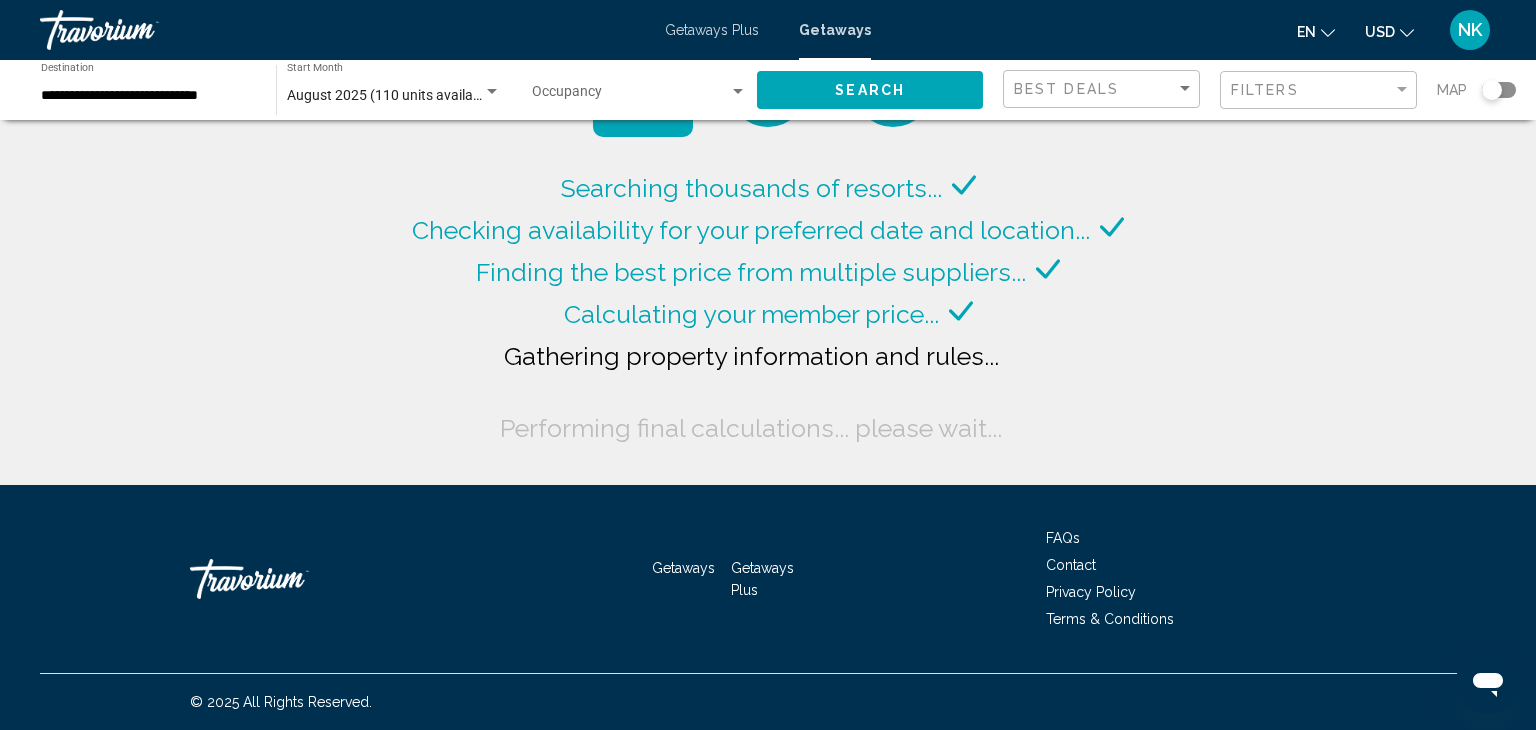 click on "Occupancy Any Occupancy" 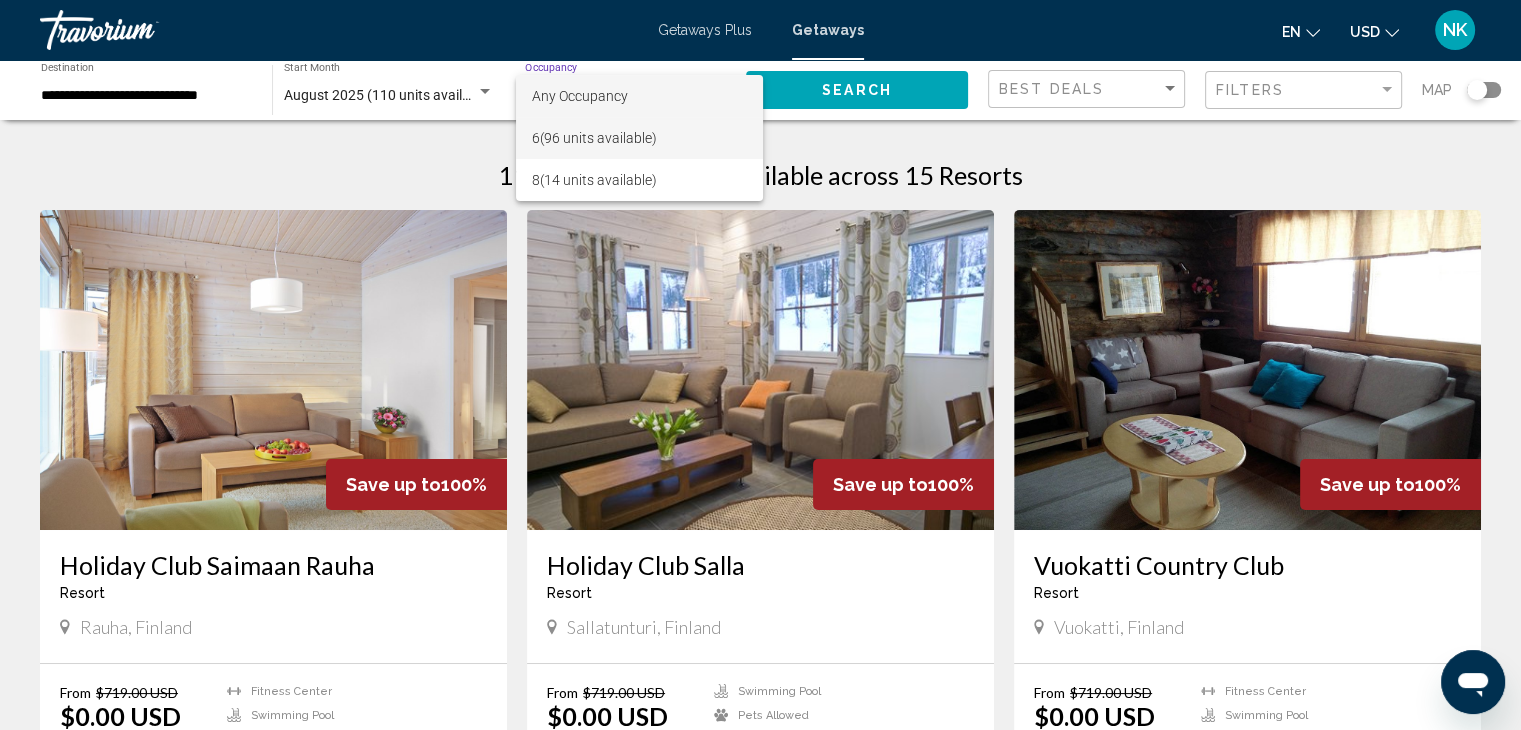 click on "6  (96 units available)" at bounding box center [639, 138] 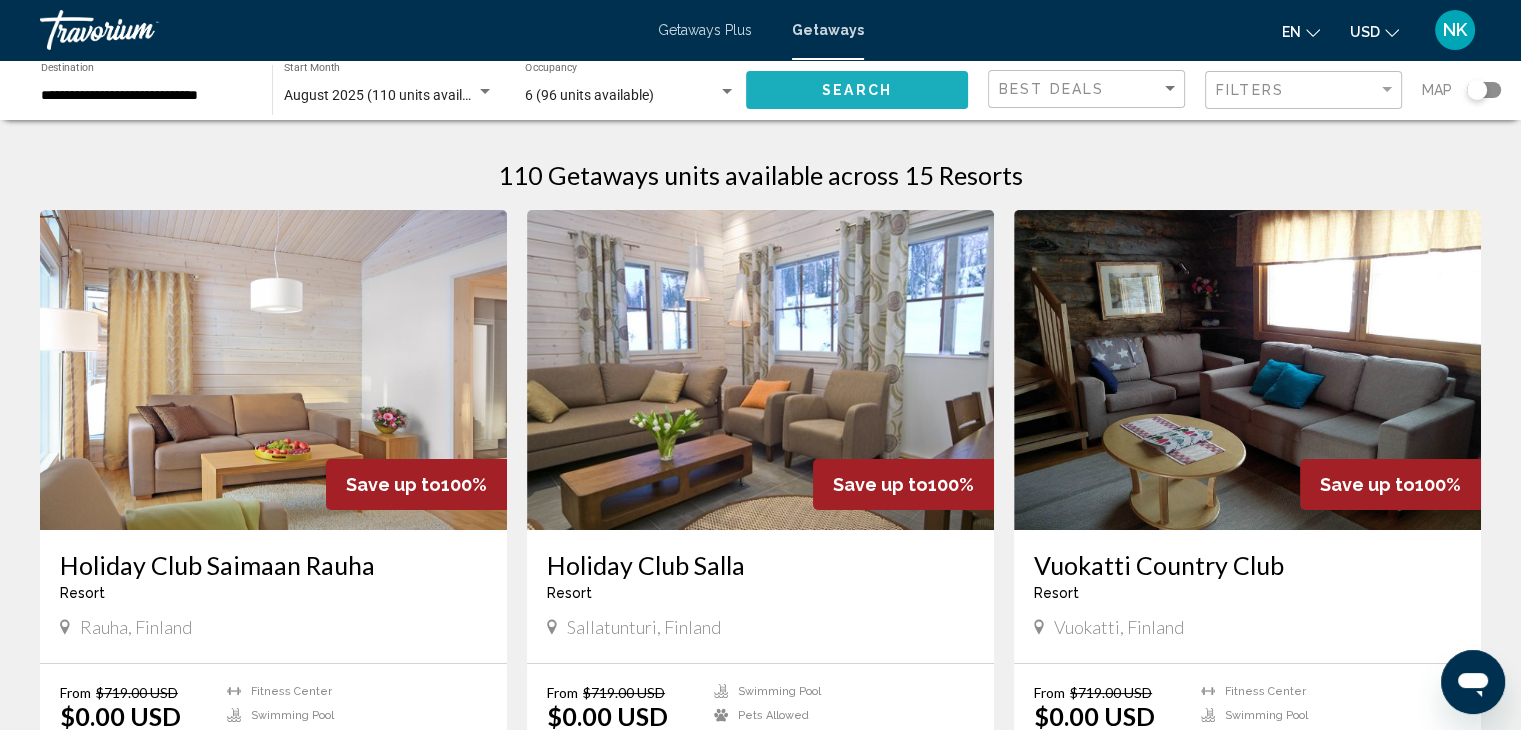 click on "Search" 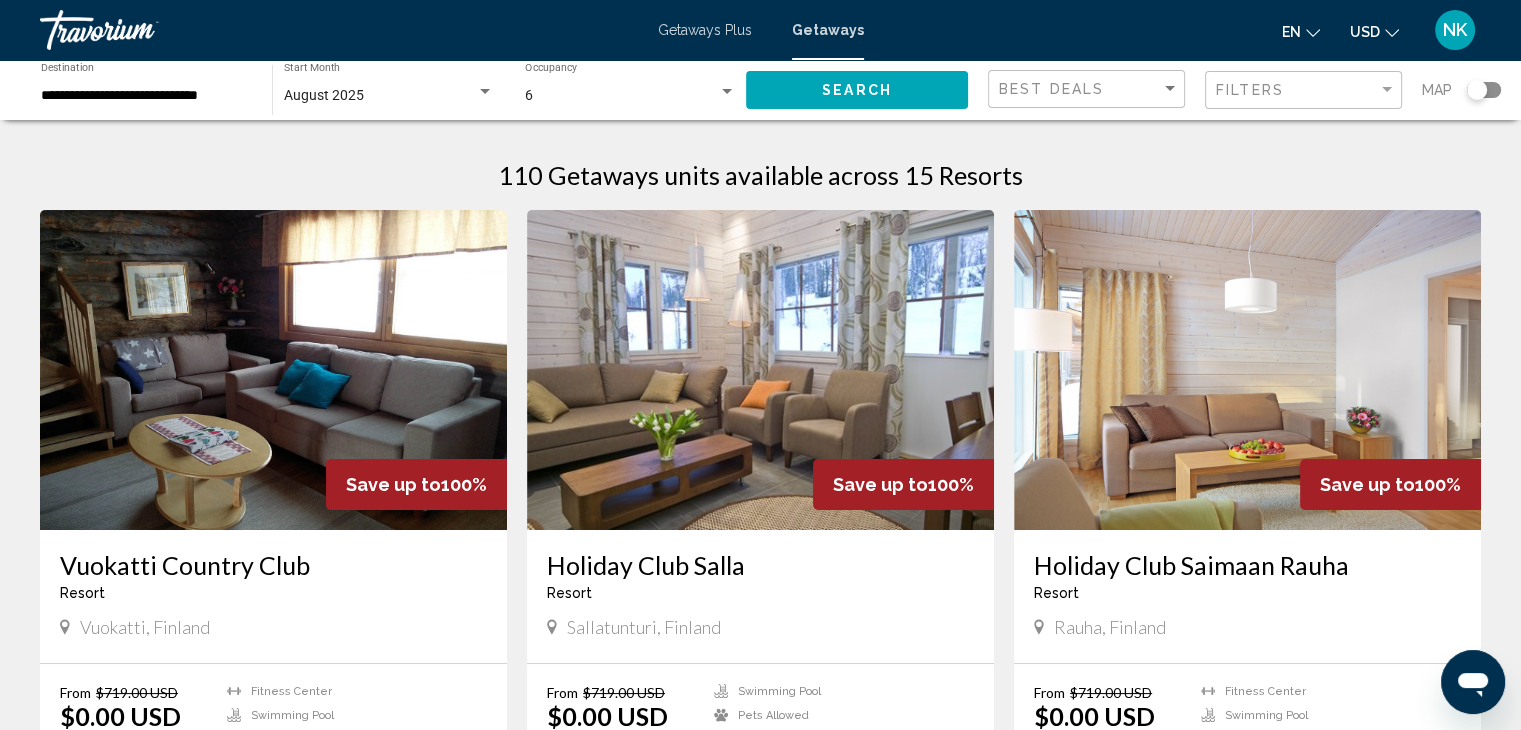 drag, startPoint x: 1514, startPoint y: 120, endPoint x: 1520, endPoint y: 166, distance: 46.389652 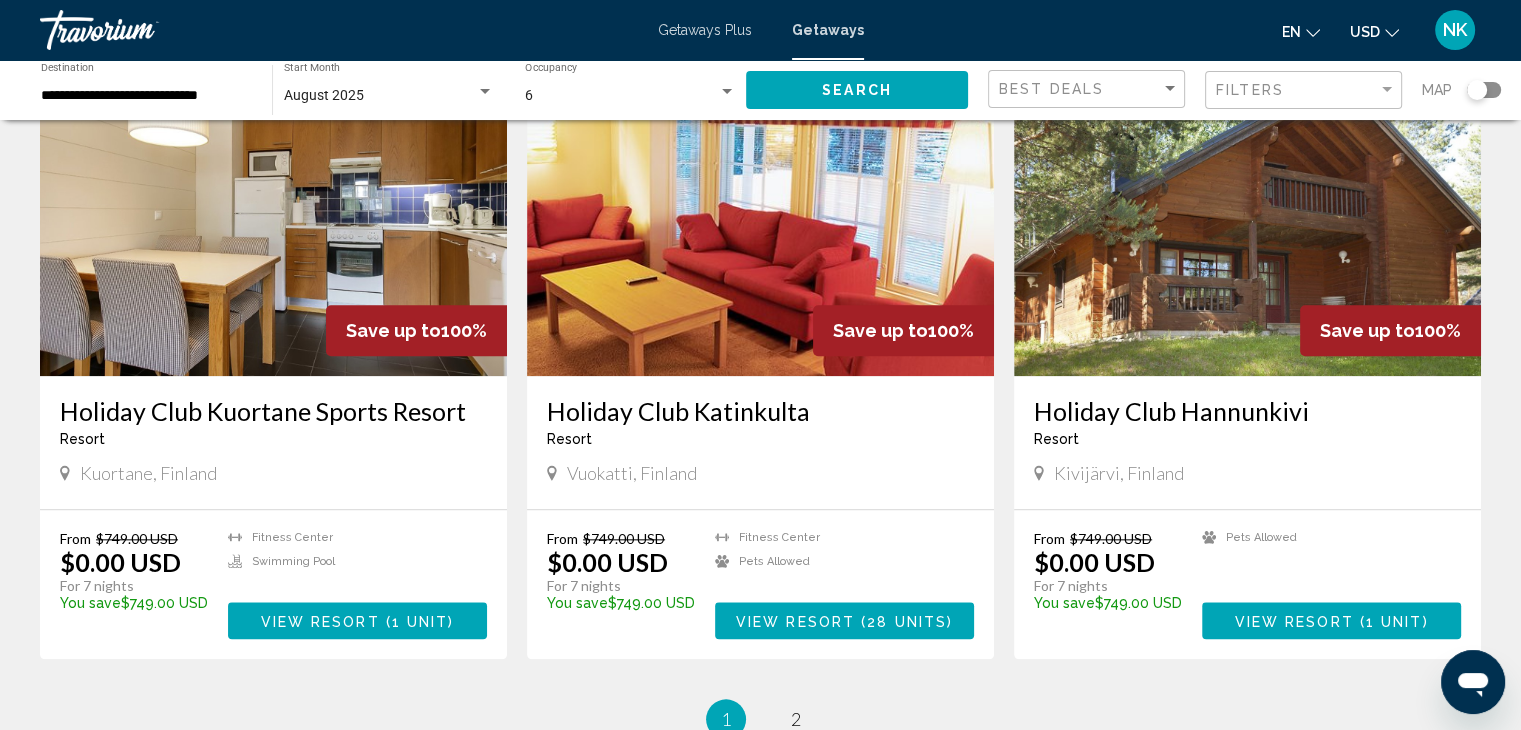 scroll, scrollTop: 2091, scrollLeft: 0, axis: vertical 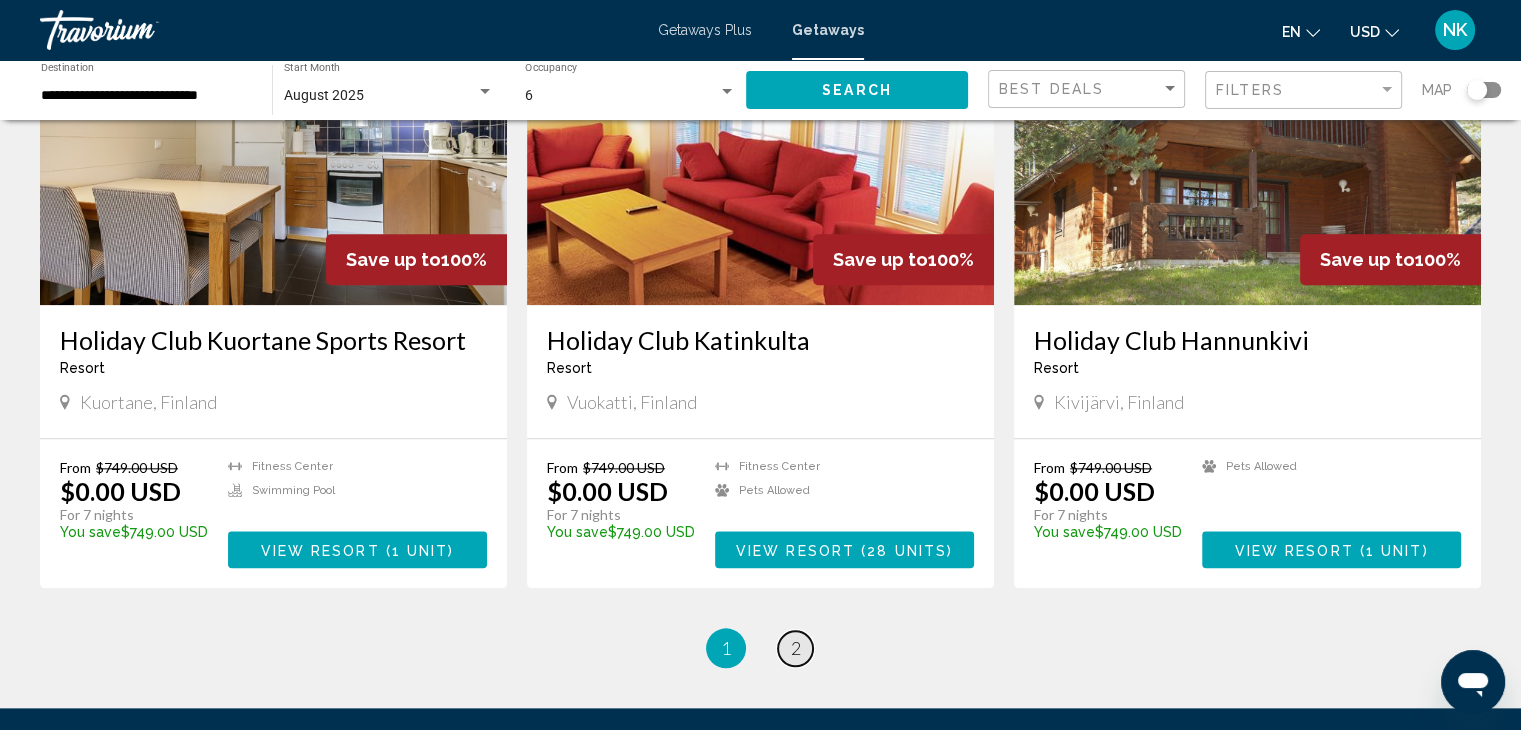 click on "page  2" at bounding box center [795, 648] 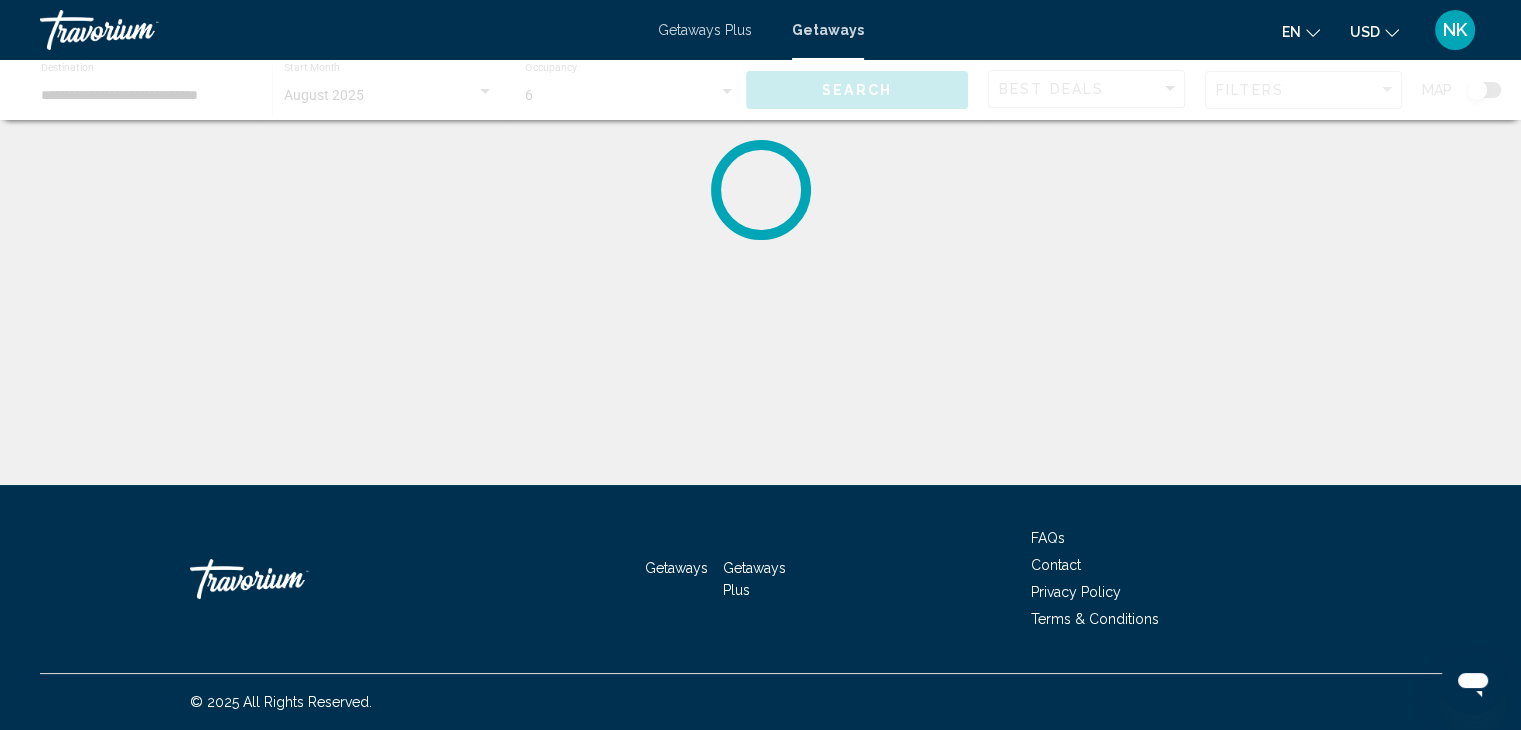 scroll, scrollTop: 0, scrollLeft: 0, axis: both 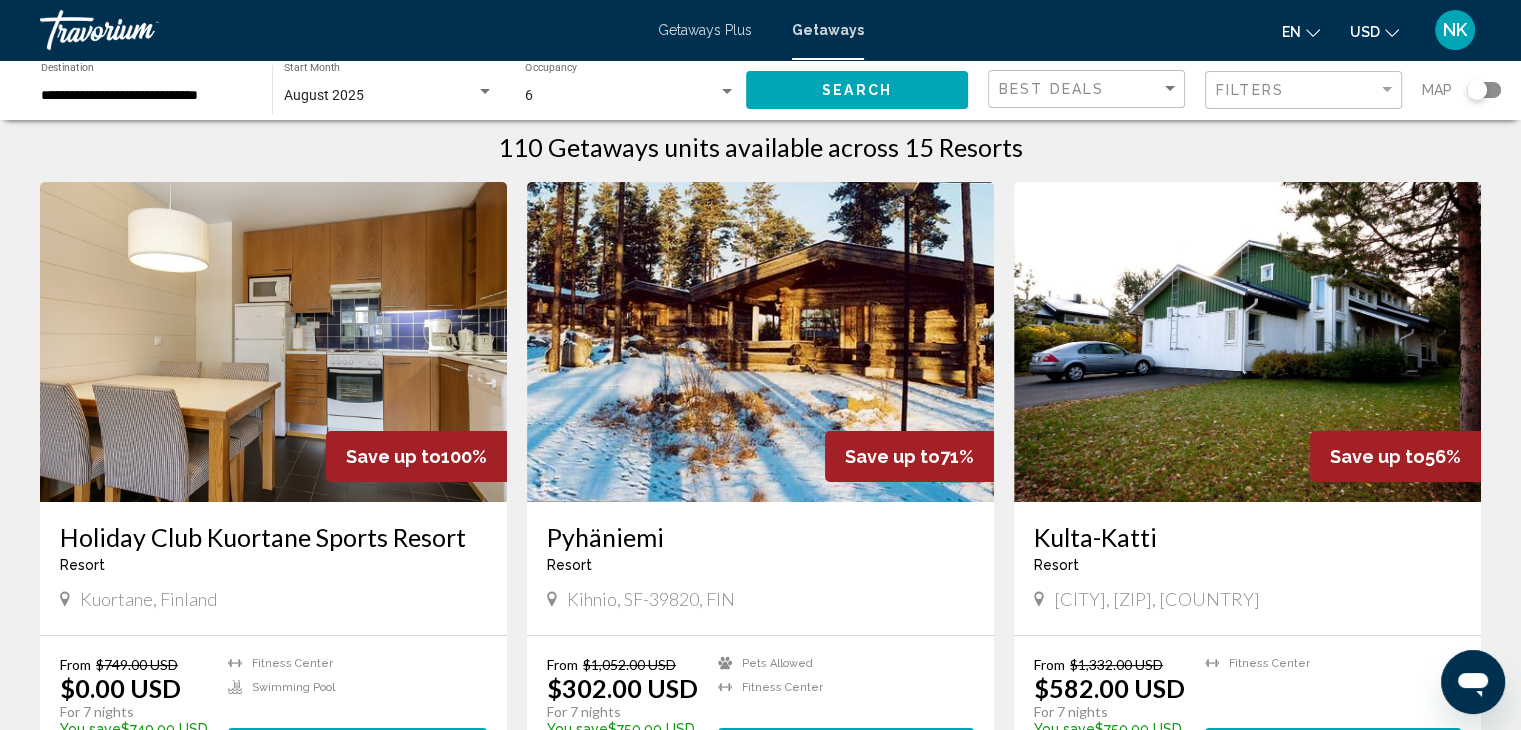 click at bounding box center [273, 342] 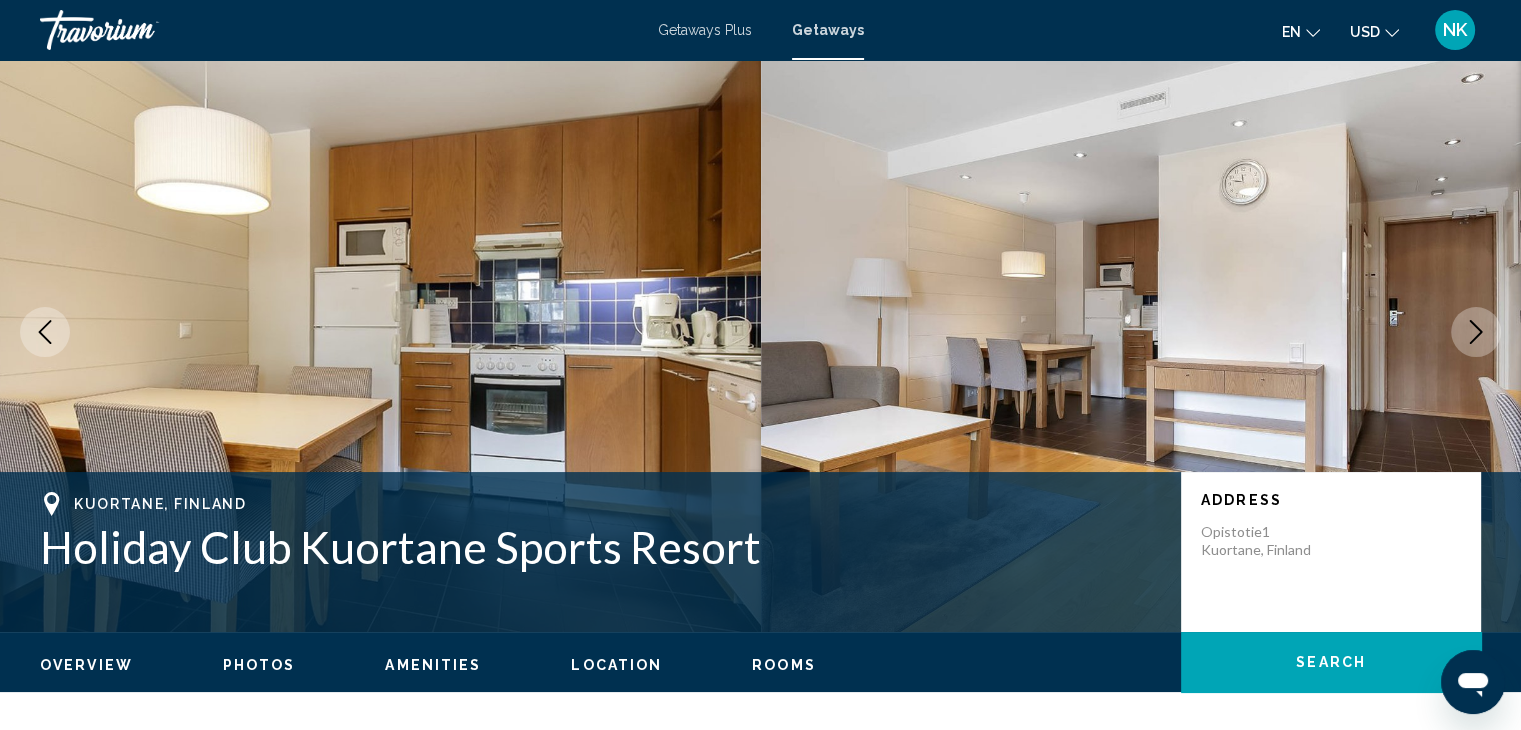 scroll, scrollTop: 0, scrollLeft: 0, axis: both 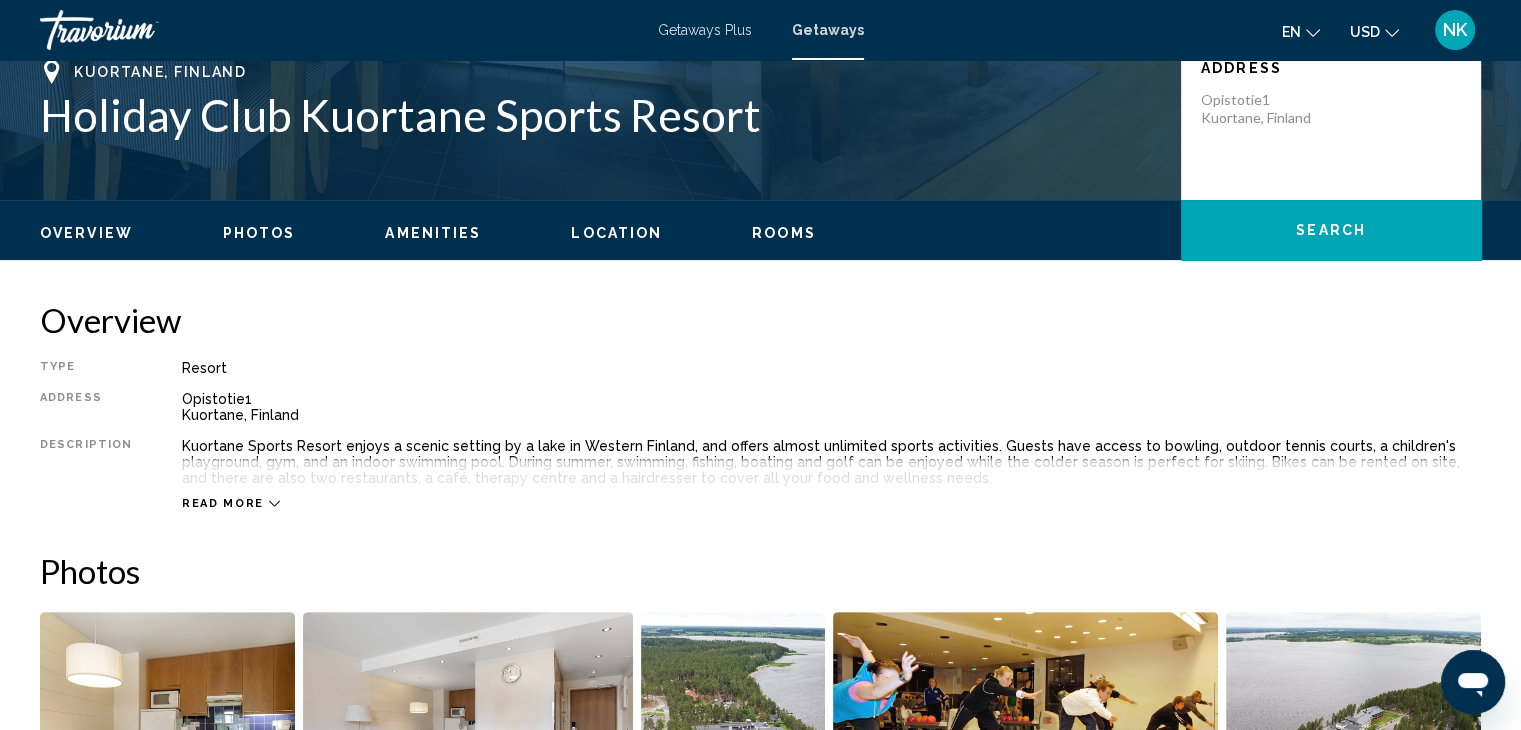 type 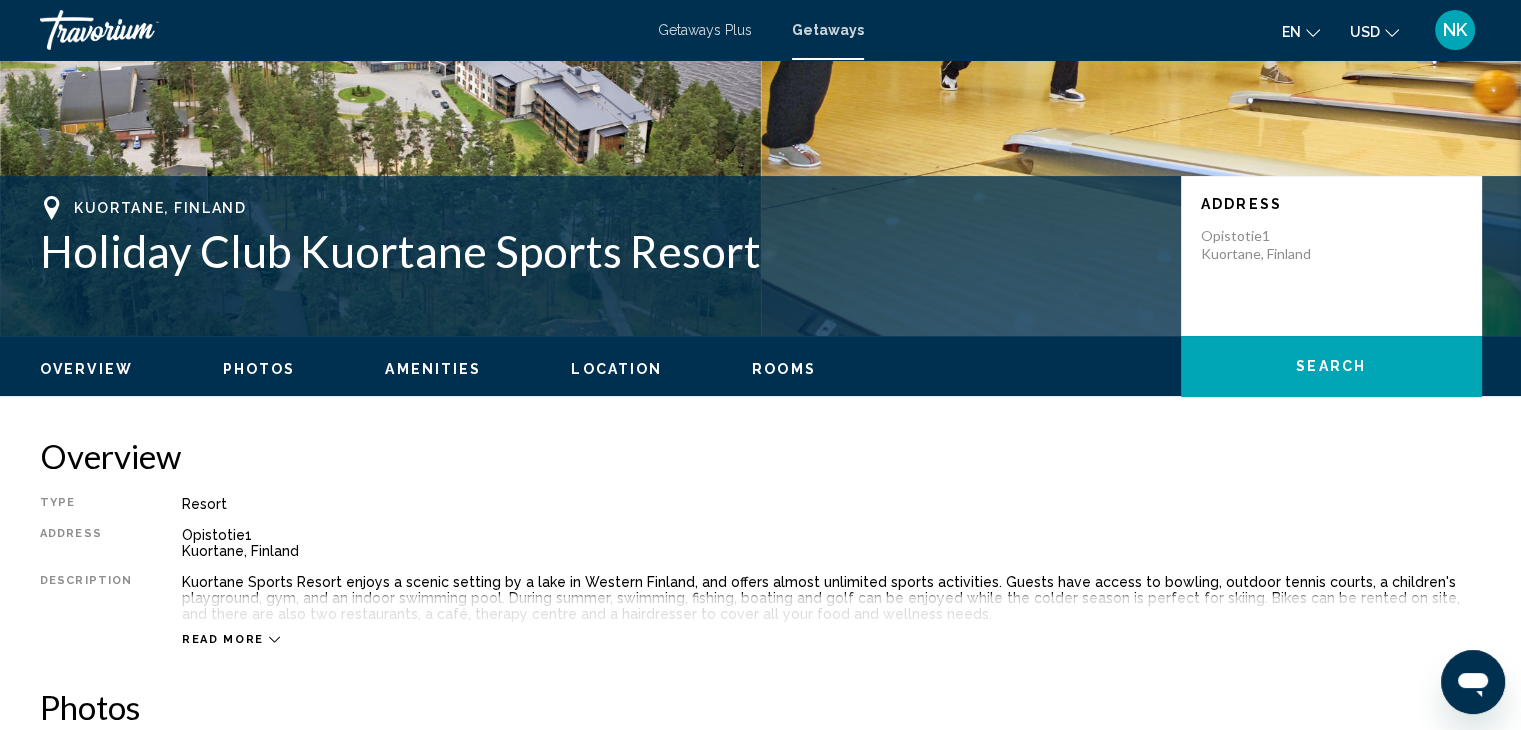 scroll, scrollTop: 0, scrollLeft: 0, axis: both 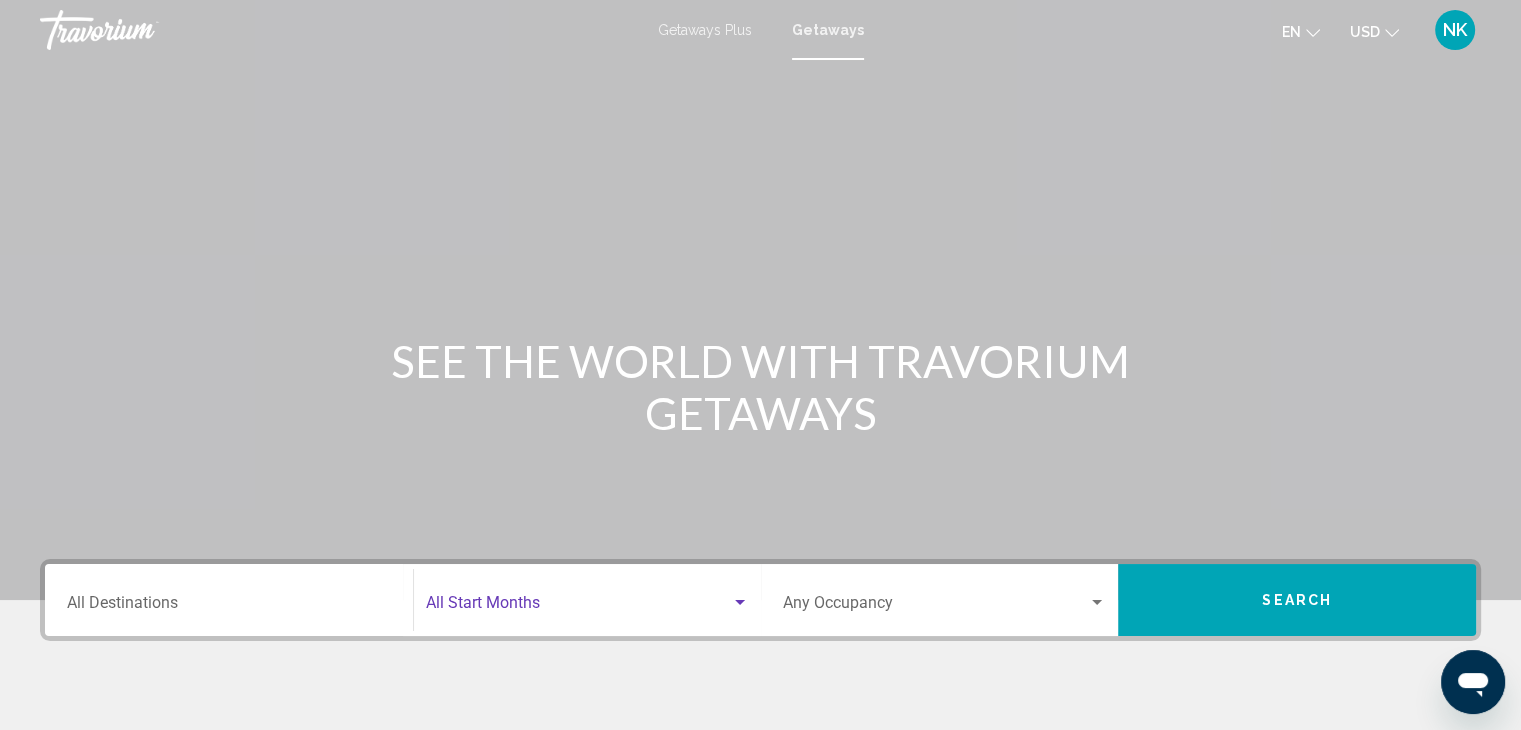 click at bounding box center [578, 607] 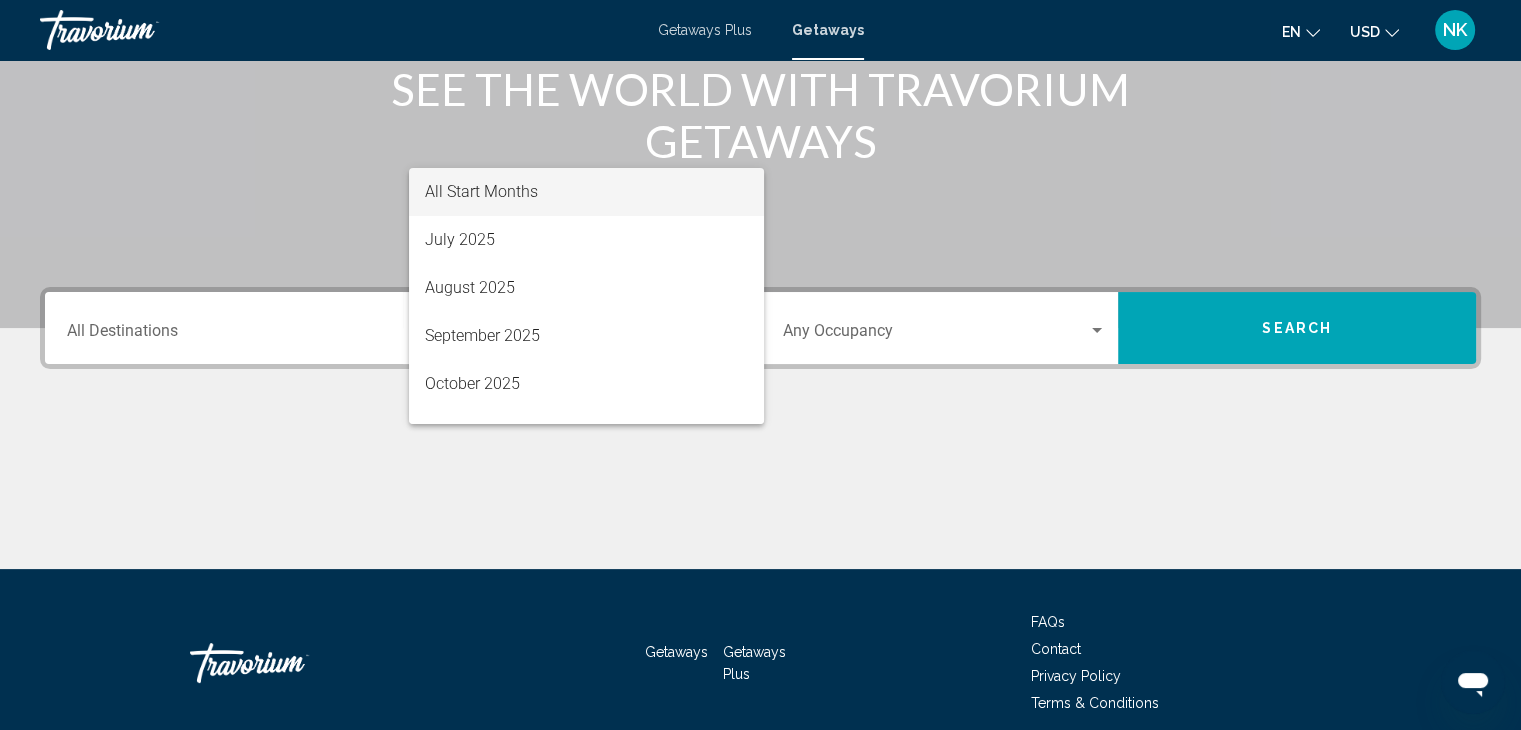 scroll, scrollTop: 356, scrollLeft: 0, axis: vertical 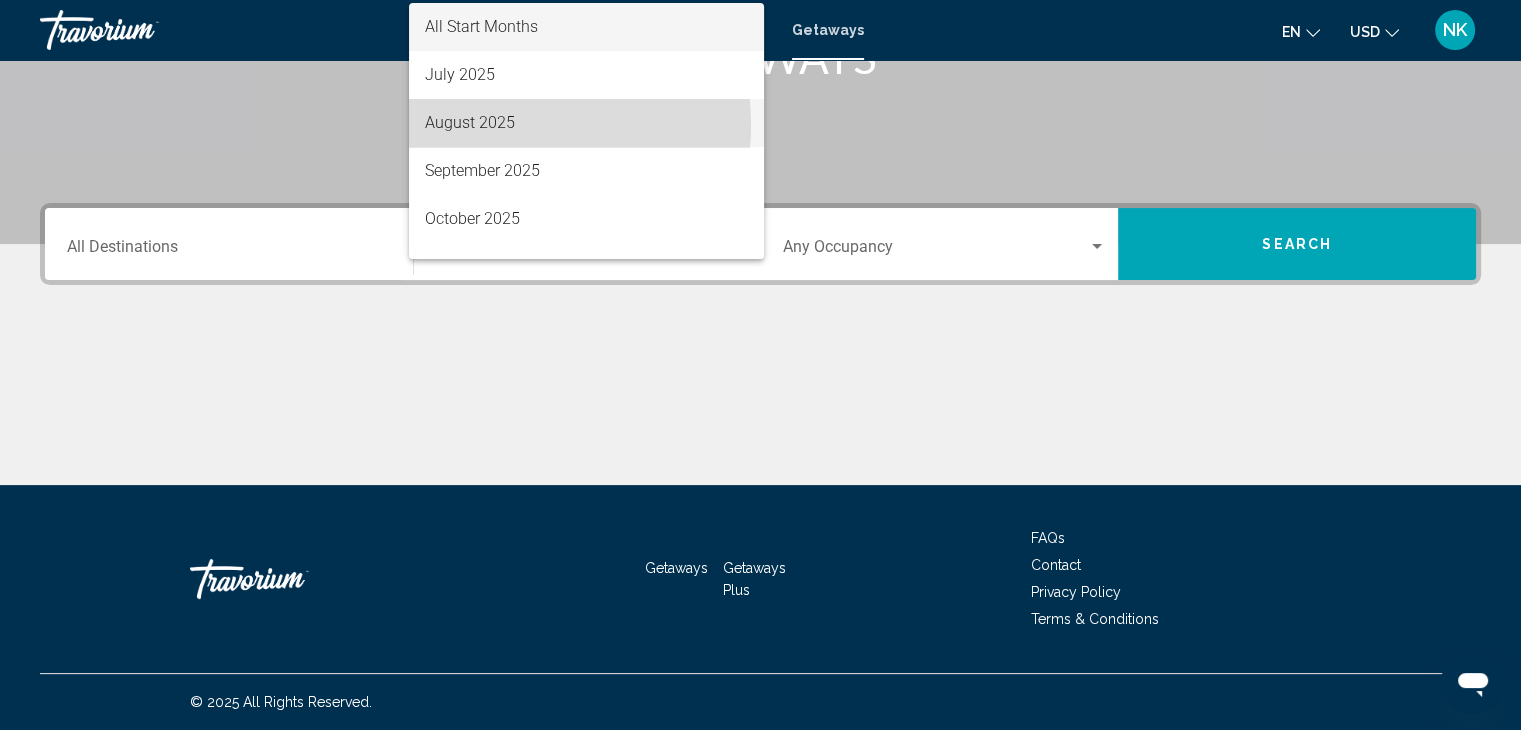 click on "August 2025" at bounding box center [586, 123] 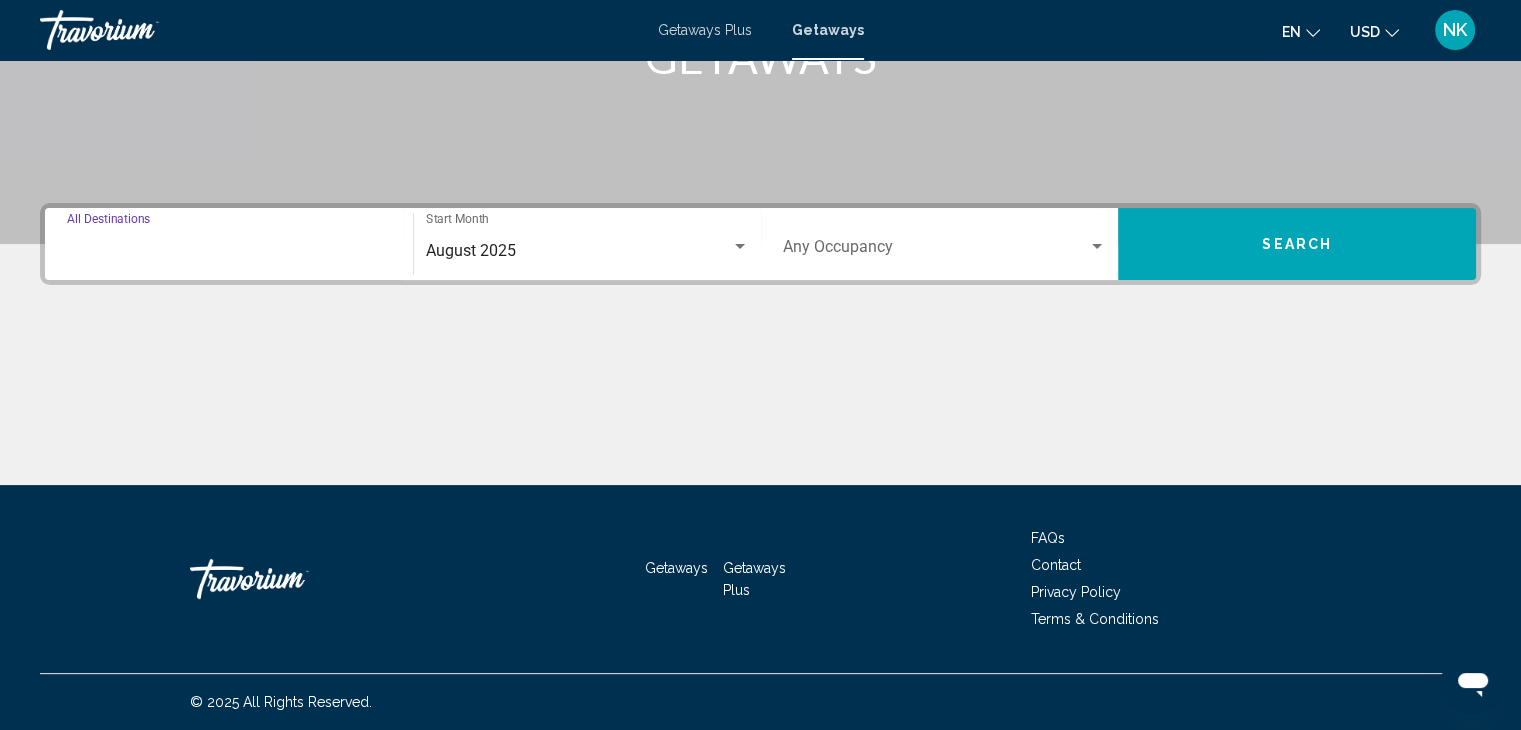 click on "Destination All Destinations" at bounding box center [229, 251] 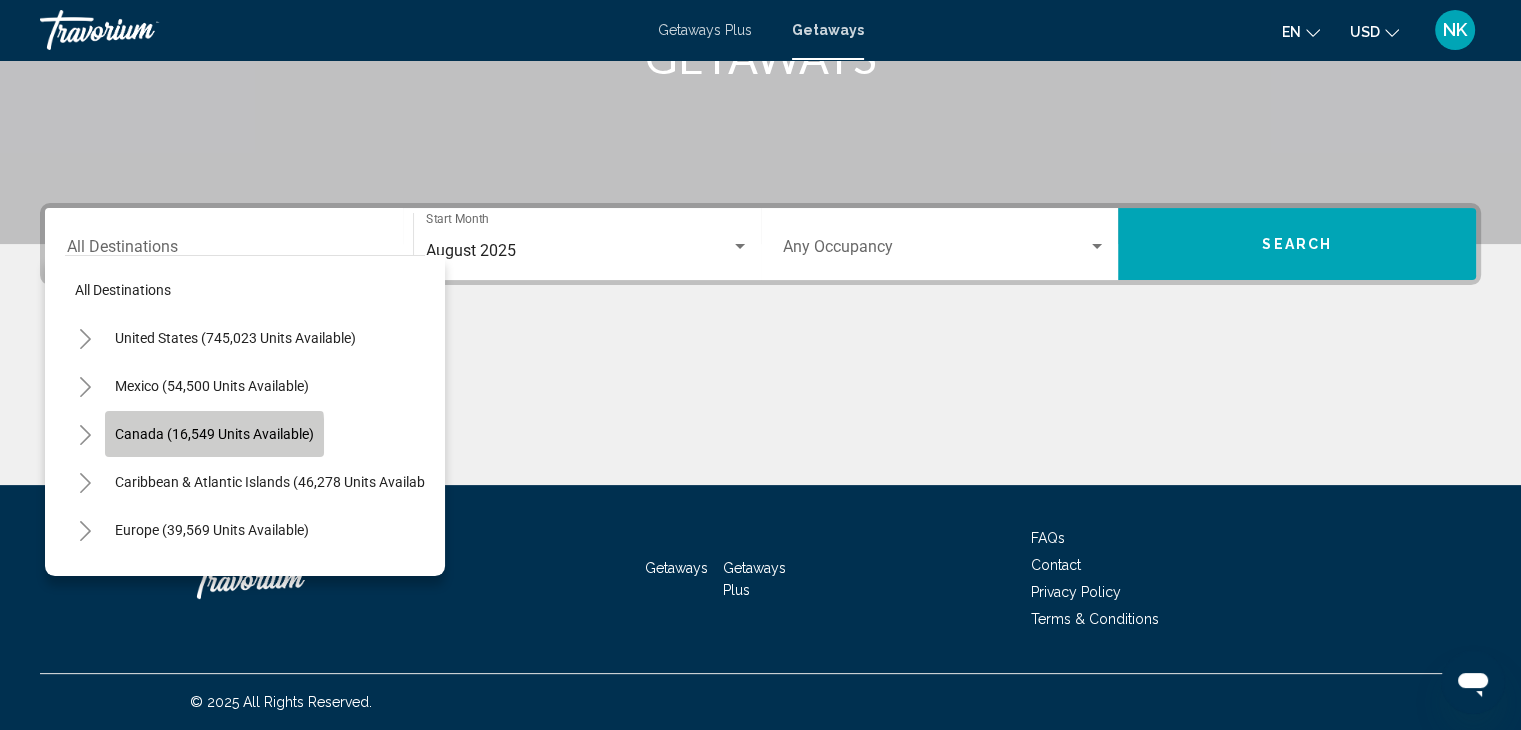 click on "Canada (16,549 units available)" 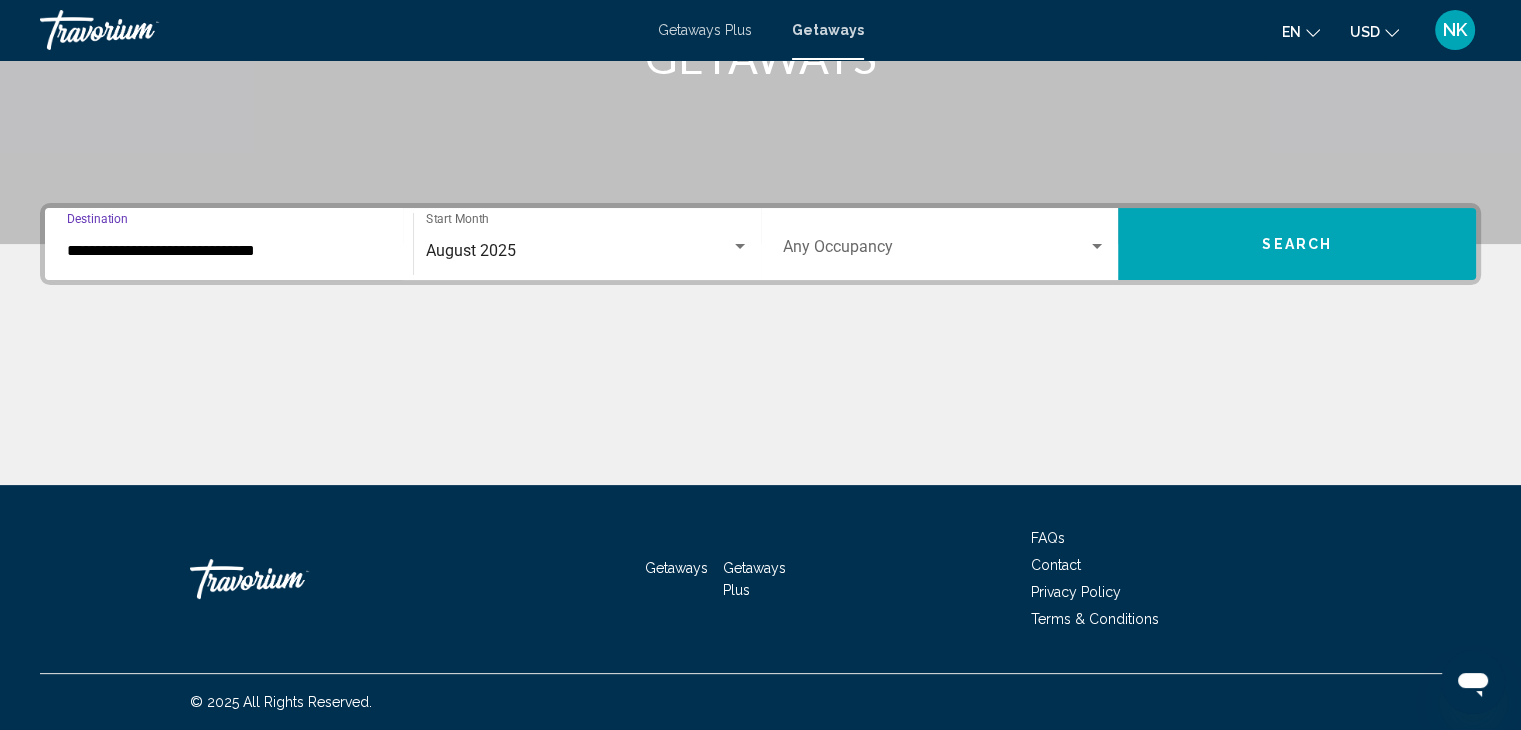 click at bounding box center [936, 251] 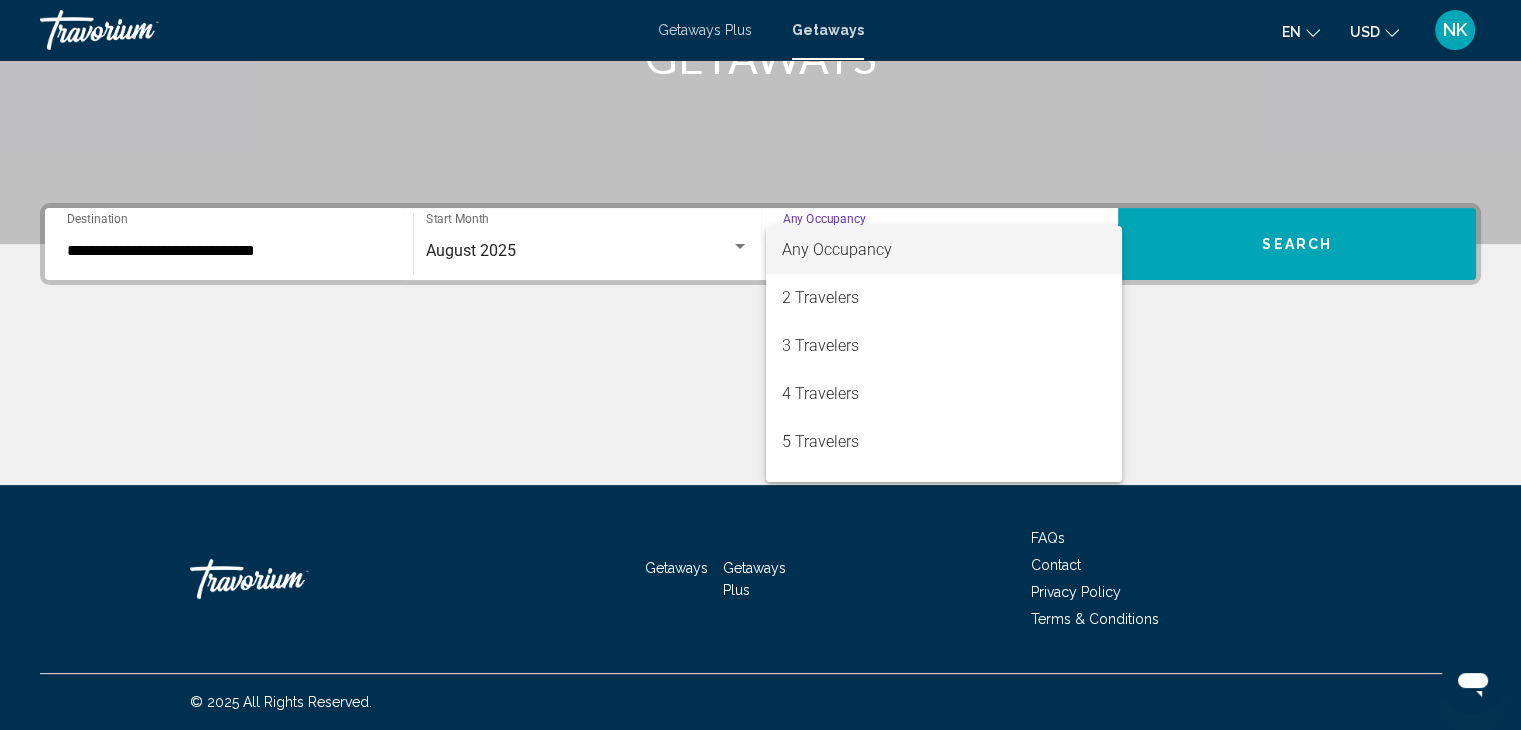 scroll, scrollTop: 40, scrollLeft: 0, axis: vertical 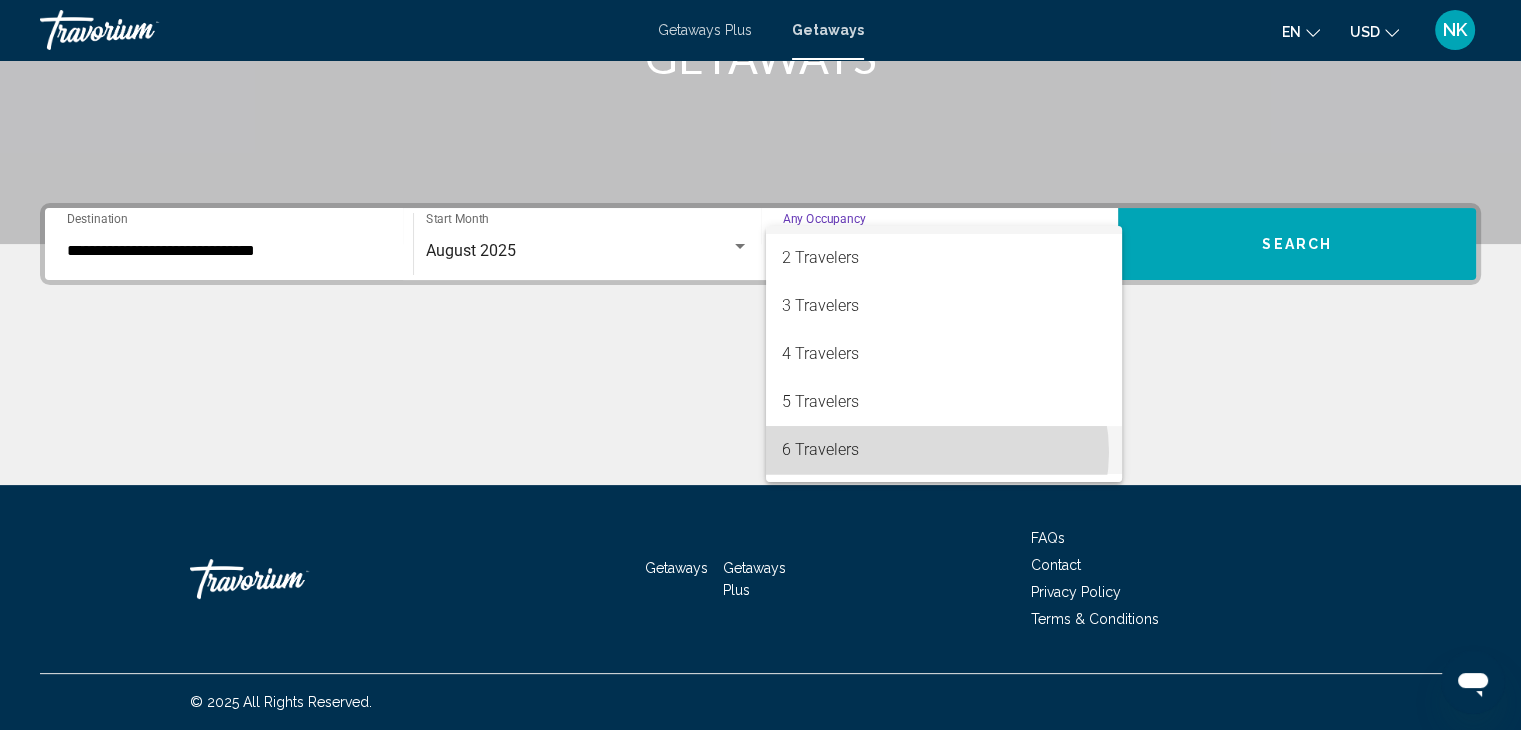 click on "6 Travelers" at bounding box center [944, 450] 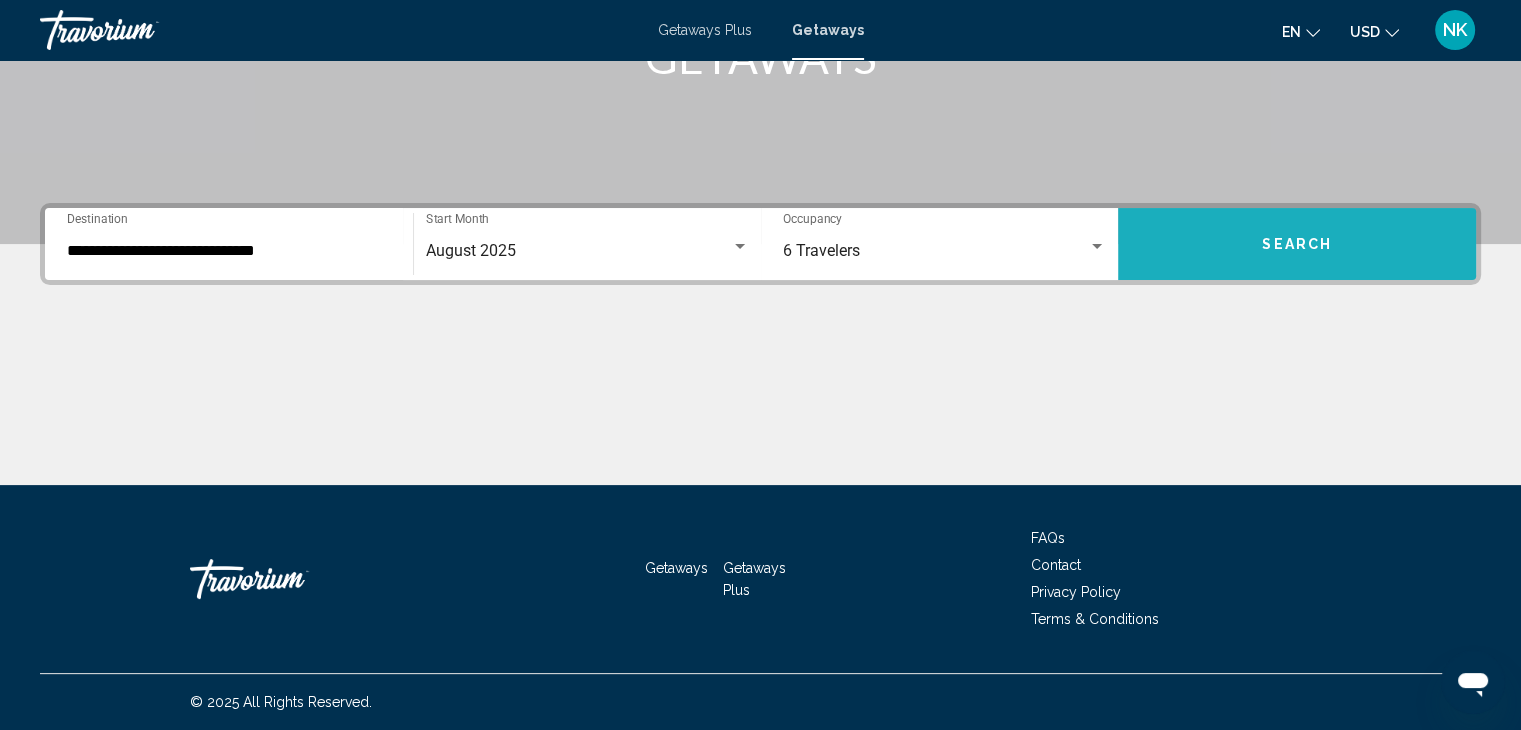 click on "Search" at bounding box center (1297, 245) 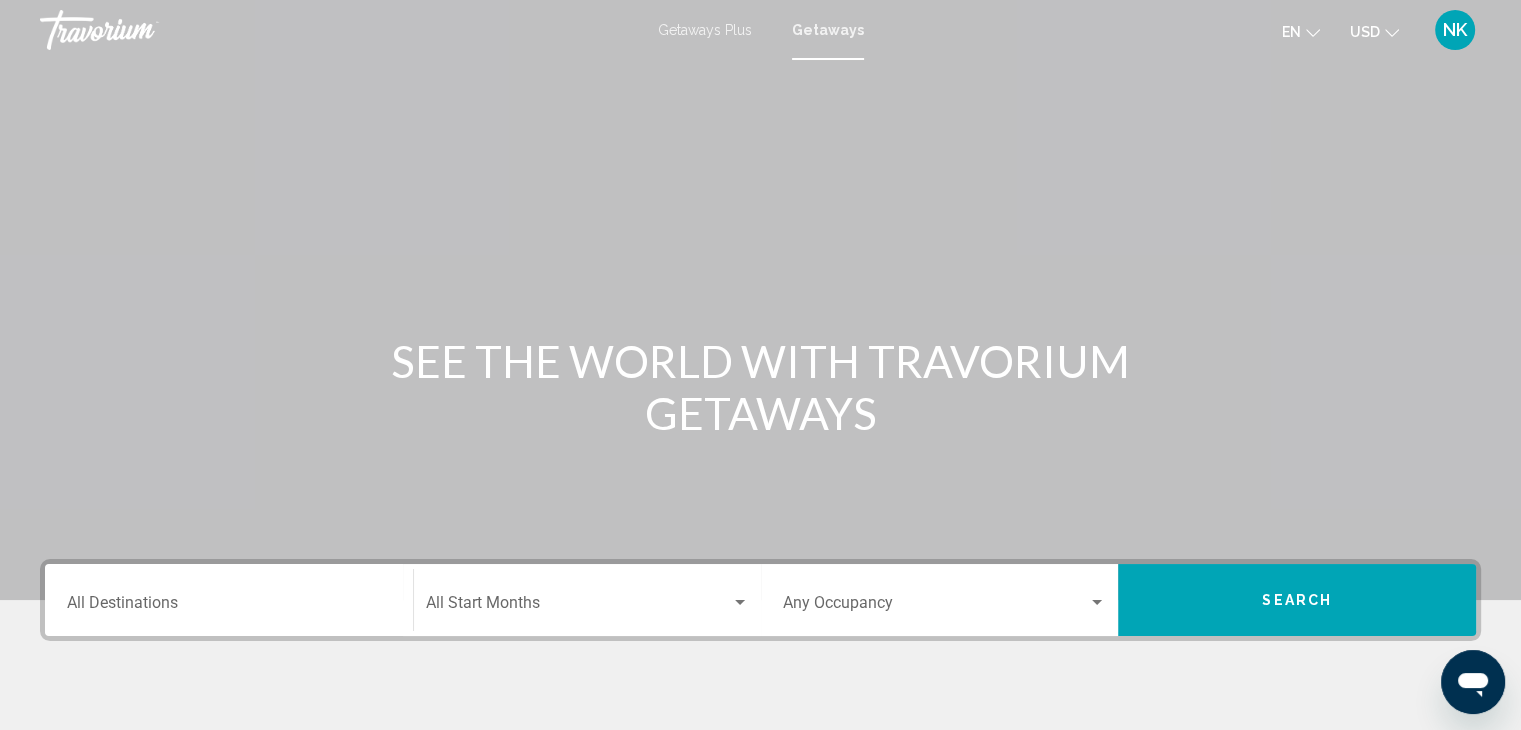 click on "Getaways Plus" at bounding box center (705, 30) 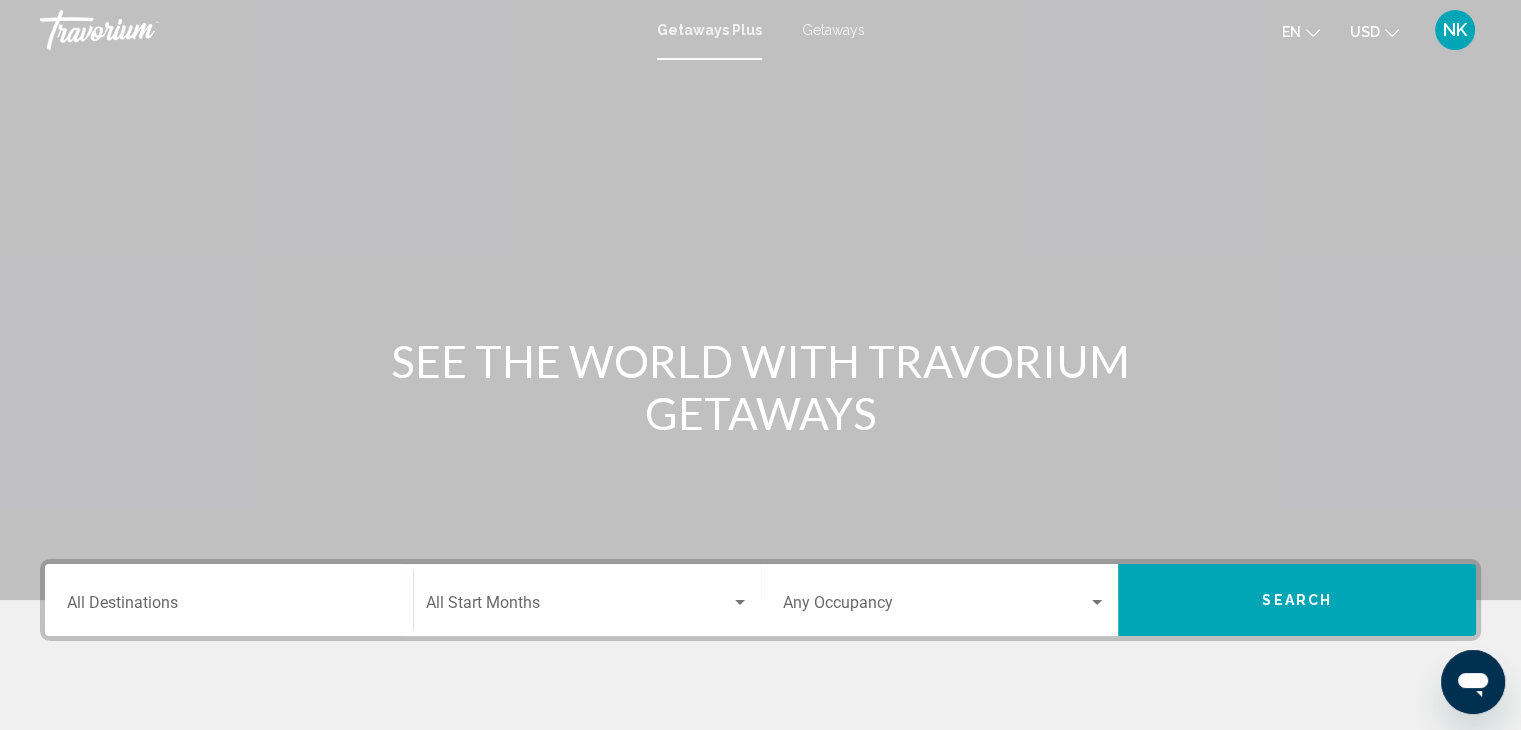 click on "Start Month All Start Months" 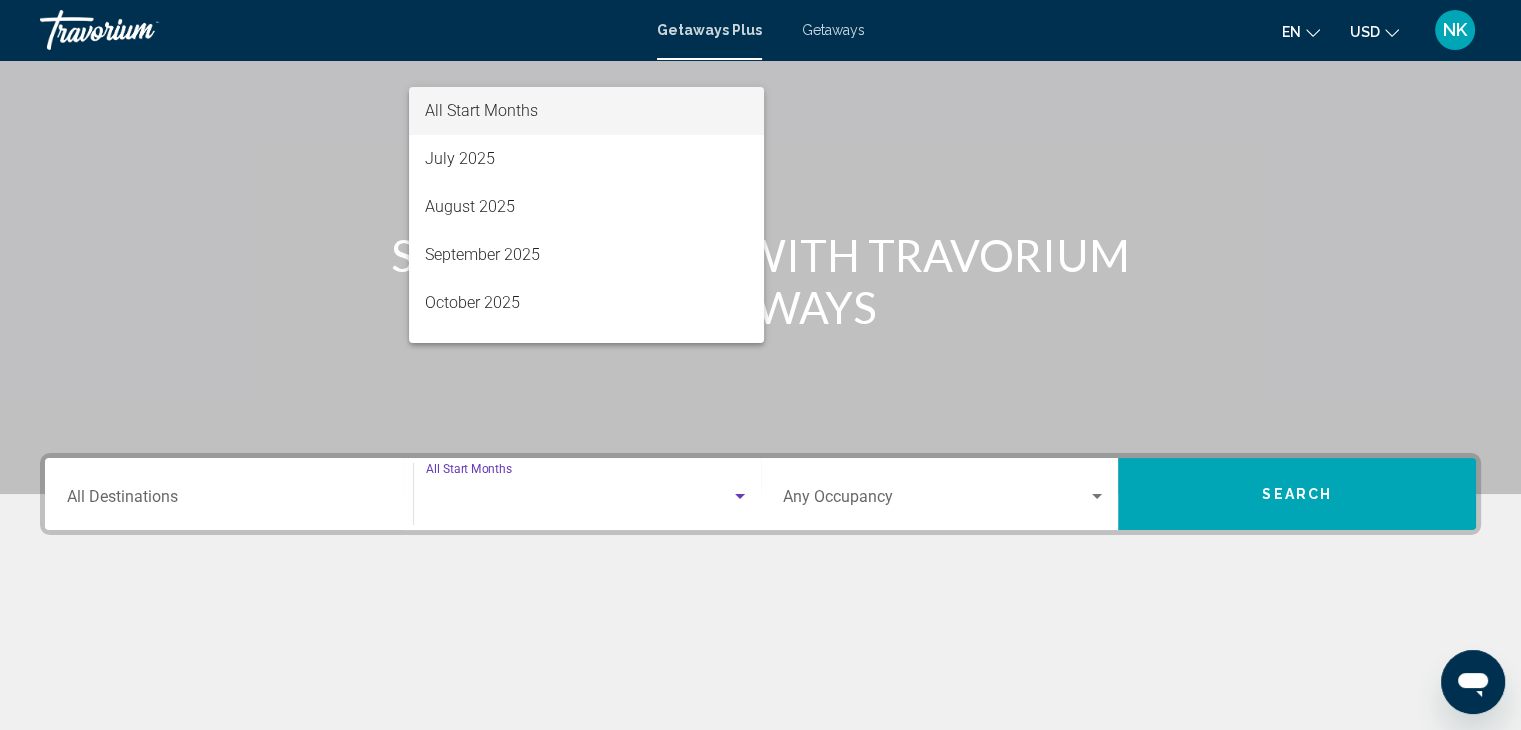 scroll, scrollTop: 356, scrollLeft: 0, axis: vertical 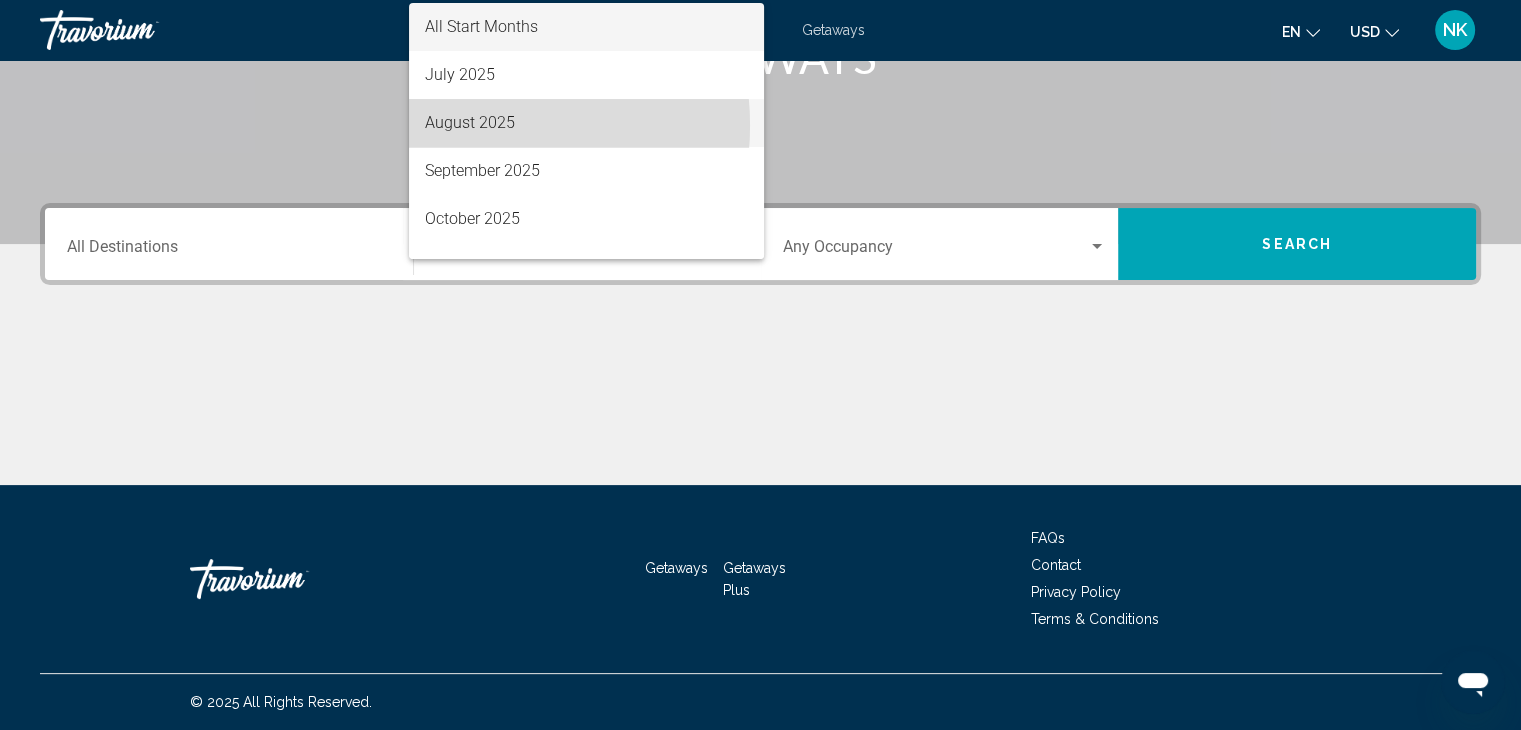 click on "August 2025" at bounding box center [586, 123] 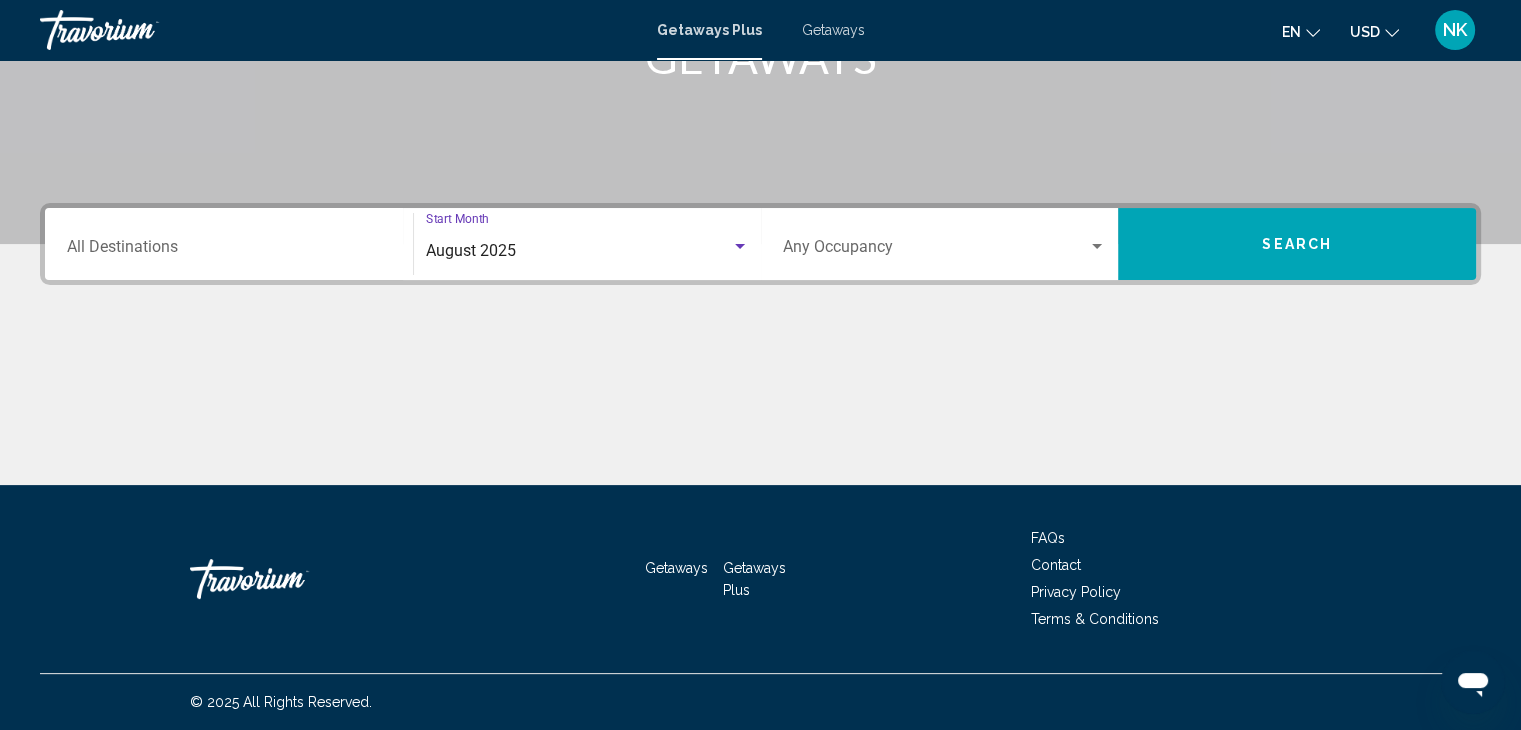 click on "Destination All Destinations" at bounding box center (229, 251) 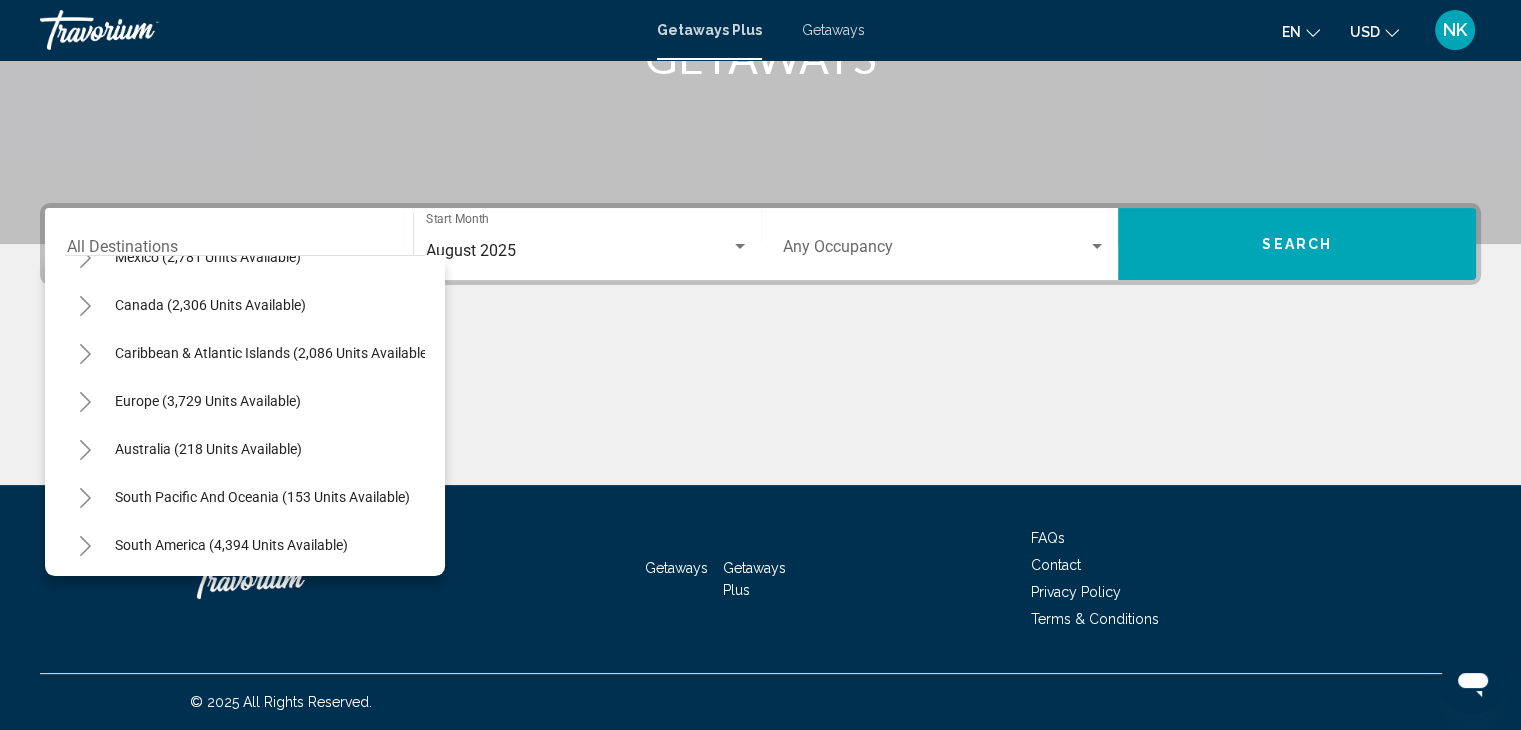 scroll, scrollTop: 141, scrollLeft: 0, axis: vertical 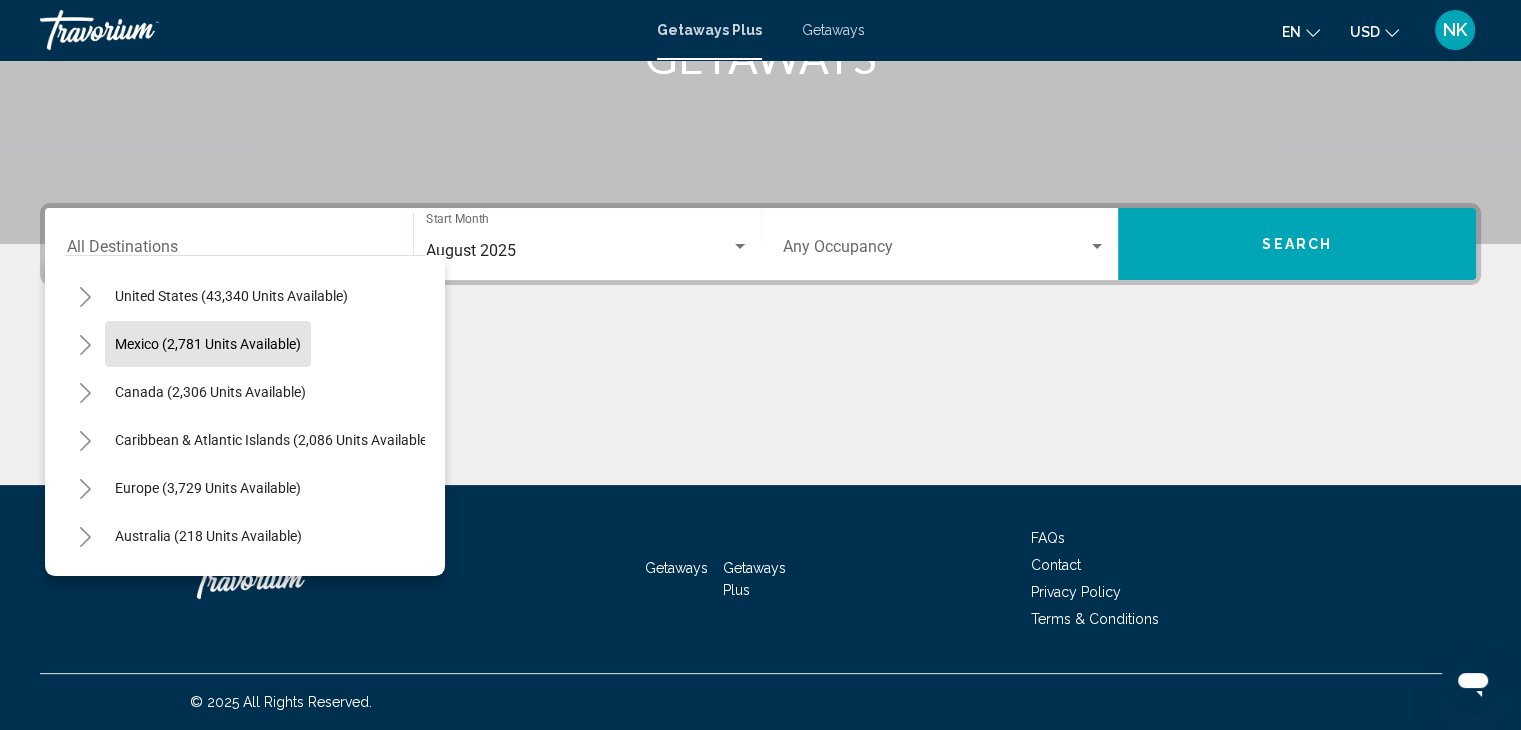 click on "Mexico (2,781 units available)" at bounding box center [210, 392] 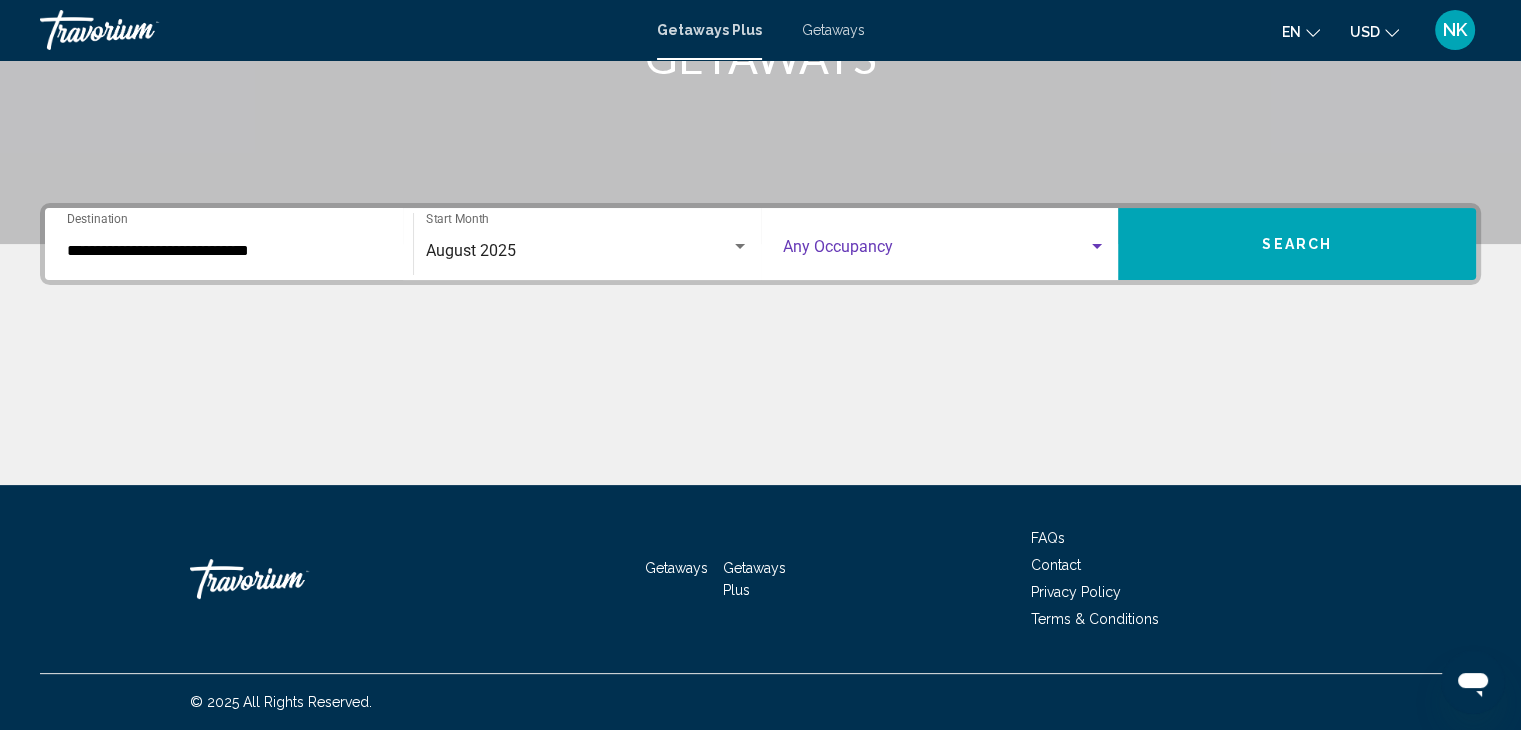 click at bounding box center (936, 251) 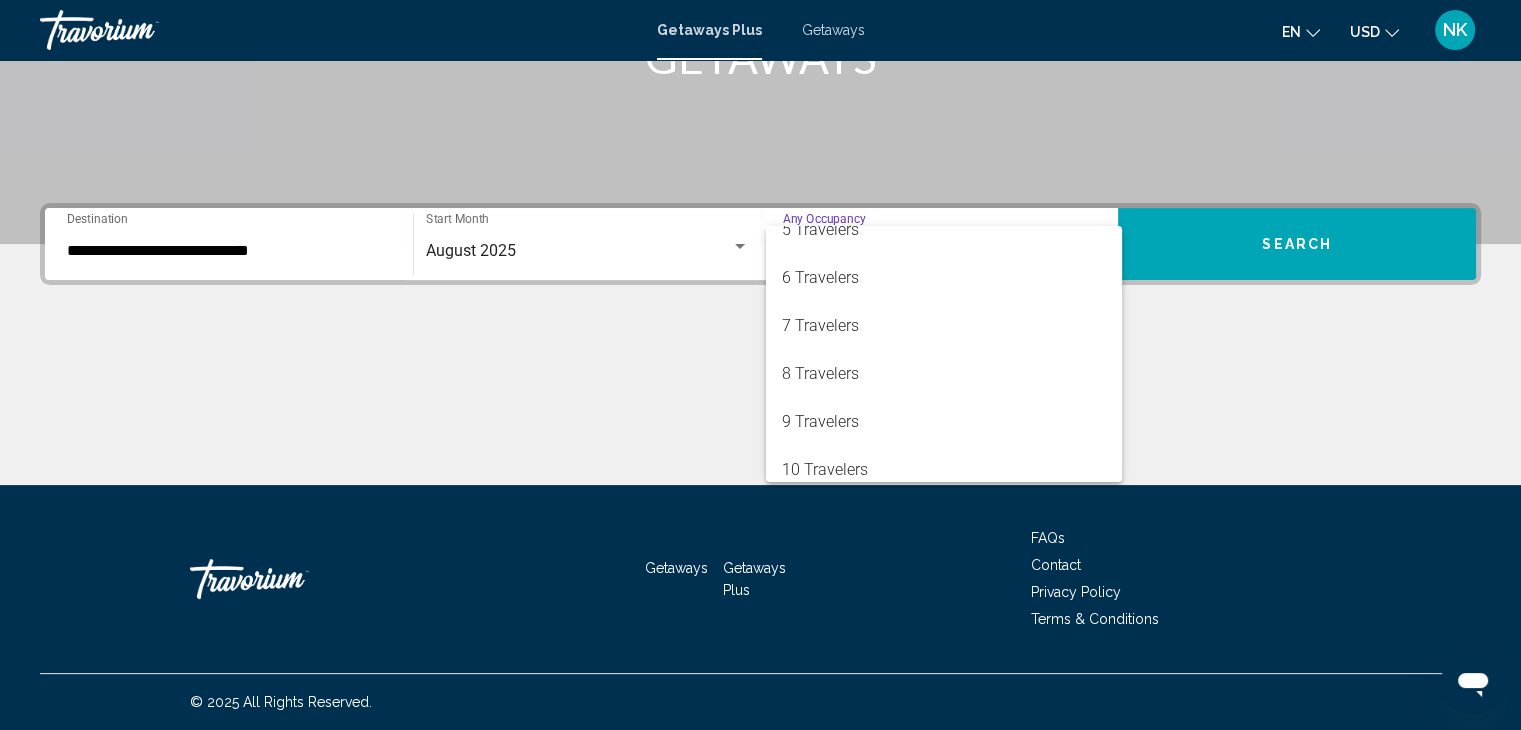 scroll, scrollTop: 218, scrollLeft: 0, axis: vertical 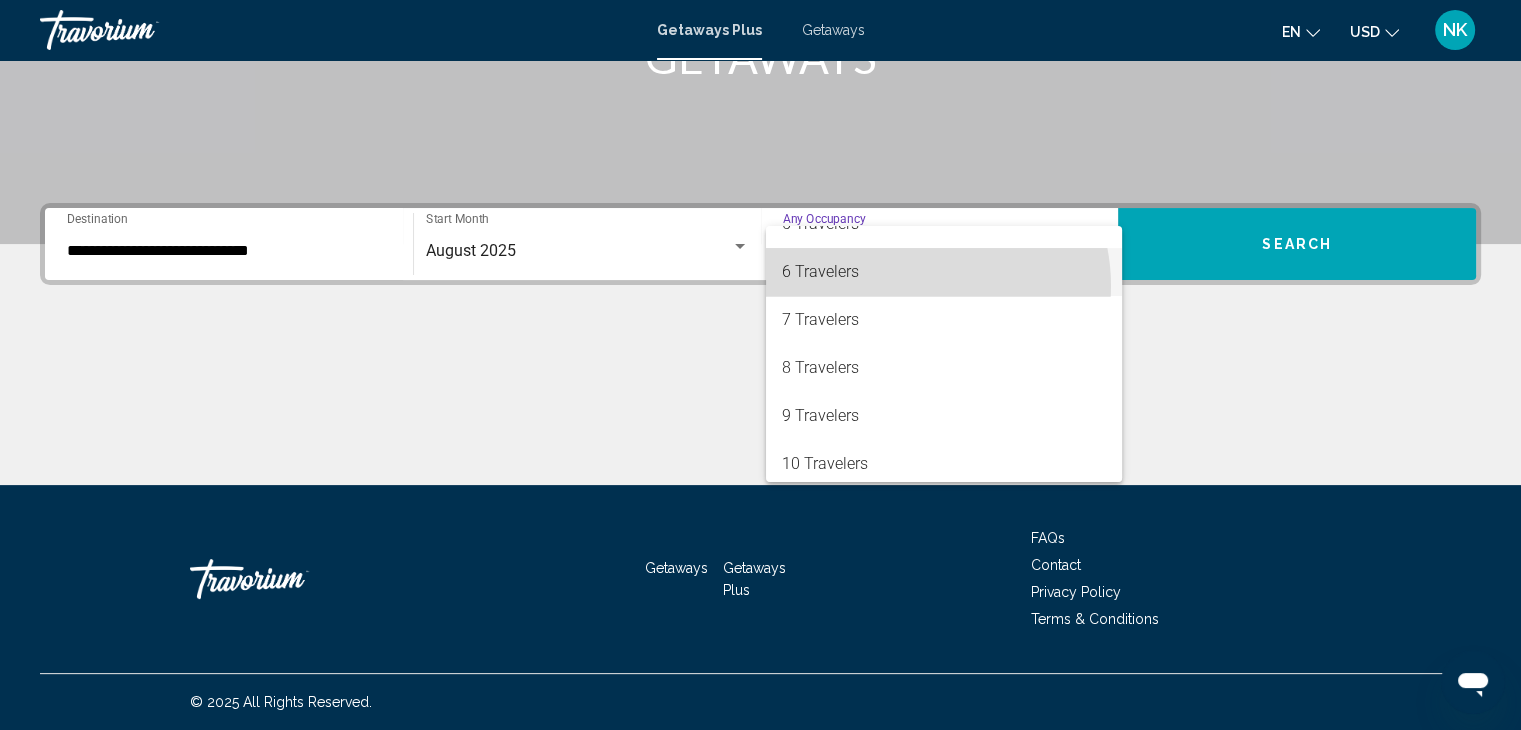 click on "6 Travelers" at bounding box center [944, 272] 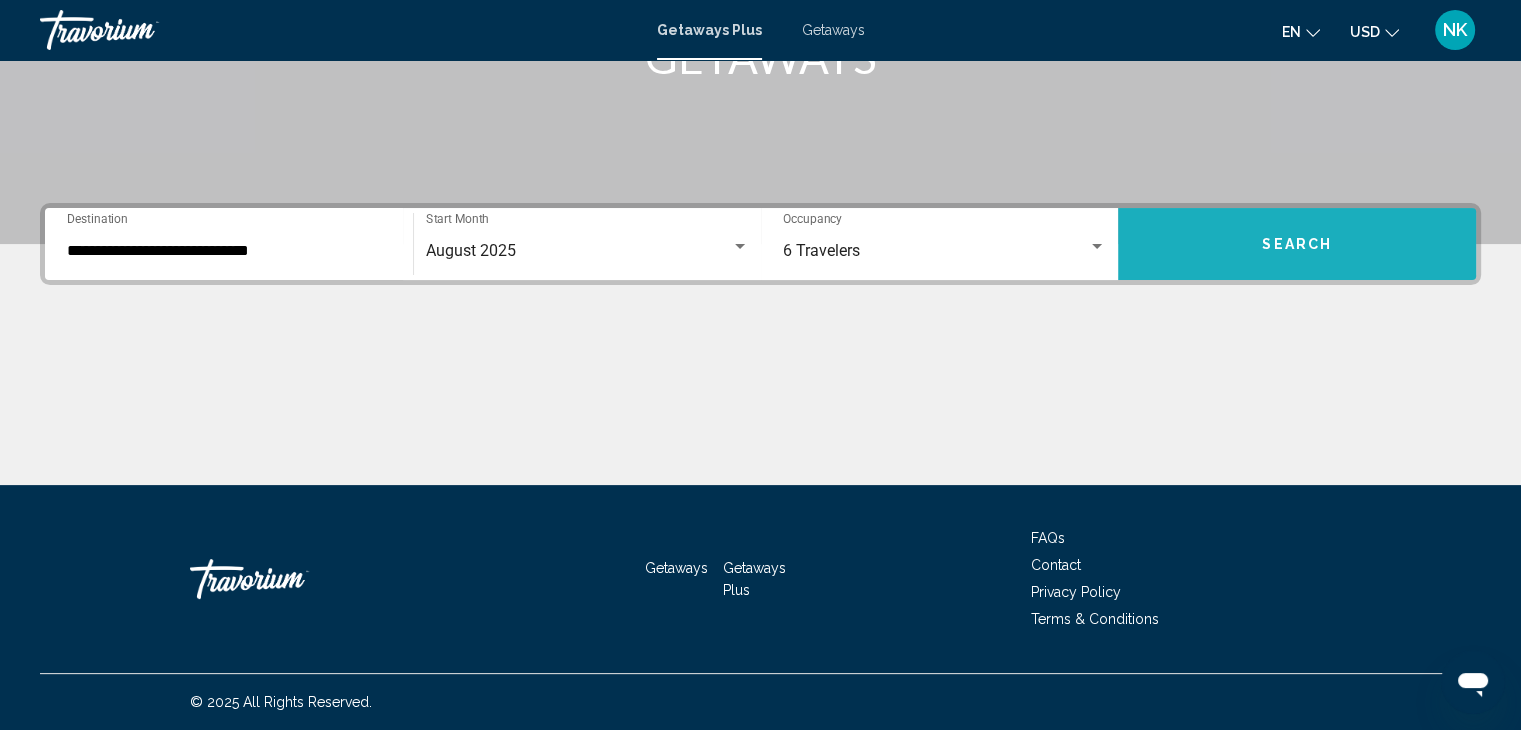 click on "Search" at bounding box center [1297, 244] 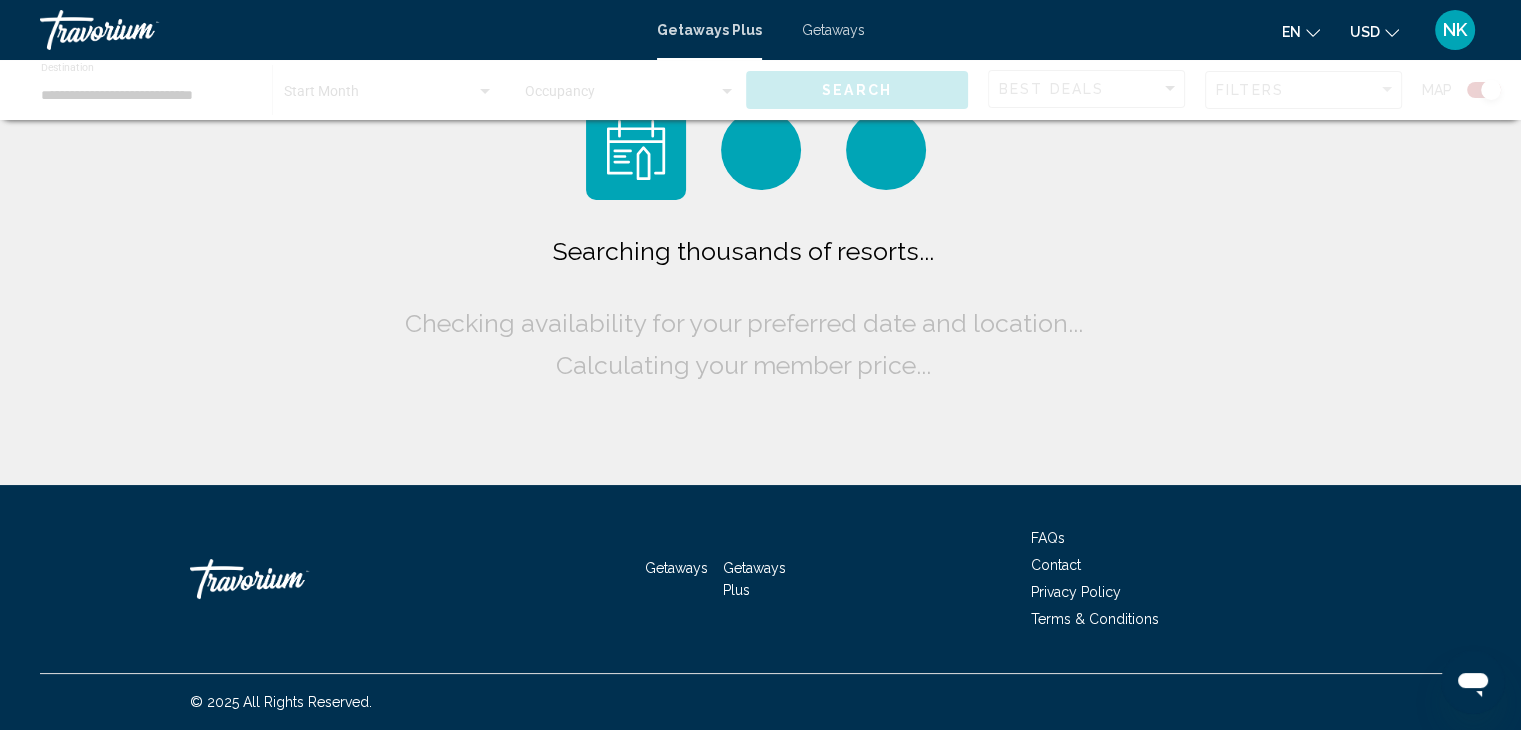 scroll, scrollTop: 0, scrollLeft: 0, axis: both 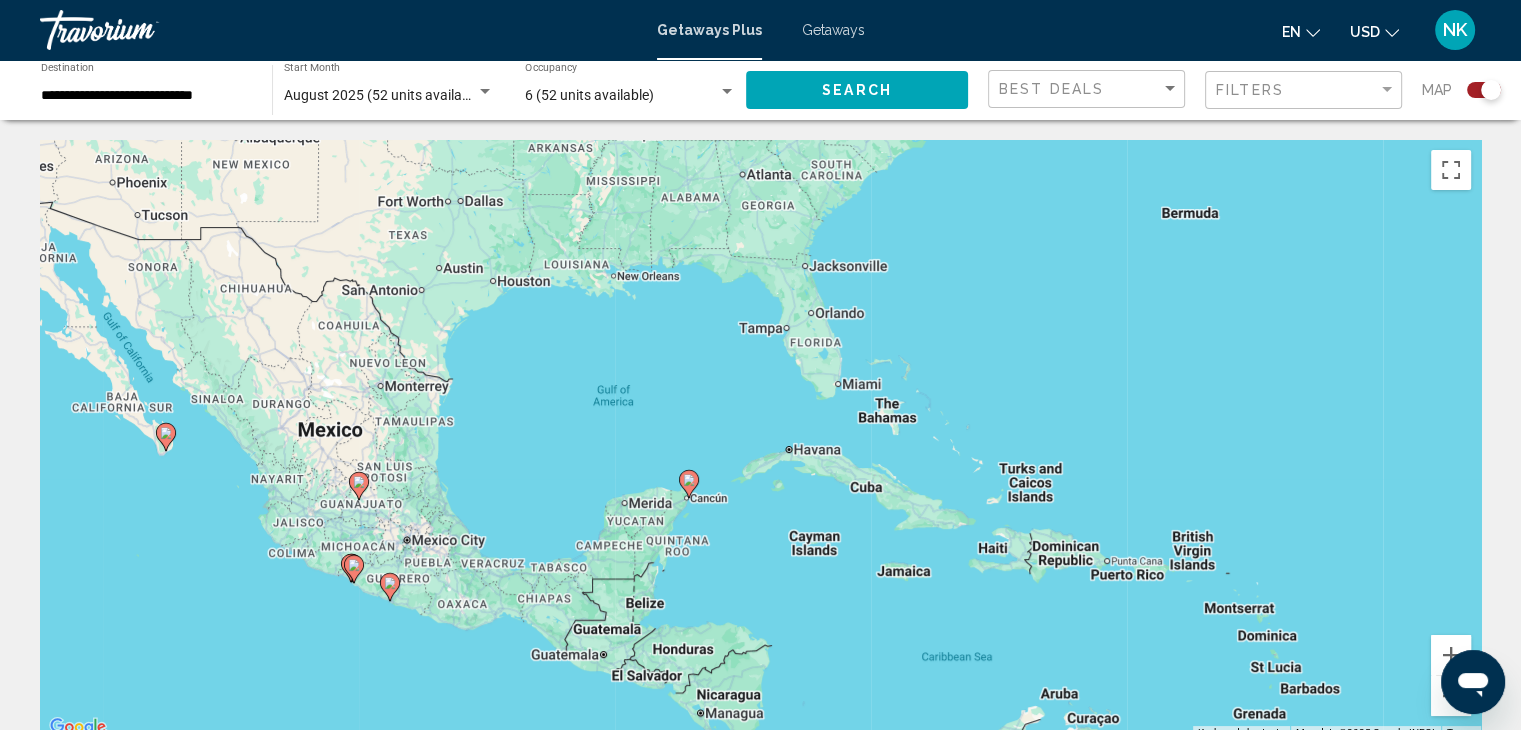 click 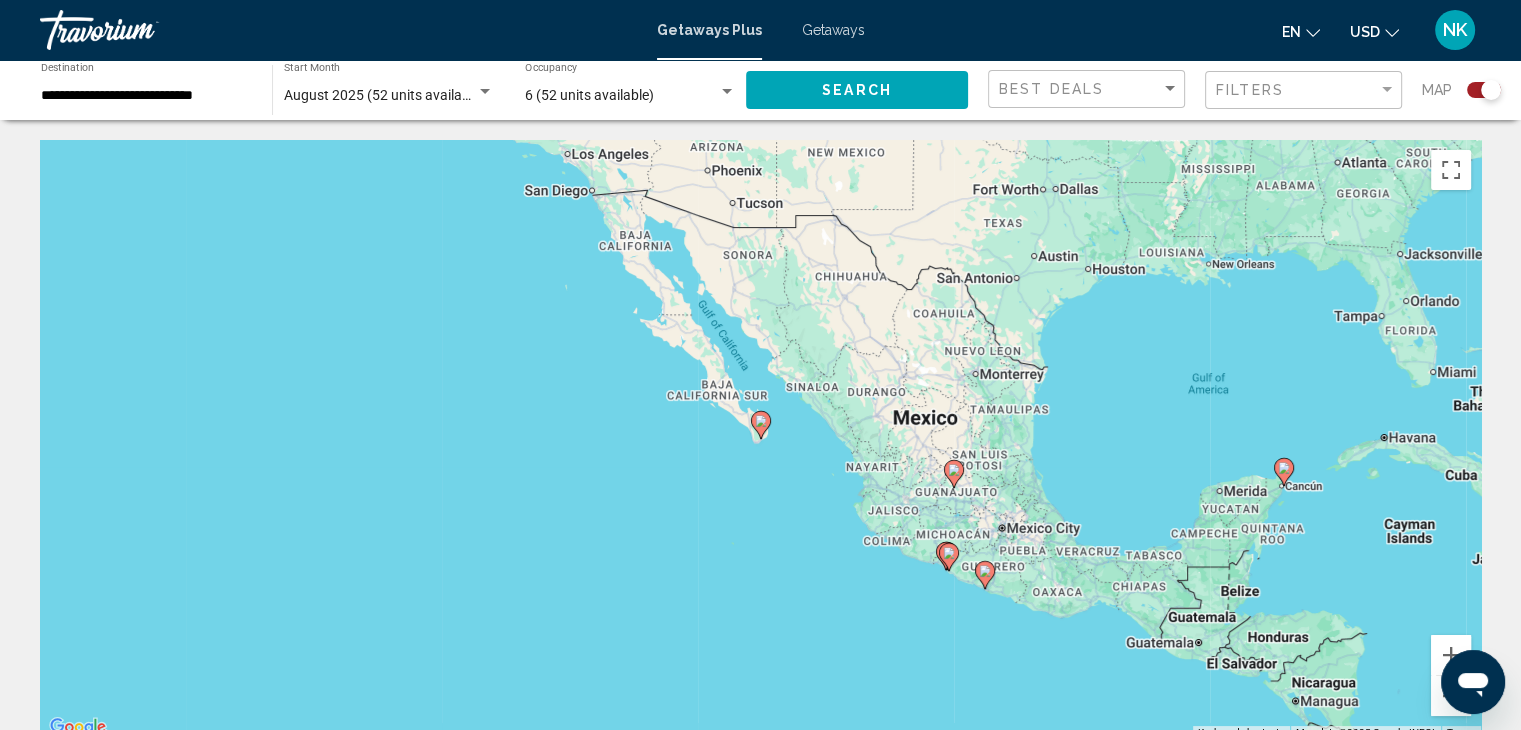 click 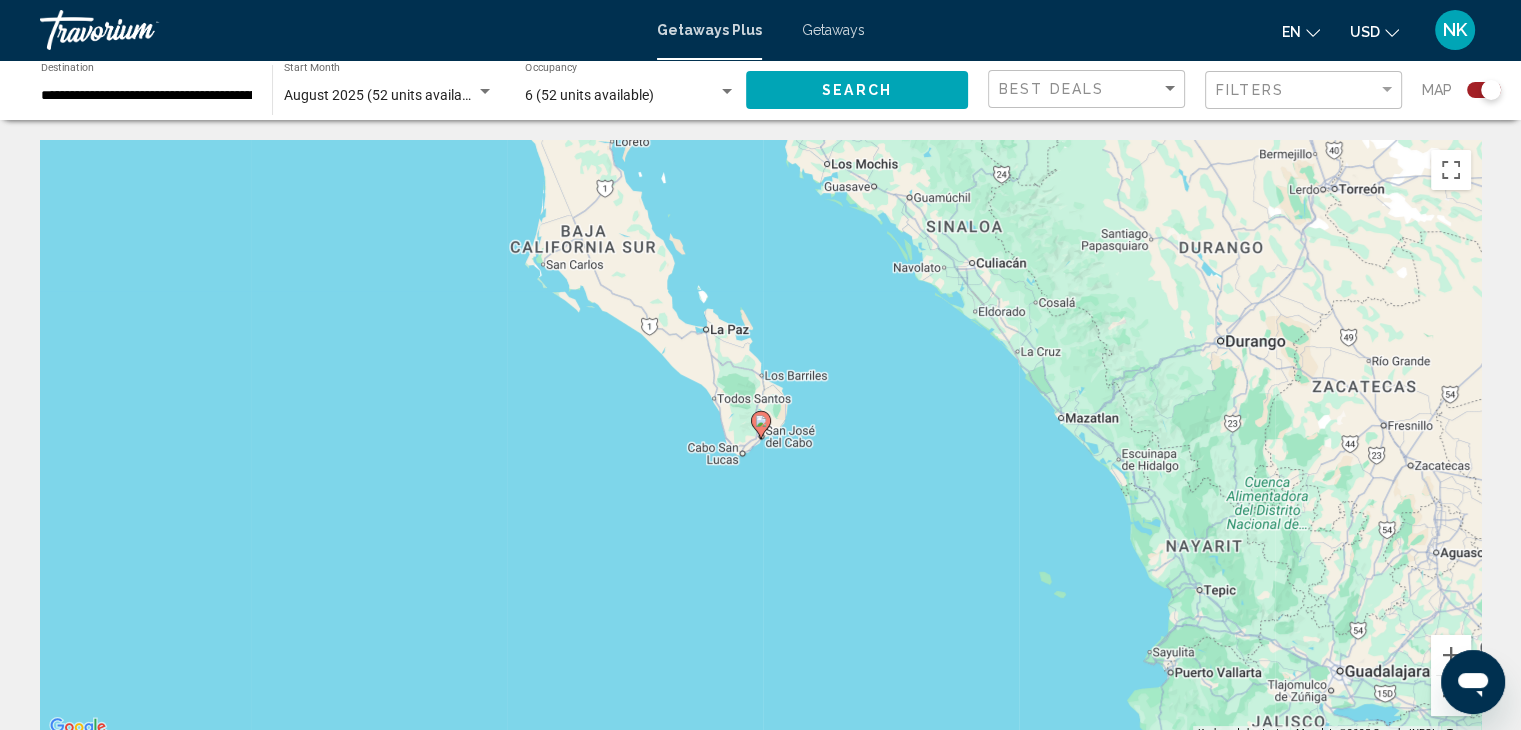 click 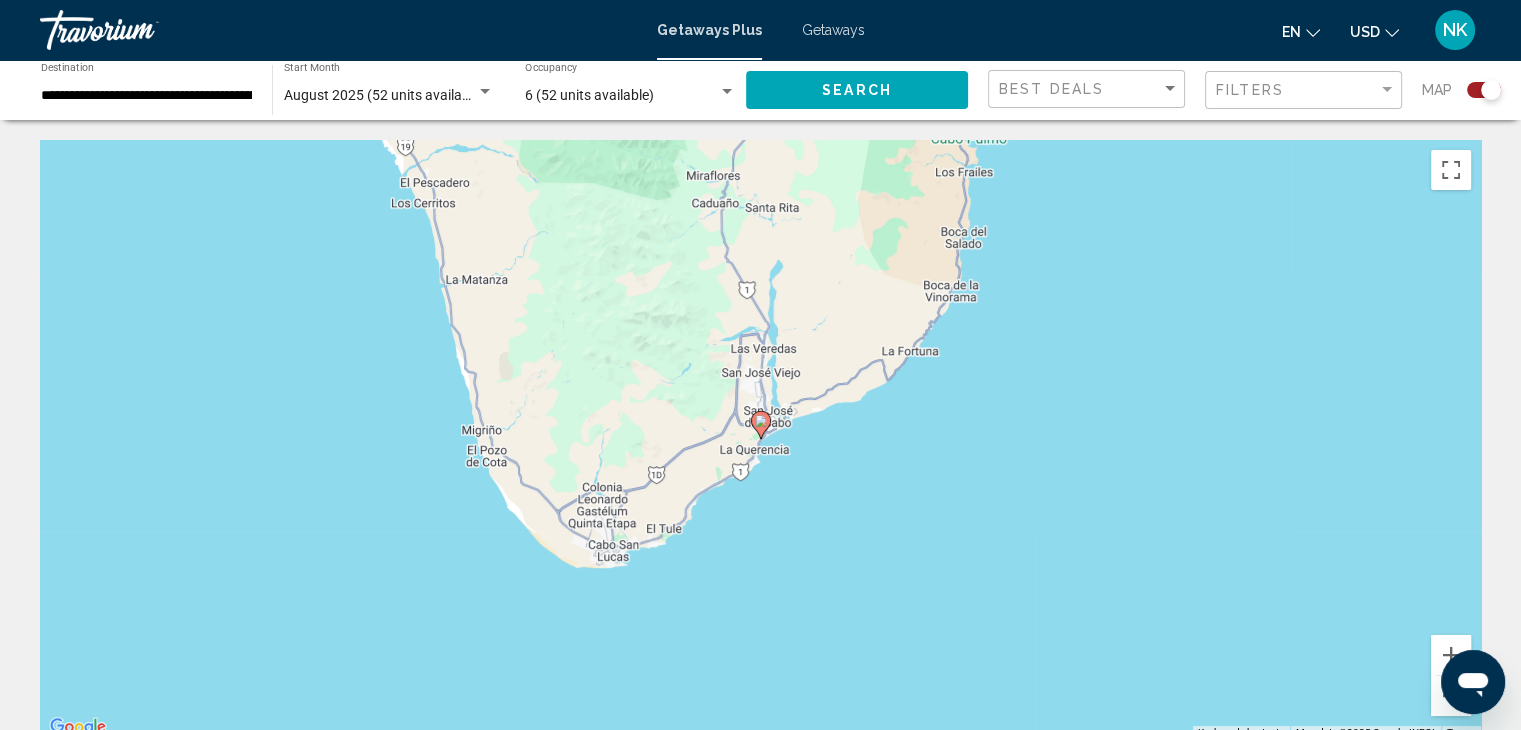click 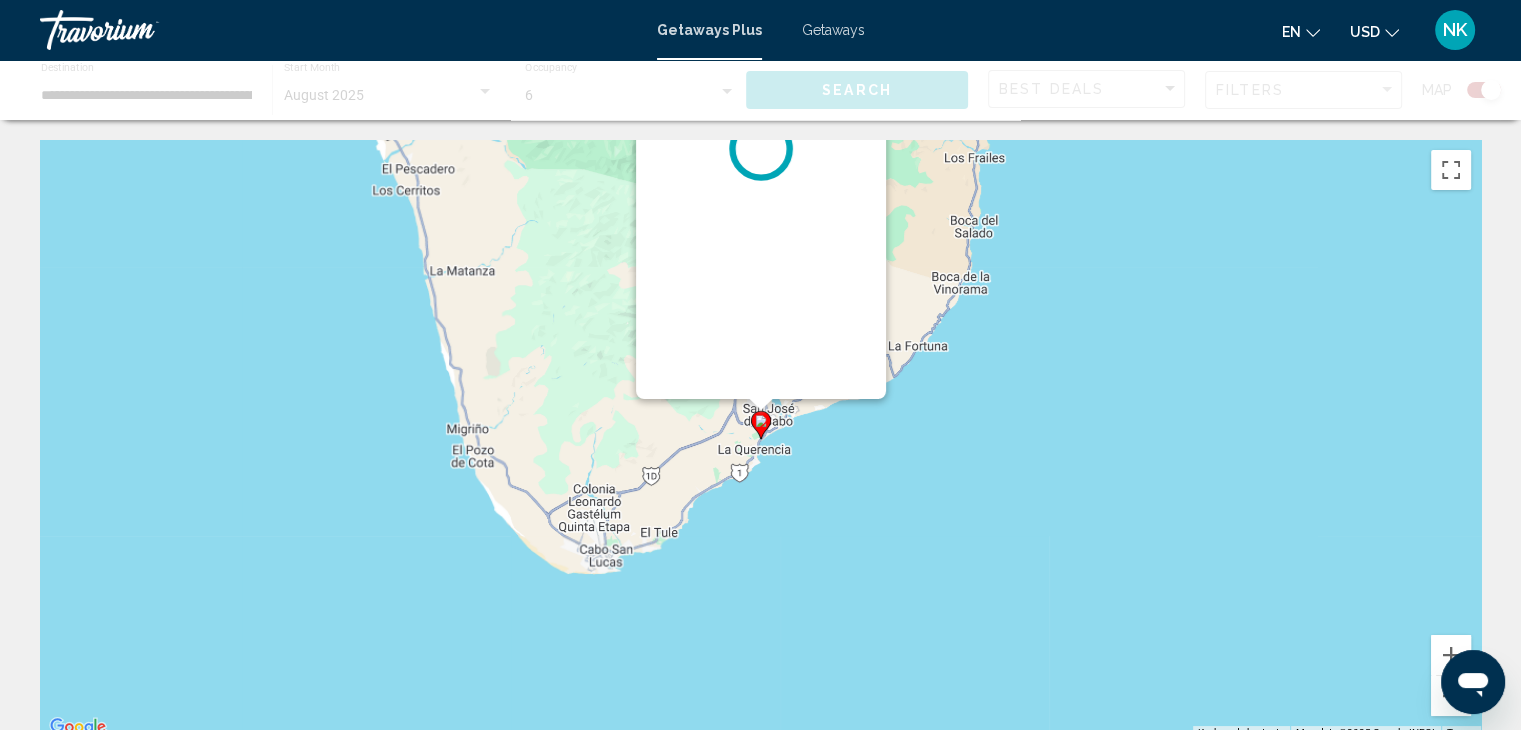 click on "To navigate, press the arrow keys. To activate drag with keyboard, press Alt + Enter. Once in keyboard drag state, use the arrow keys to move the marker. To complete the drag, press the Enter key. To cancel, press Escape." at bounding box center [1481, 440] 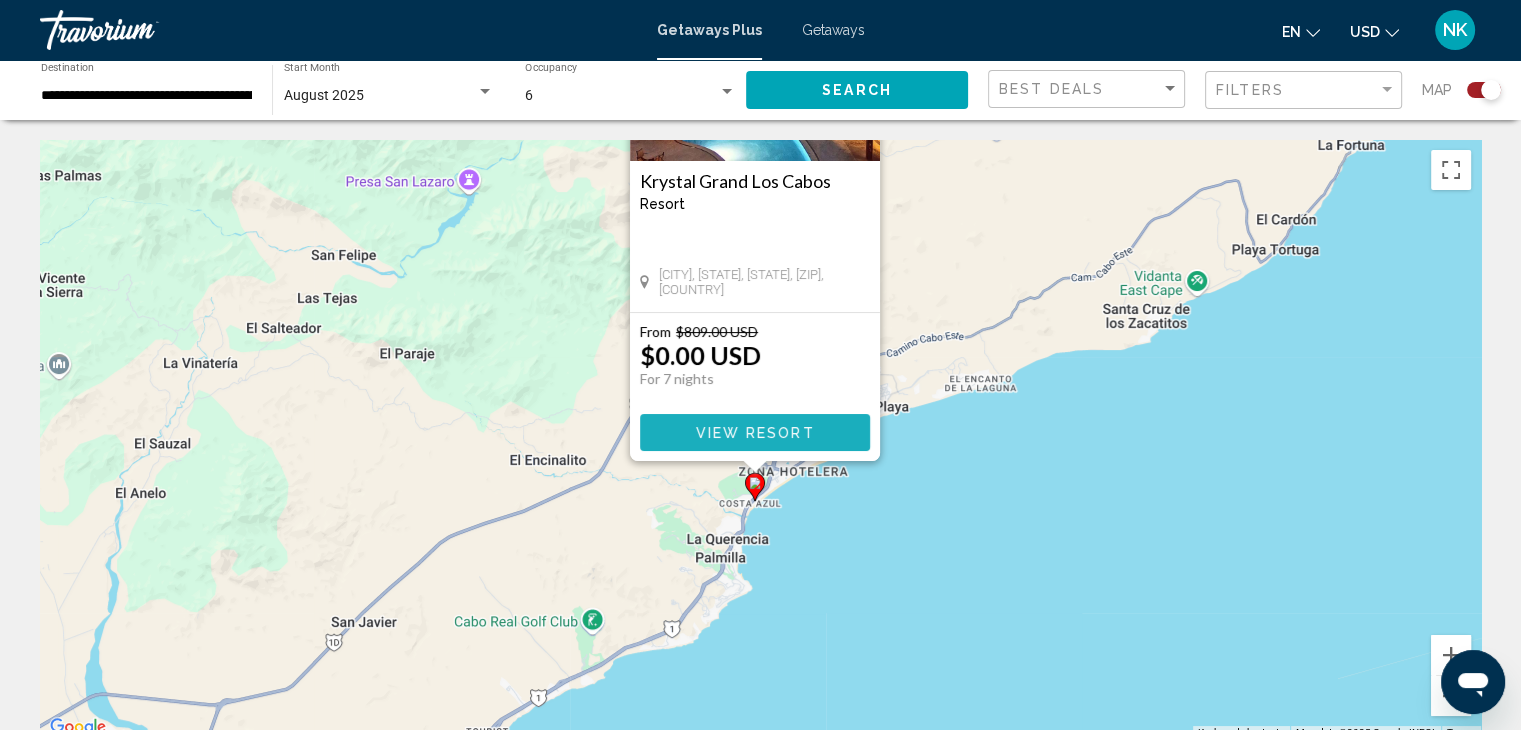 click on "View Resort" at bounding box center [754, 433] 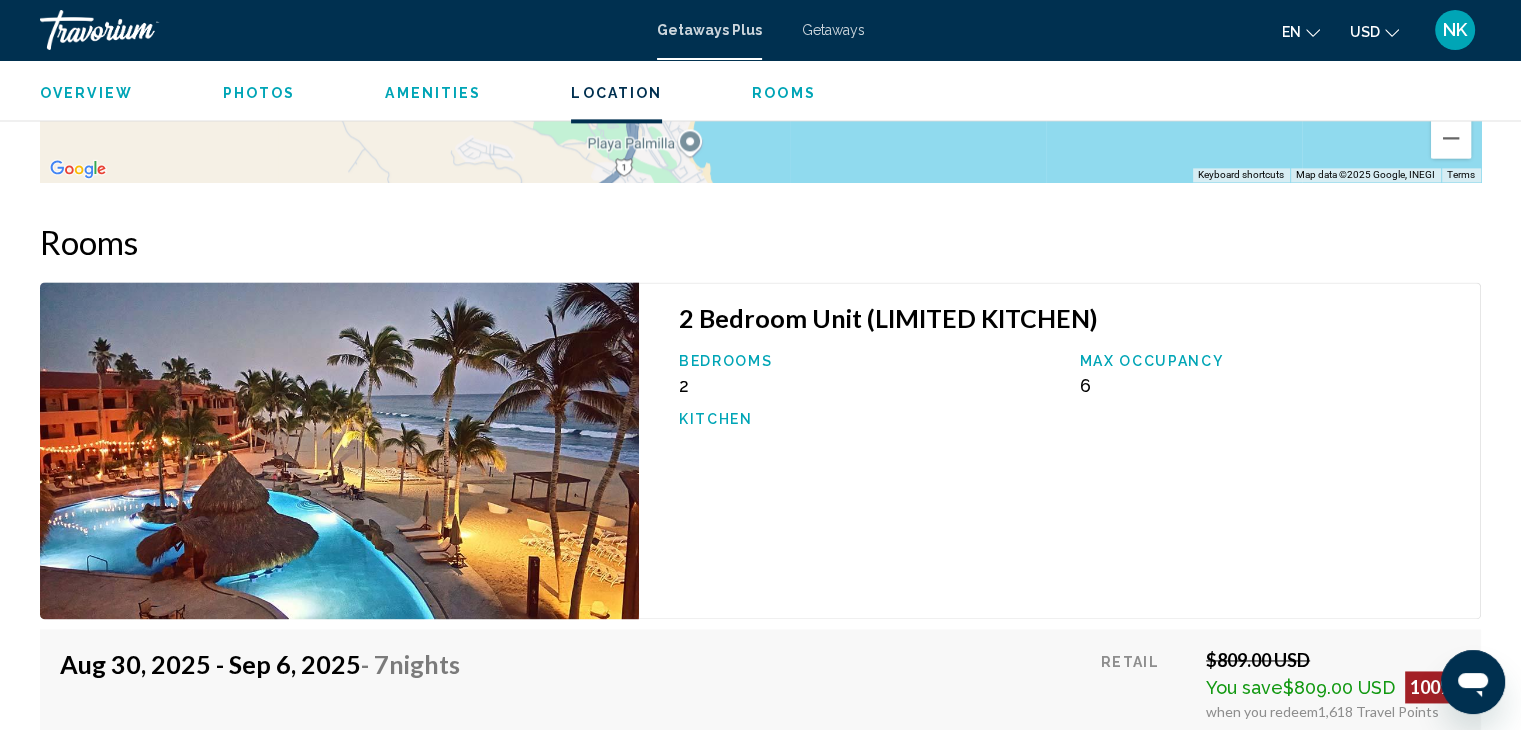 scroll, scrollTop: 2679, scrollLeft: 0, axis: vertical 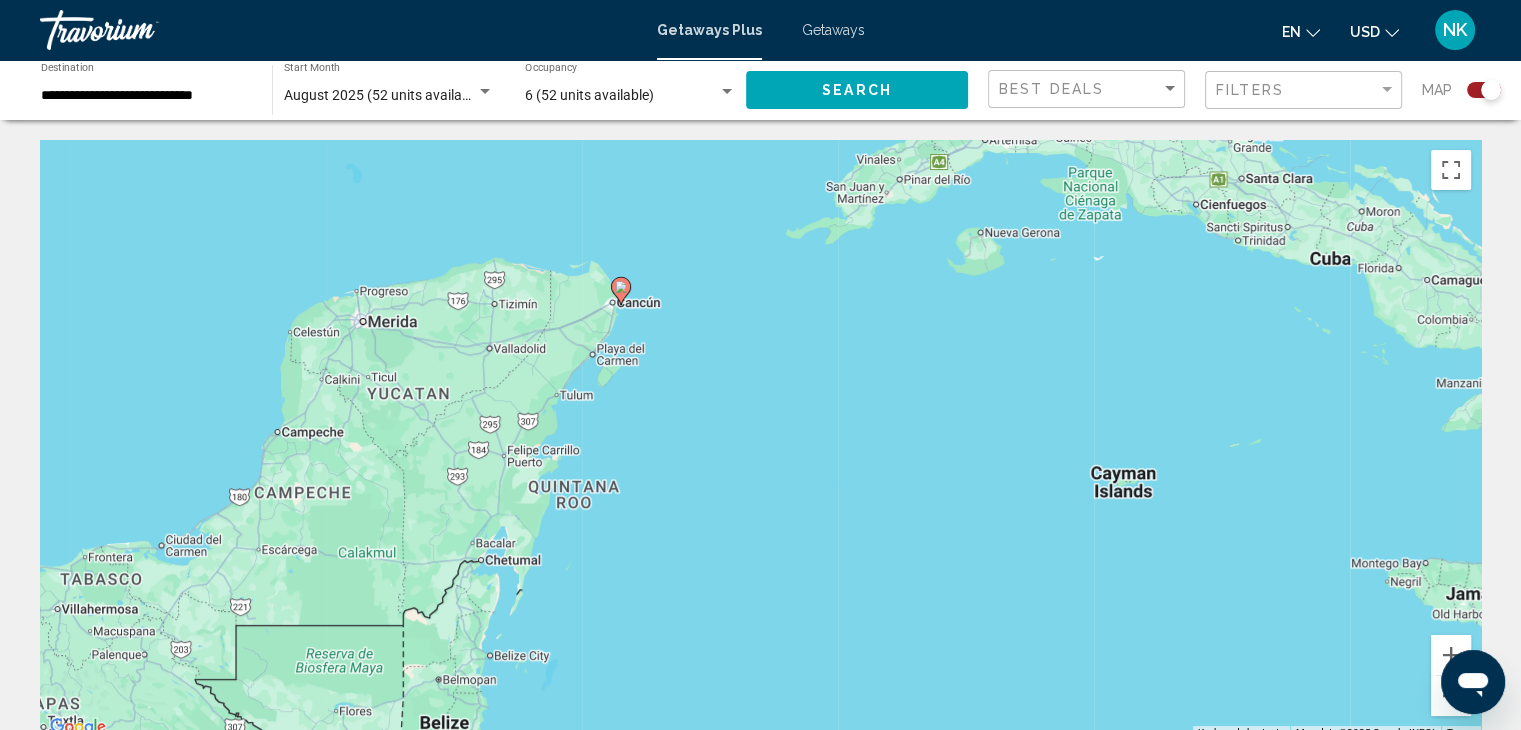 click 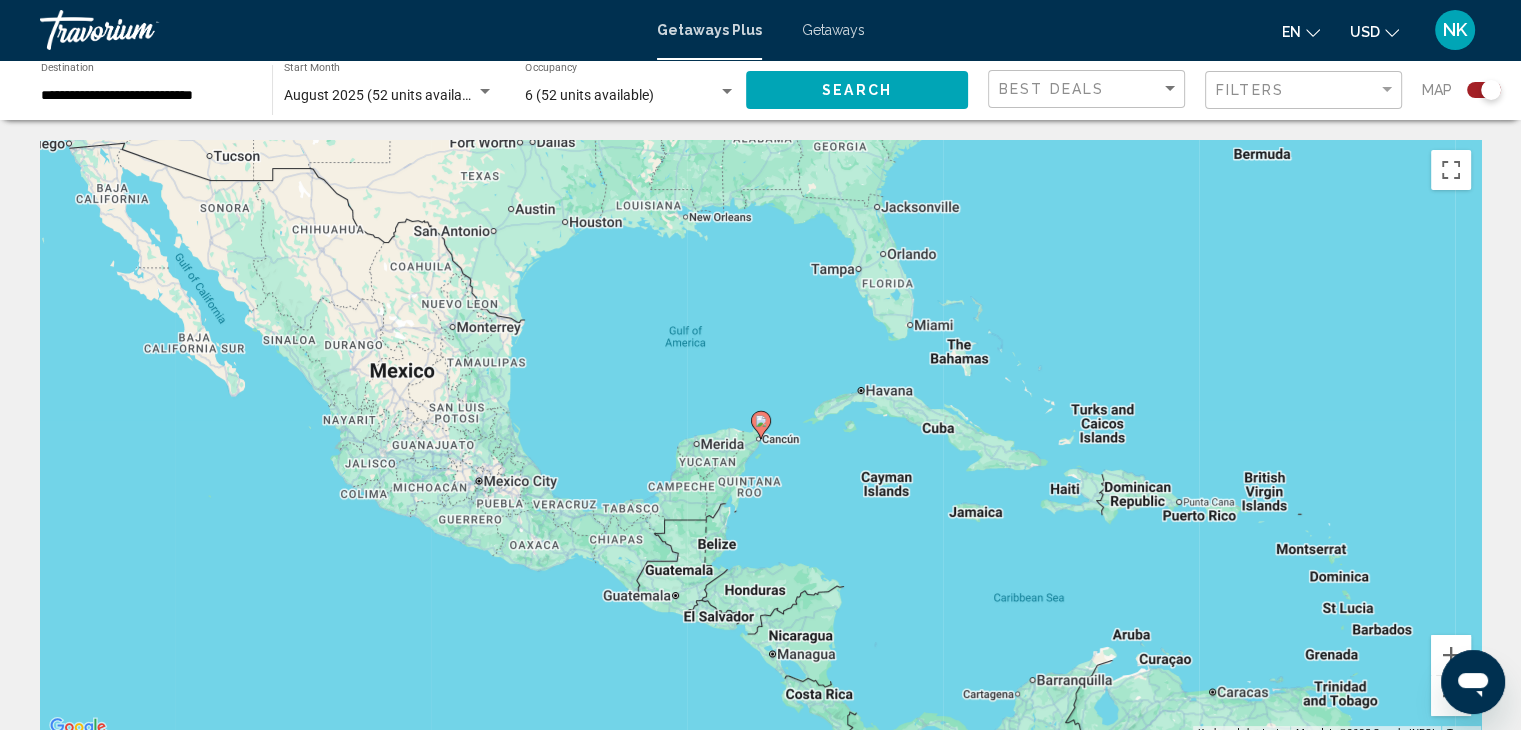 click 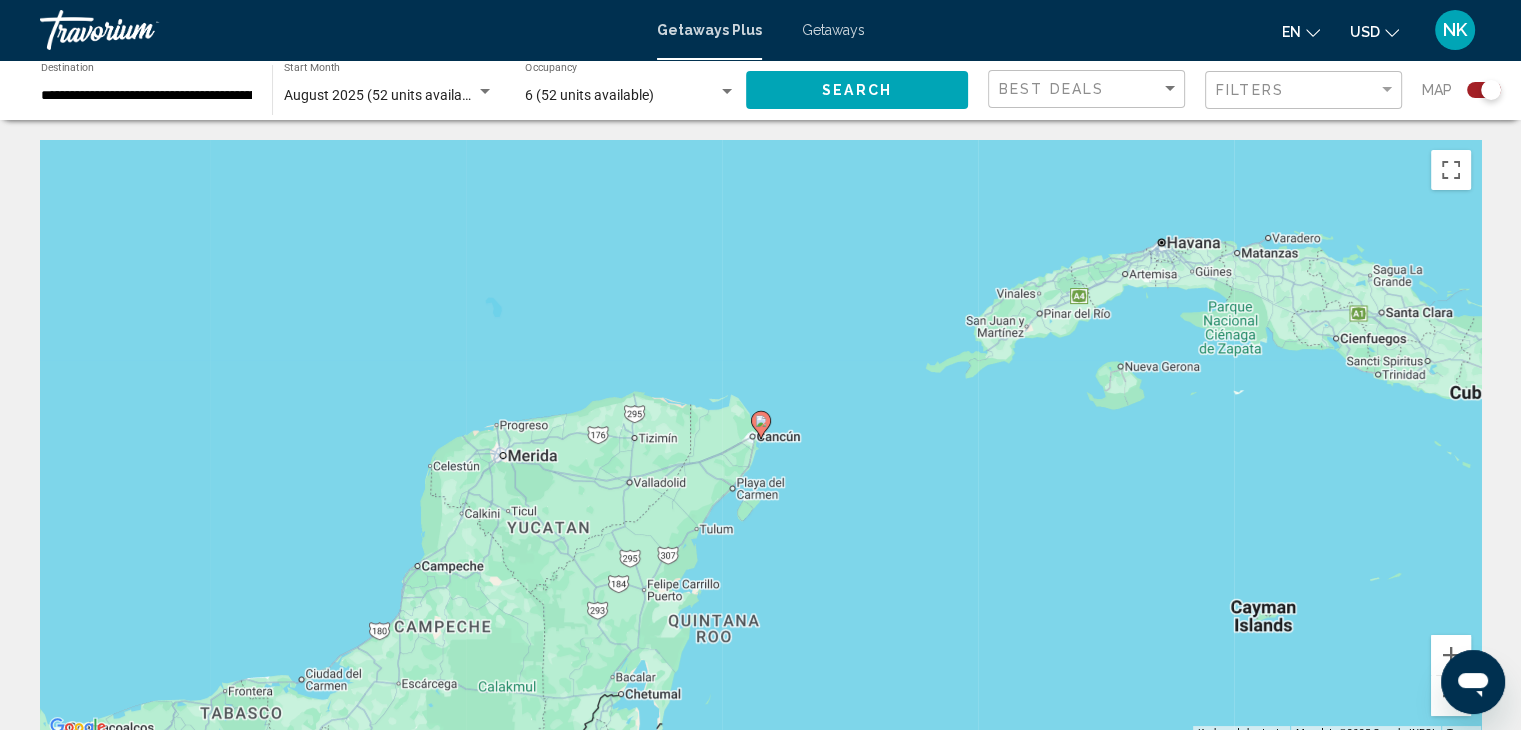 click at bounding box center [761, 425] 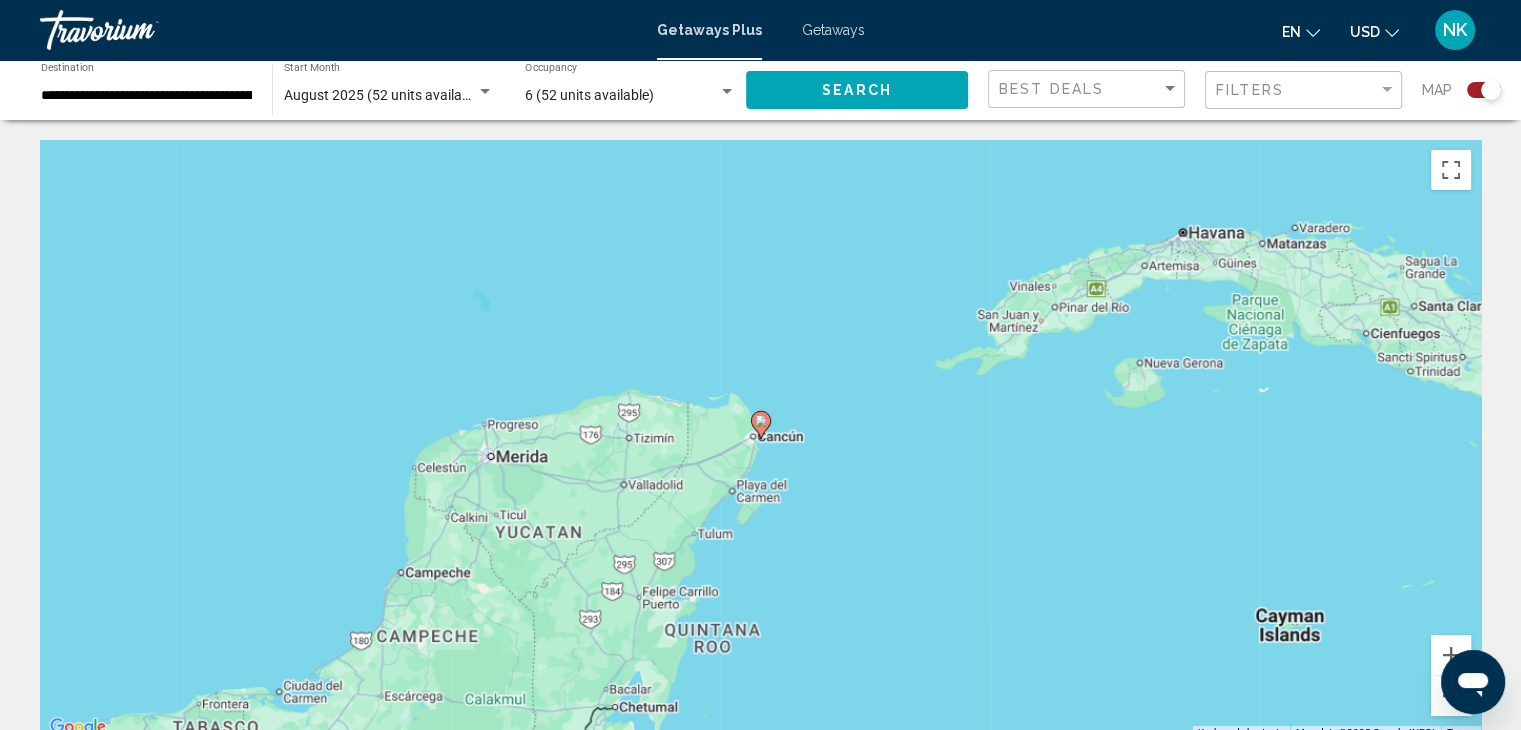 click 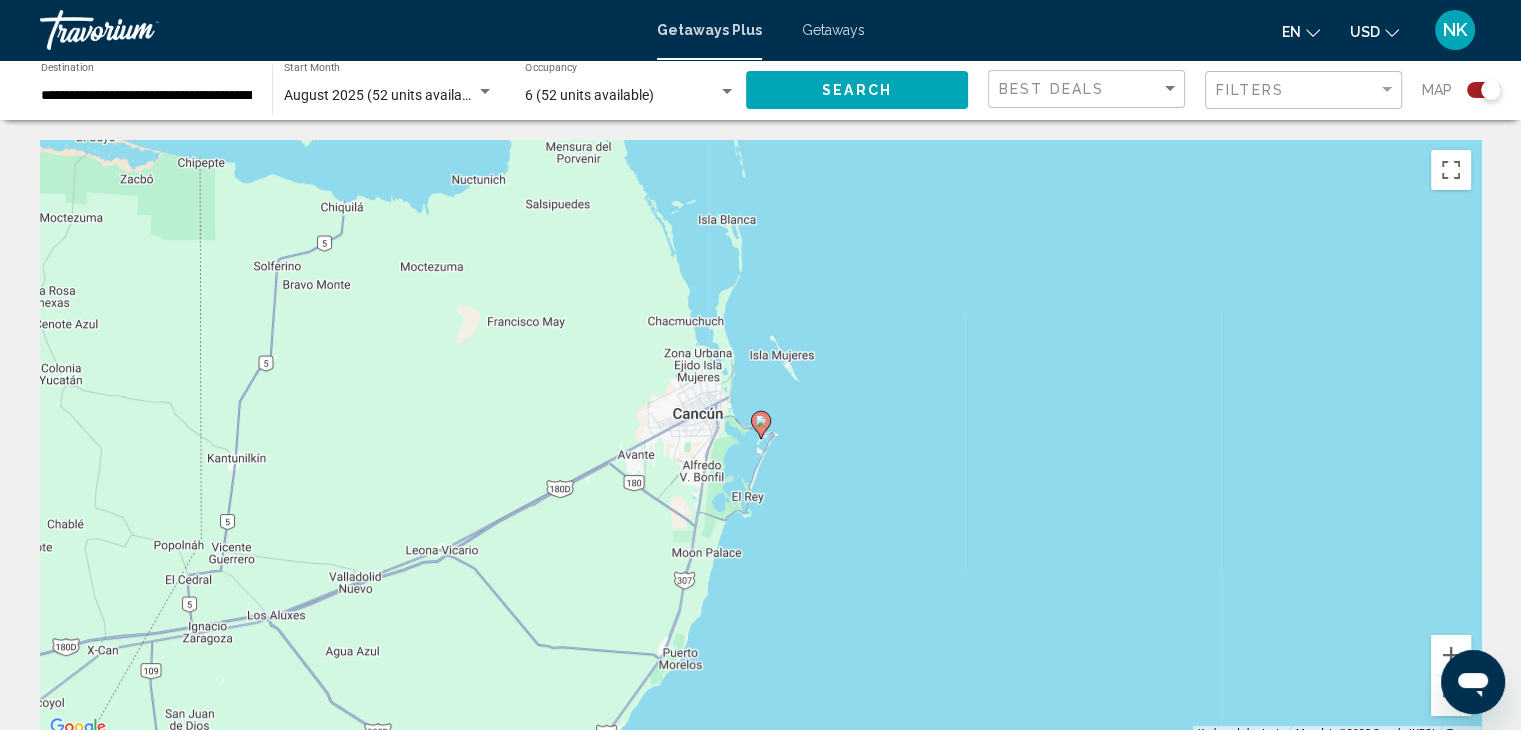 click 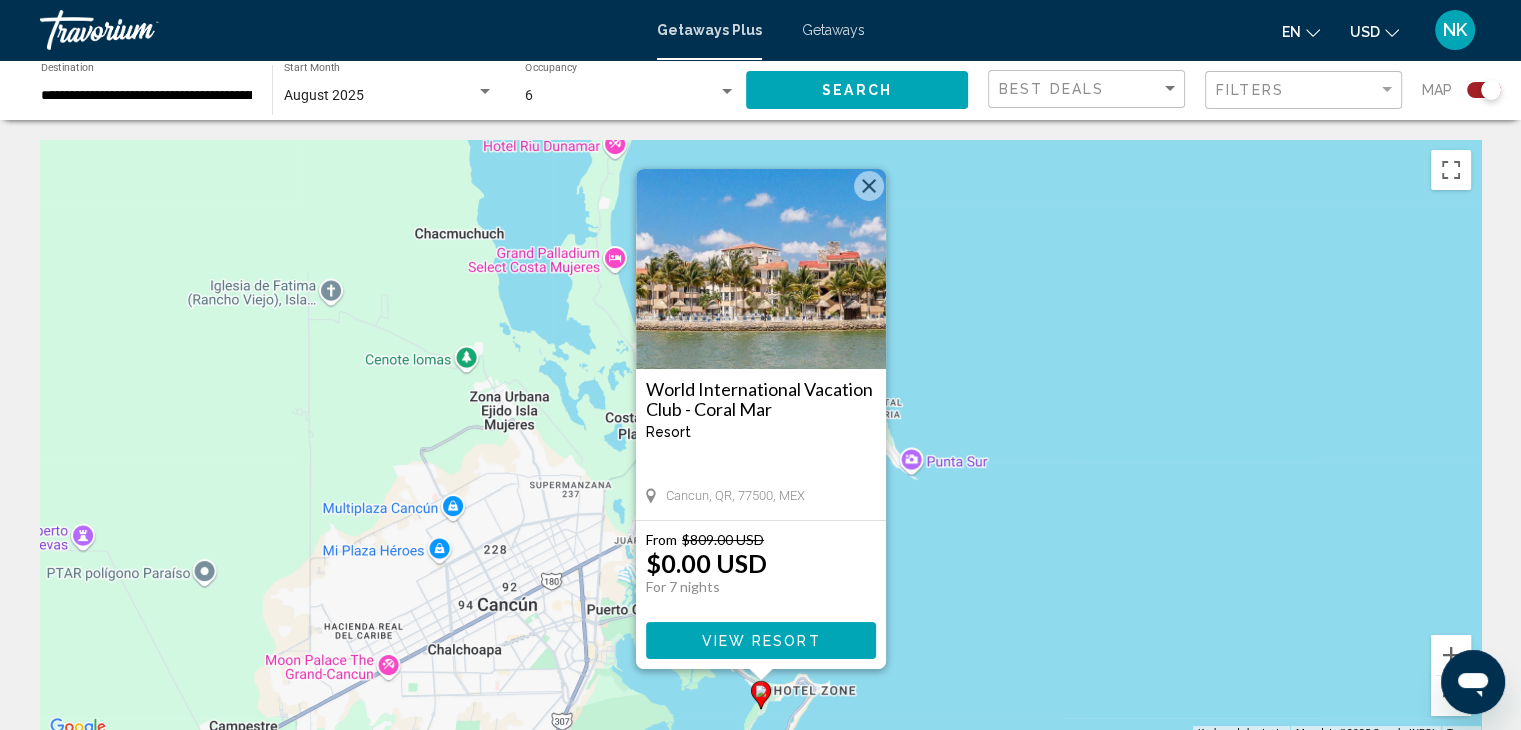 click at bounding box center [761, 269] 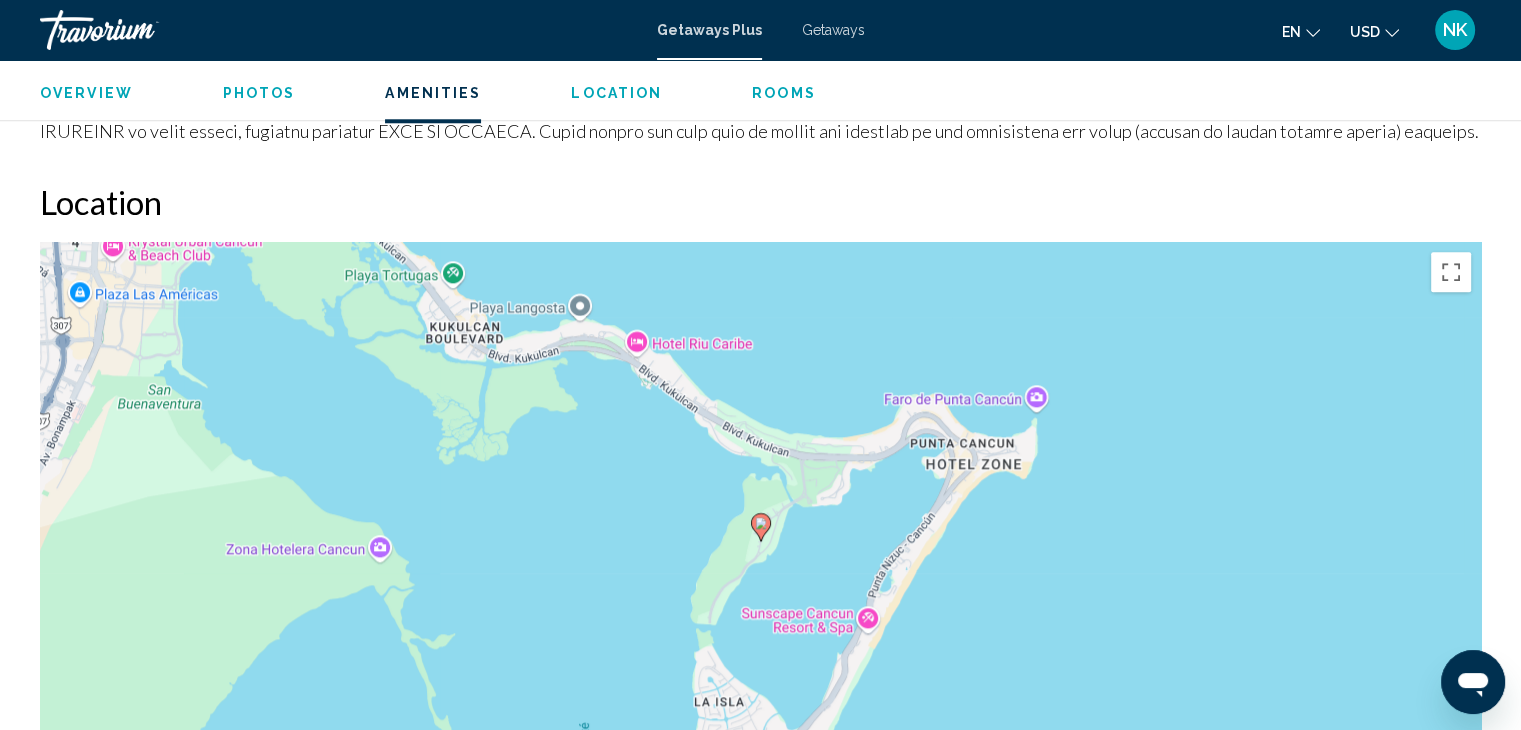 scroll, scrollTop: 1958, scrollLeft: 0, axis: vertical 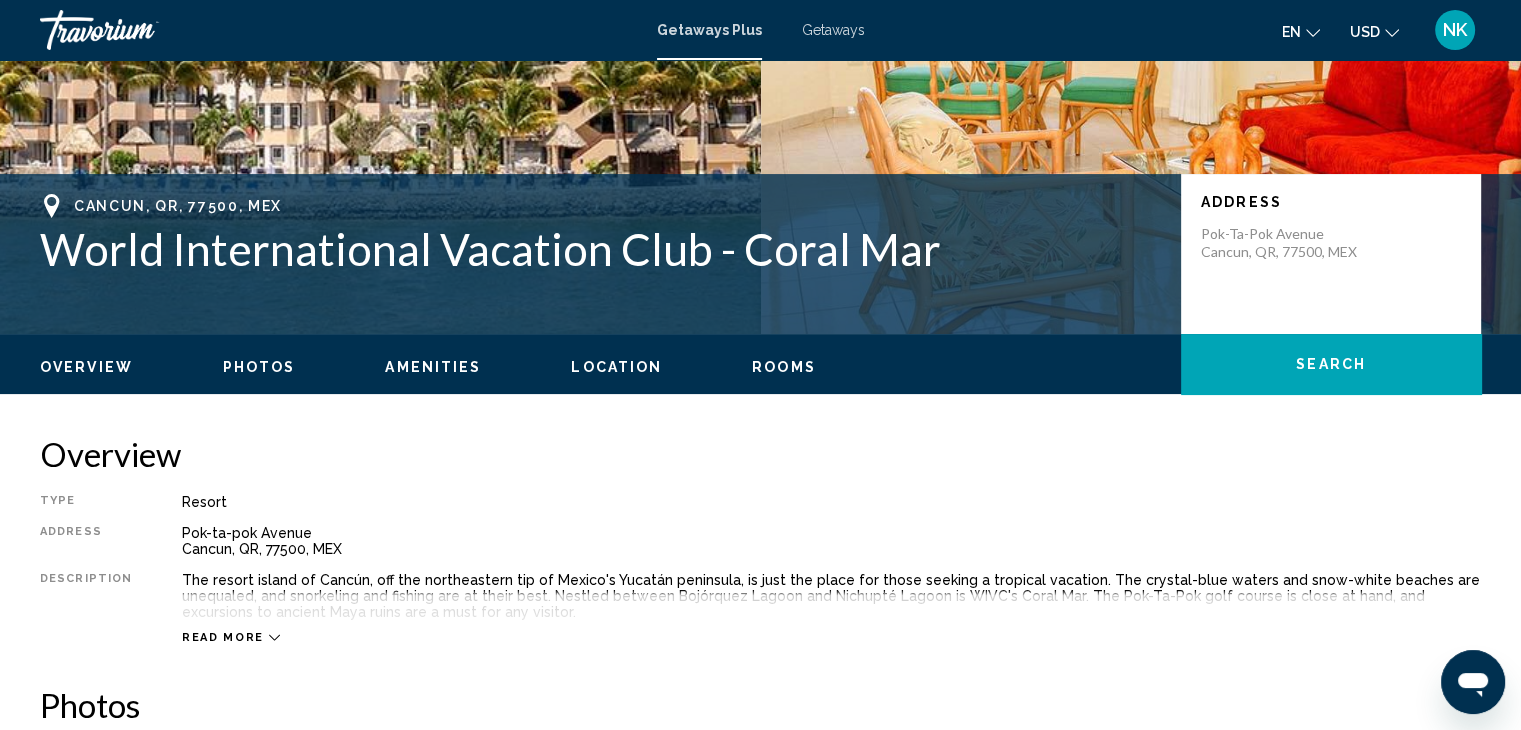 click on "Photos" at bounding box center (259, 367) 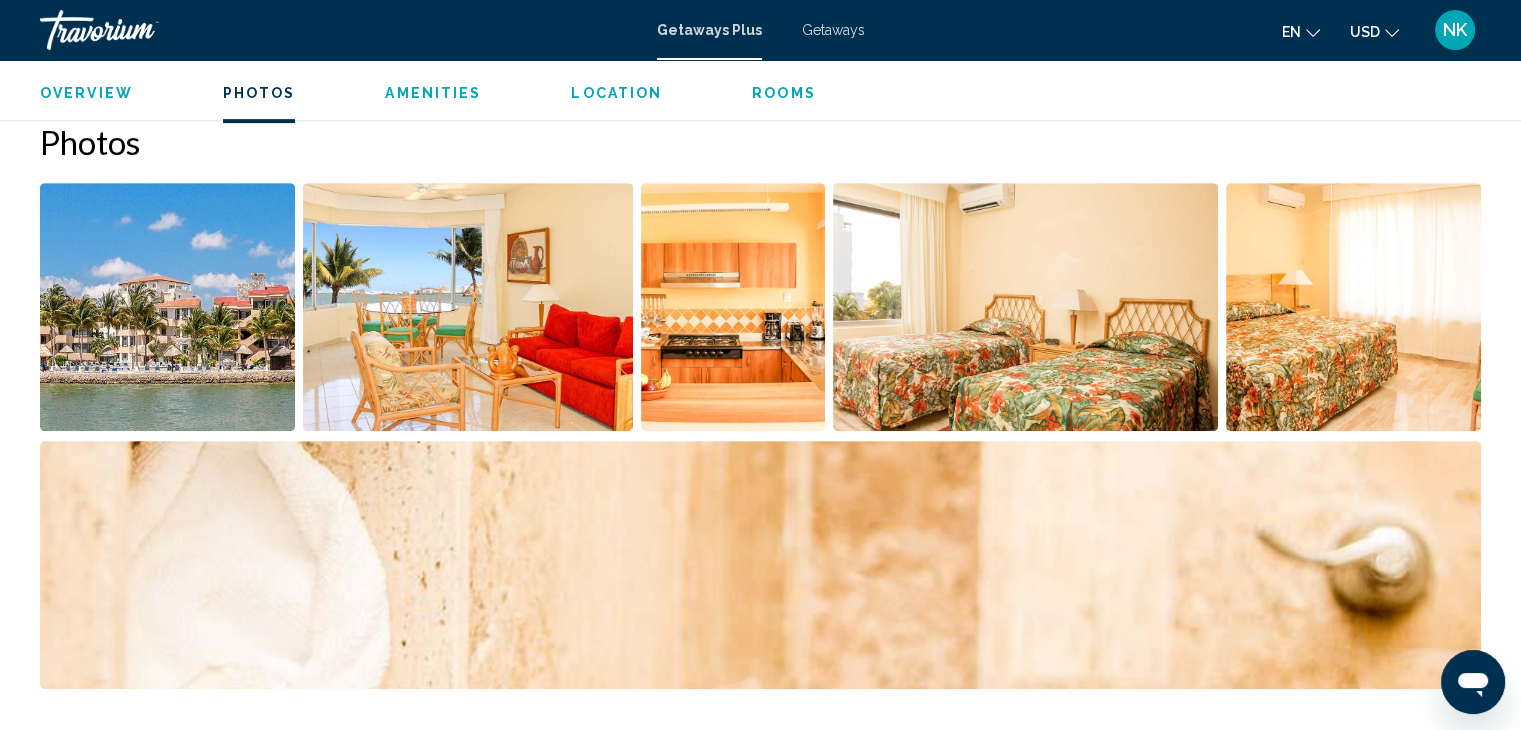 scroll, scrollTop: 891, scrollLeft: 0, axis: vertical 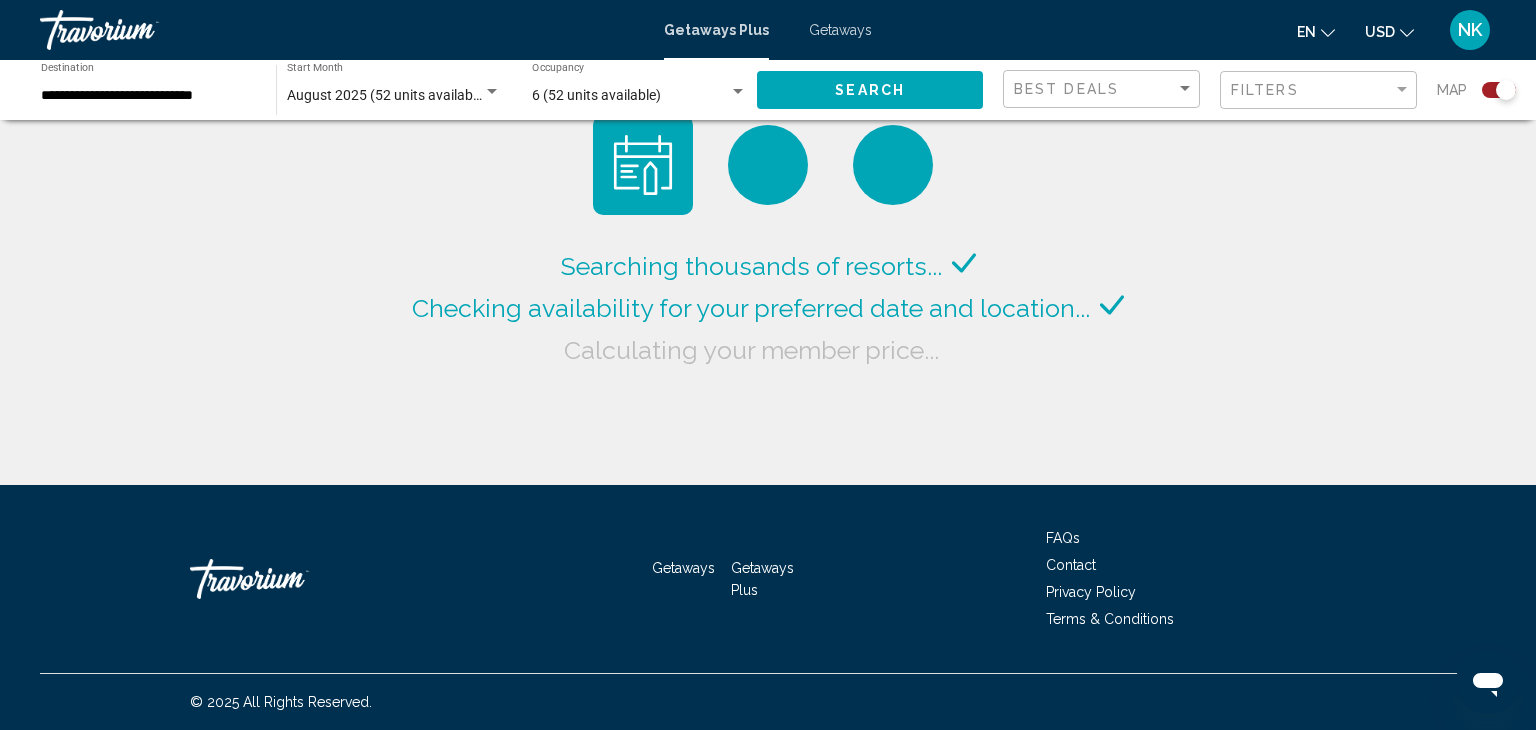click on "August 2025 (52 units available)" at bounding box center (387, 95) 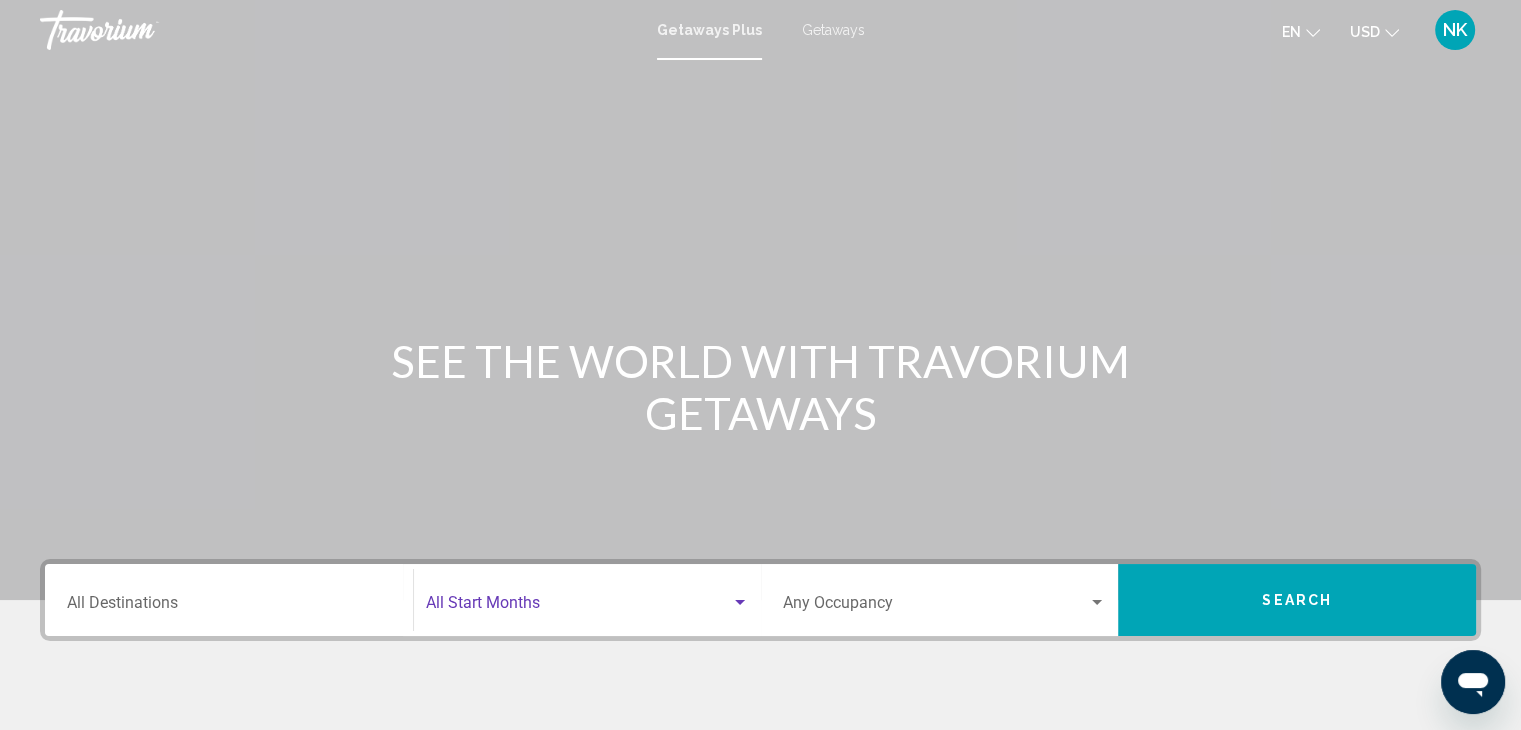 click at bounding box center [578, 607] 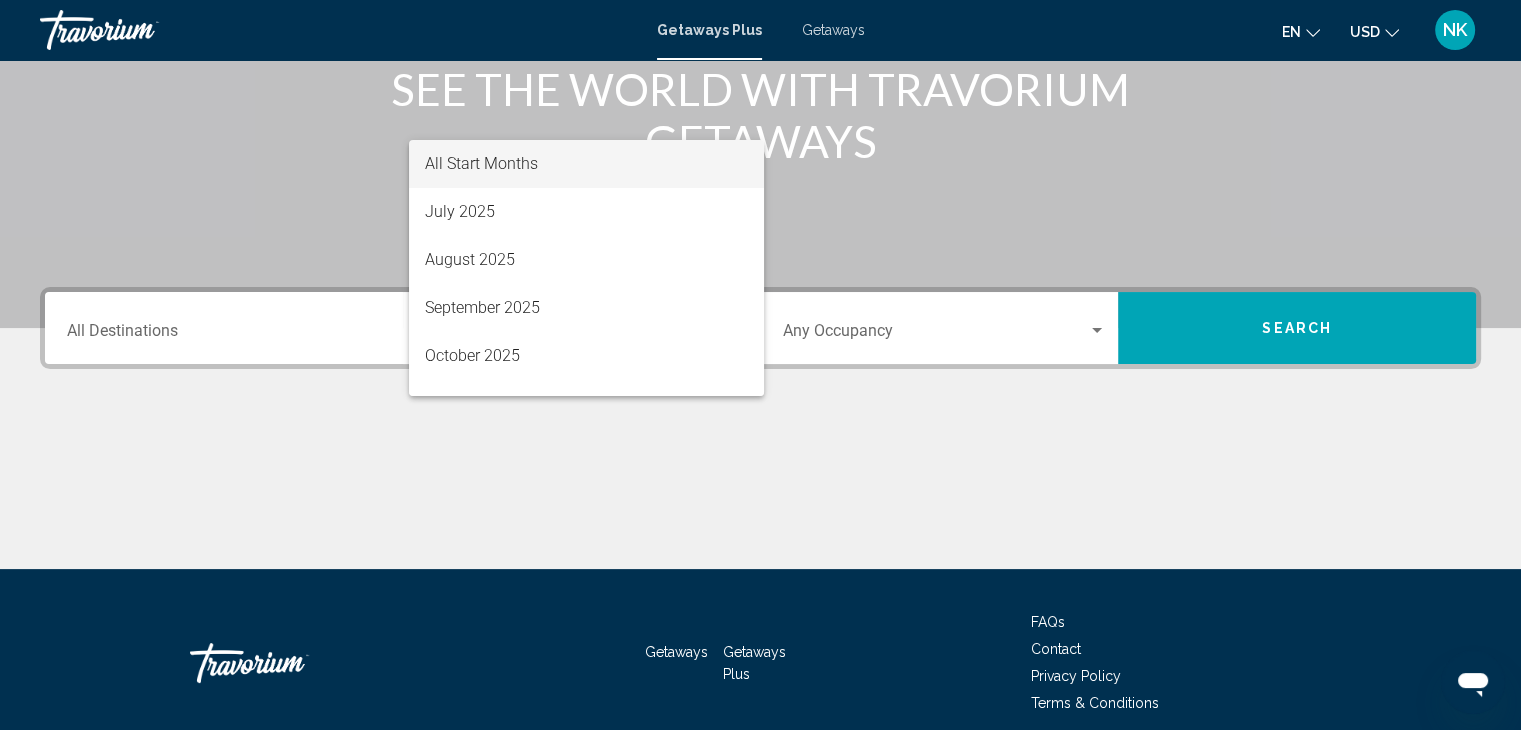 scroll, scrollTop: 356, scrollLeft: 0, axis: vertical 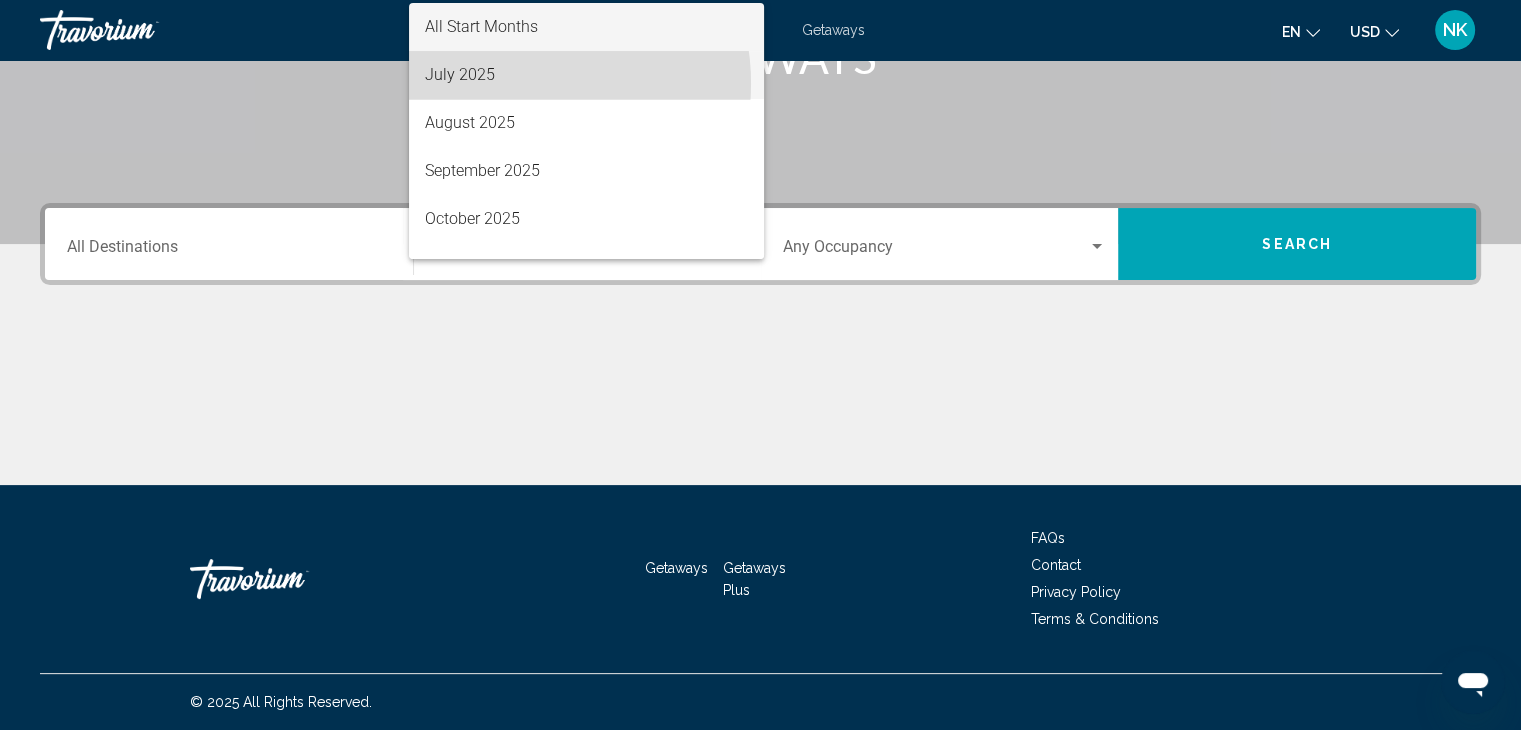click on "July 2025" at bounding box center [586, 75] 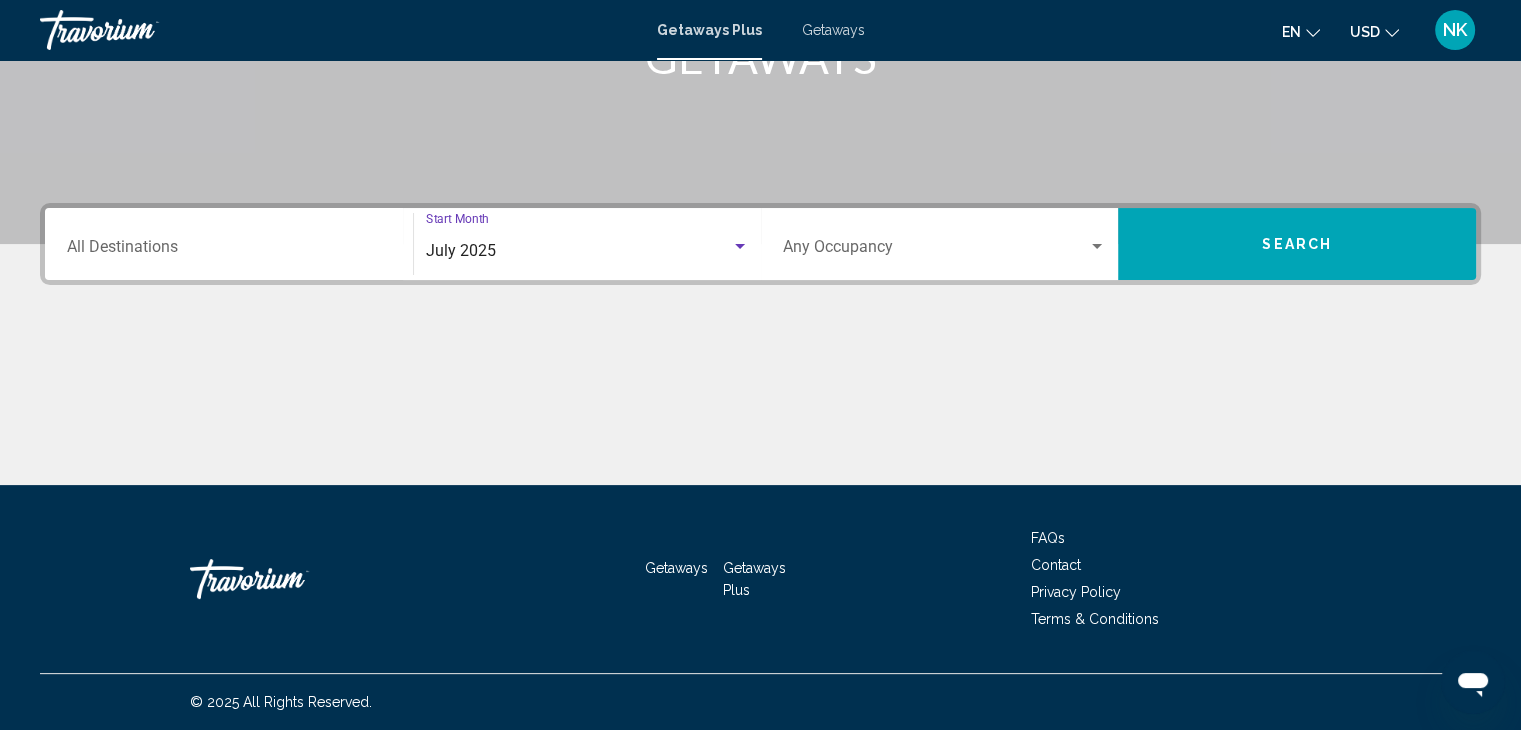 click at bounding box center [936, 251] 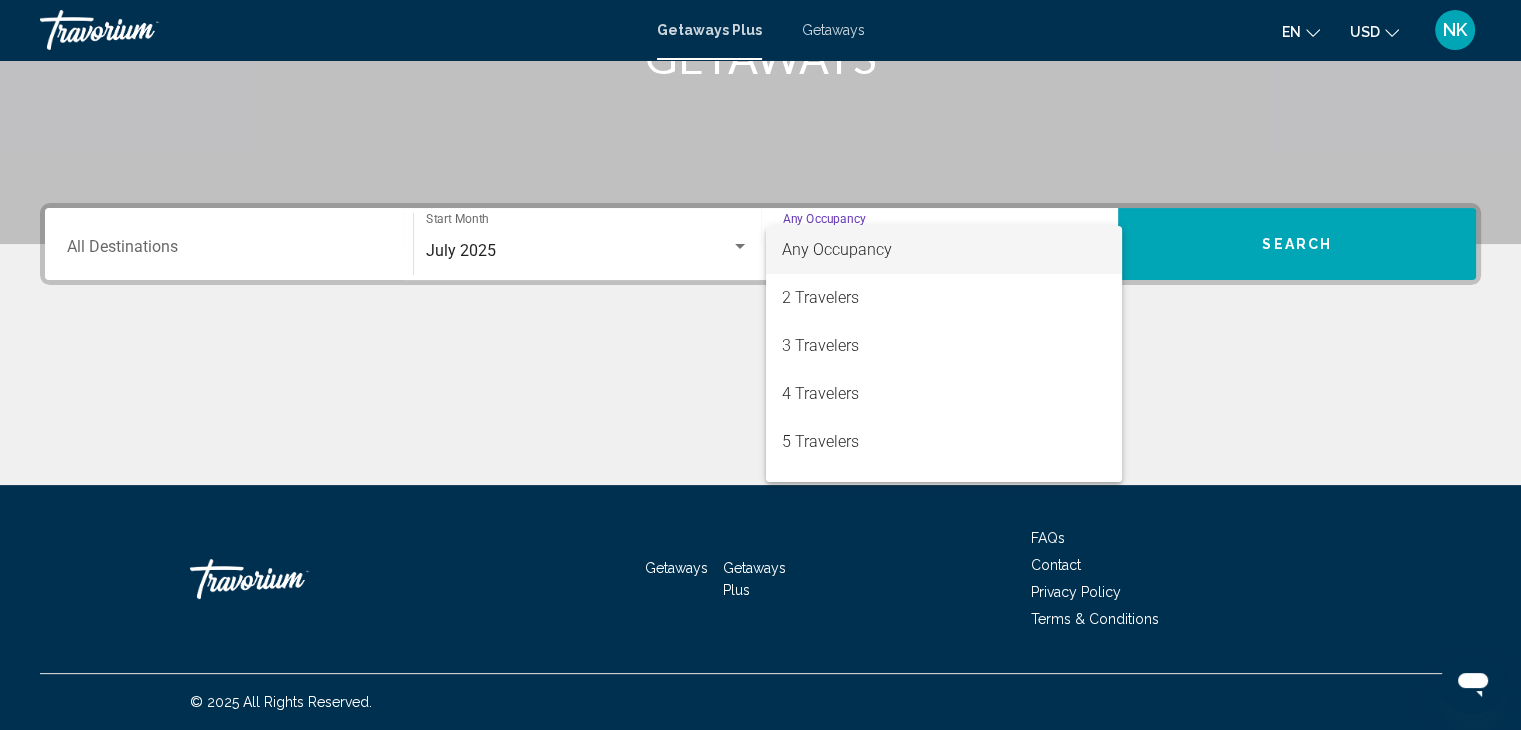 scroll, scrollTop: 40, scrollLeft: 0, axis: vertical 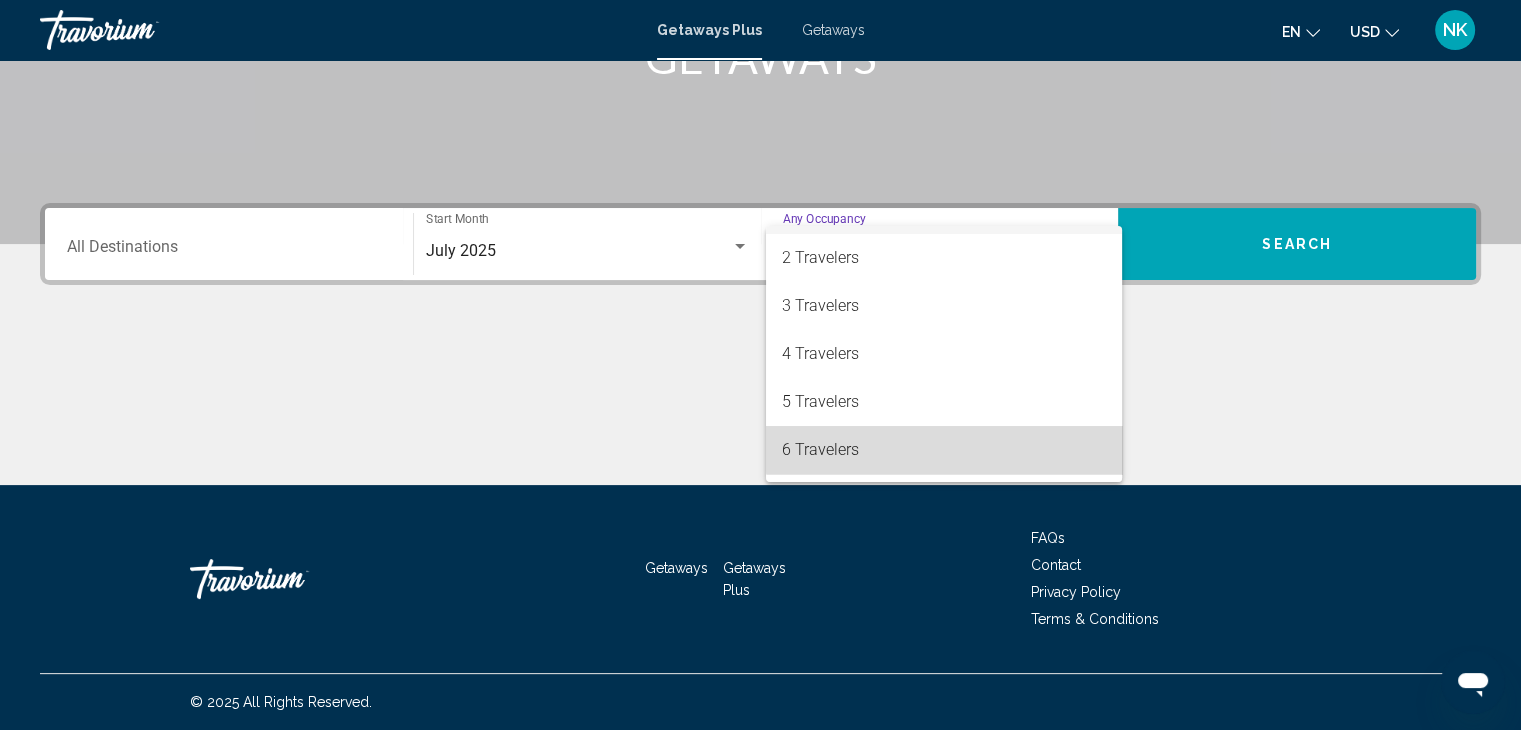 click on "6 Travelers" at bounding box center [944, 450] 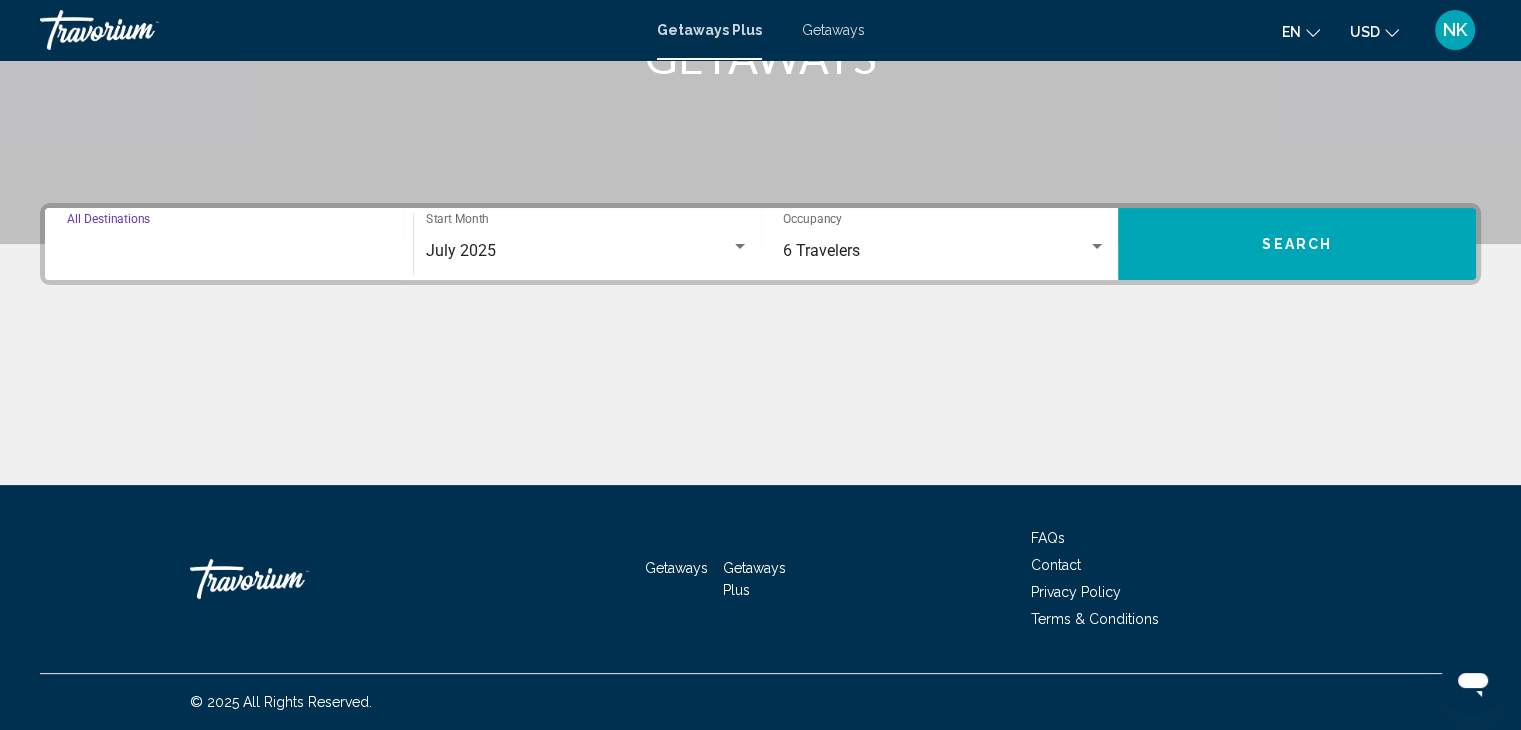click on "Destination All Destinations" at bounding box center (229, 251) 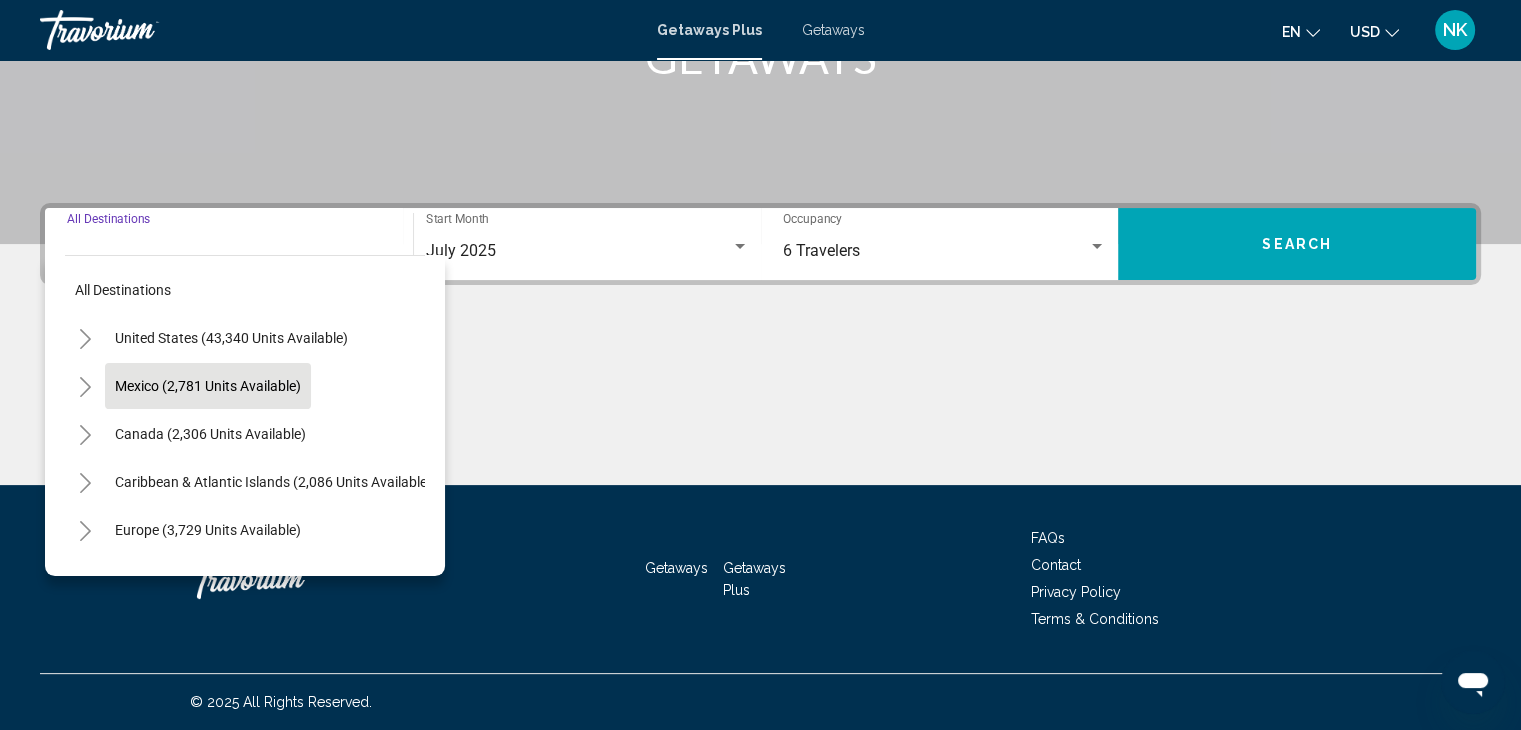 click on "Mexico (2,781 units available)" at bounding box center (210, 434) 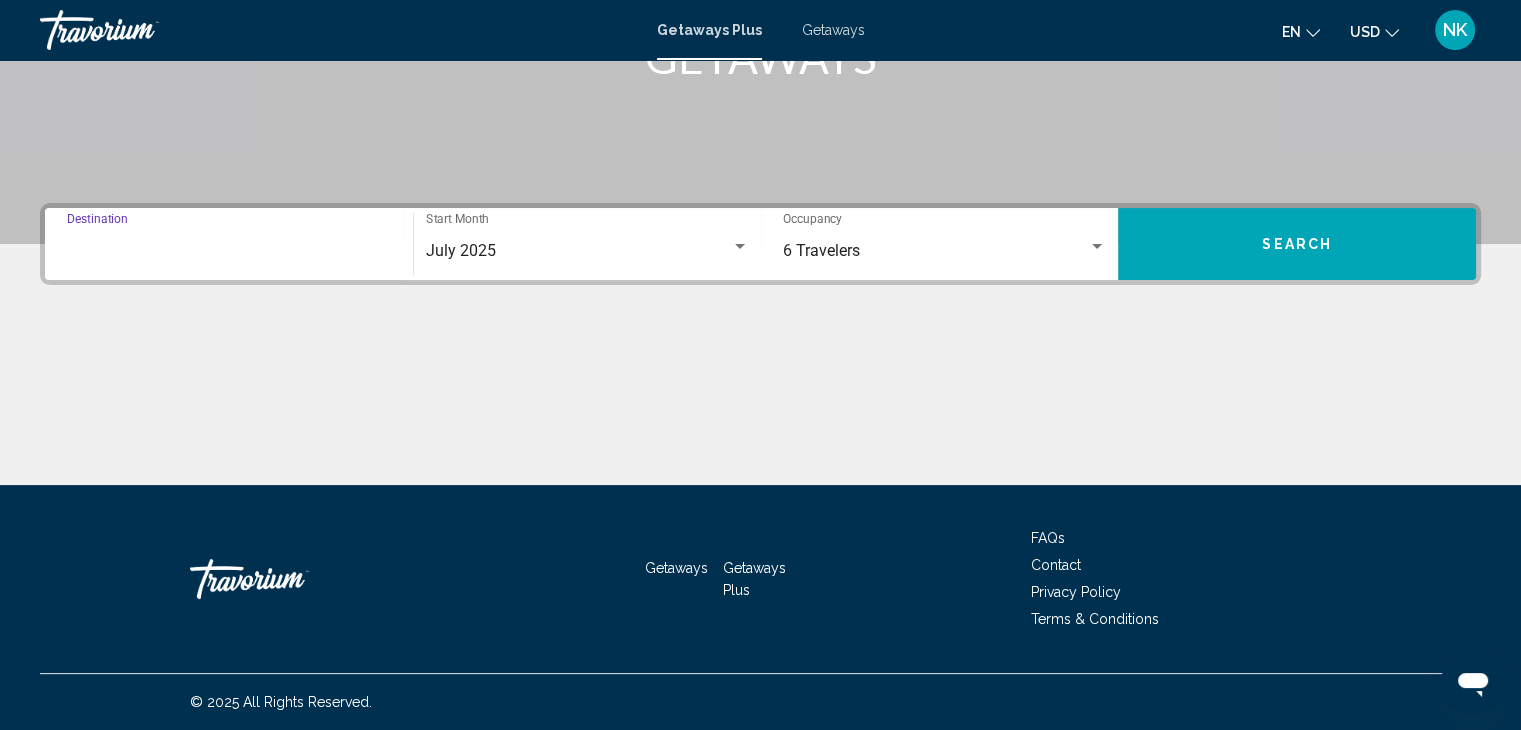type on "**********" 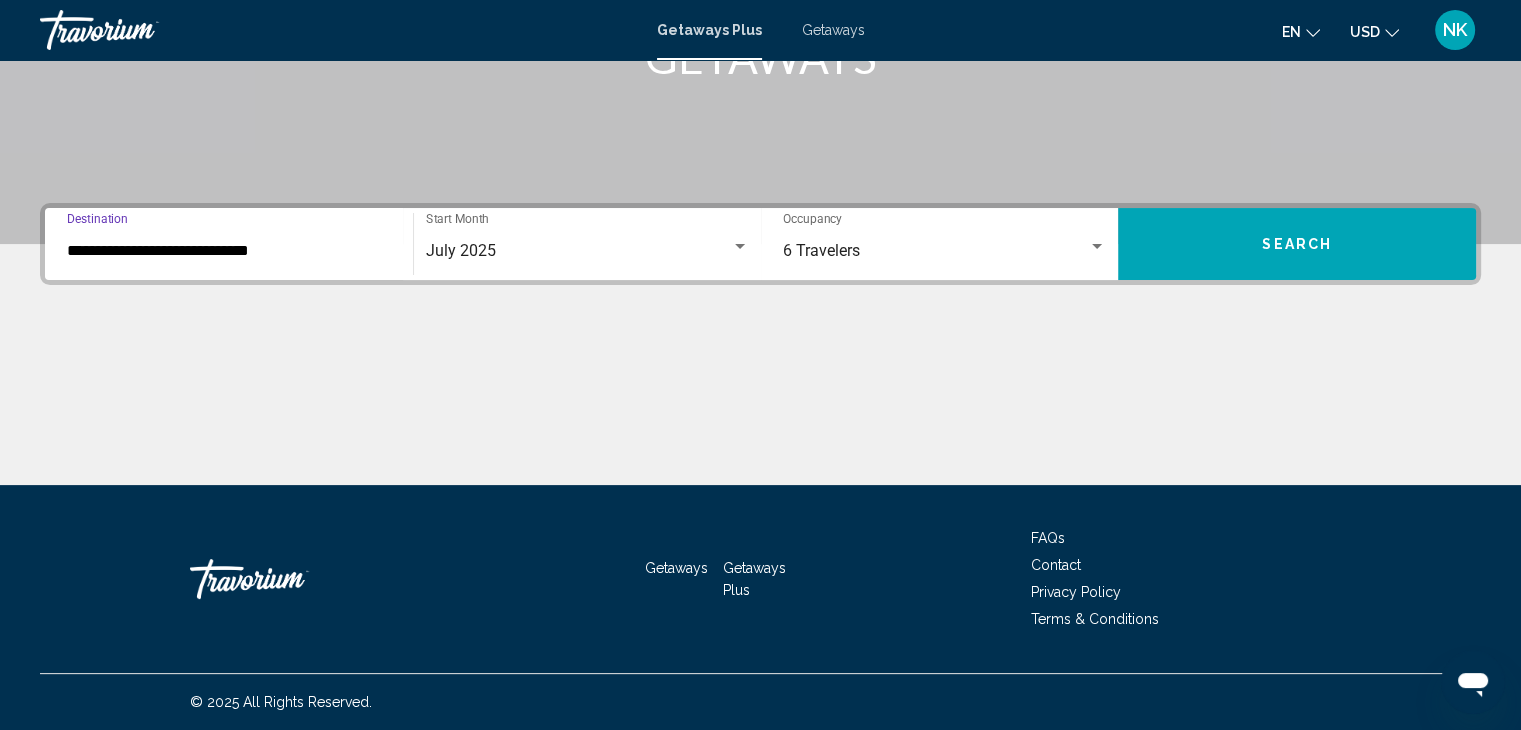 click on "Search" at bounding box center (1297, 244) 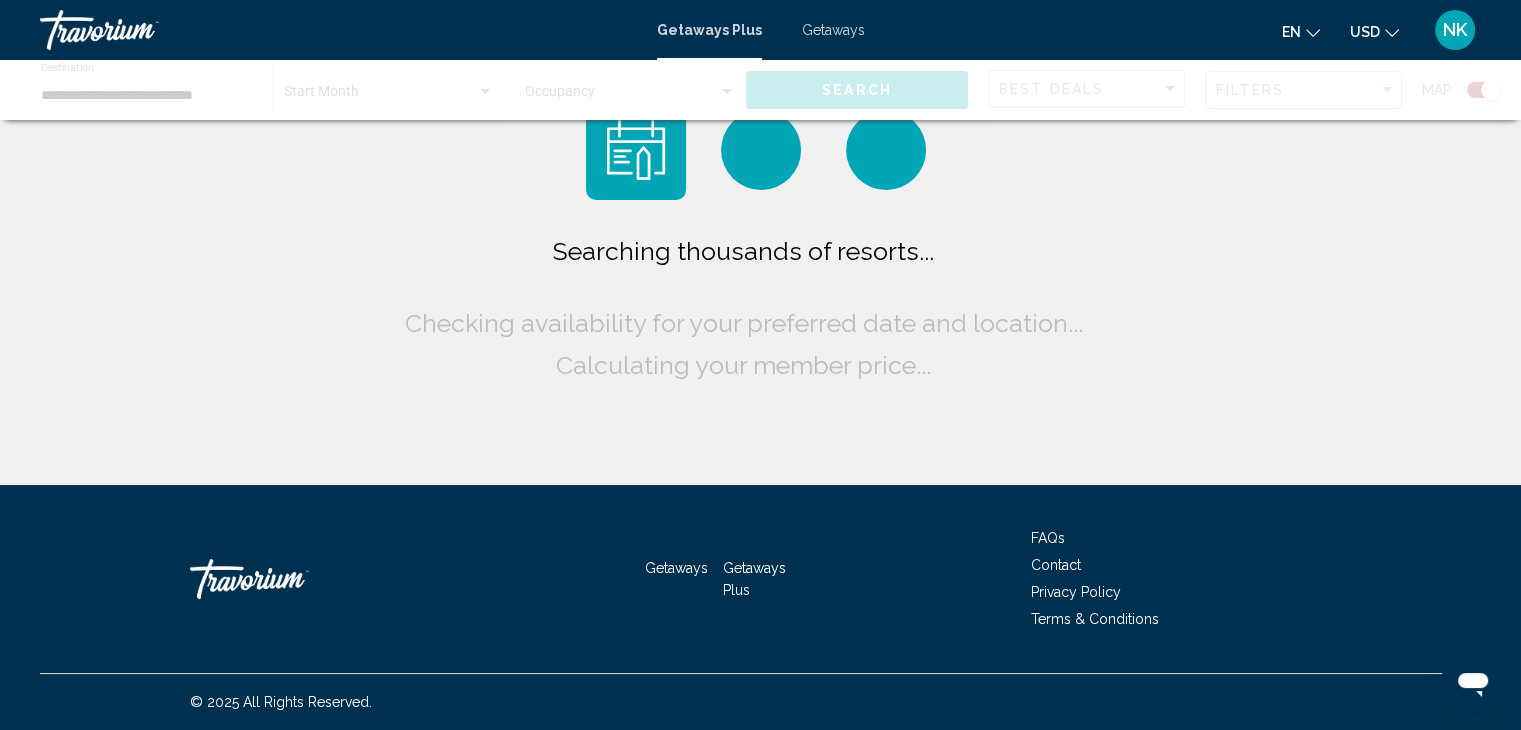 scroll, scrollTop: 0, scrollLeft: 0, axis: both 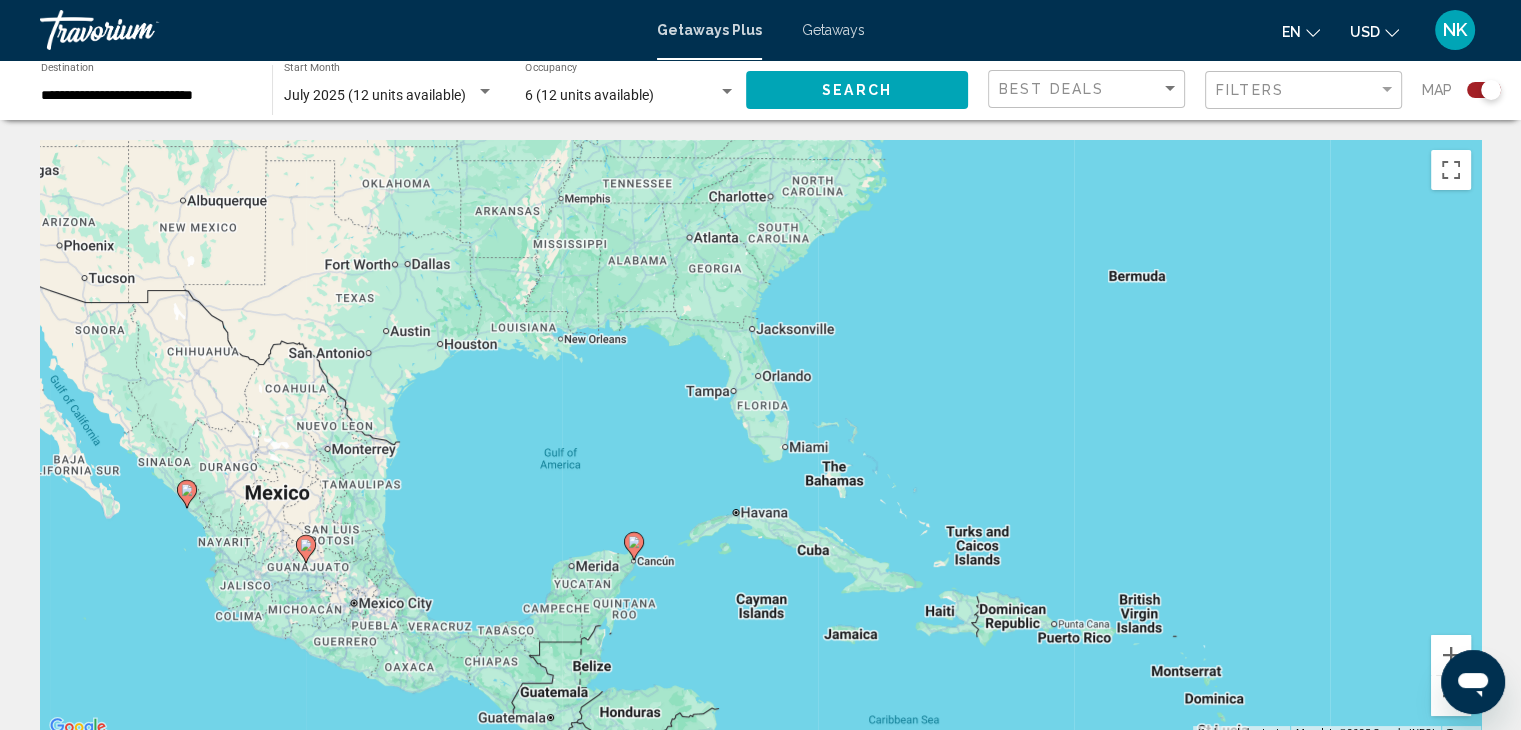 click 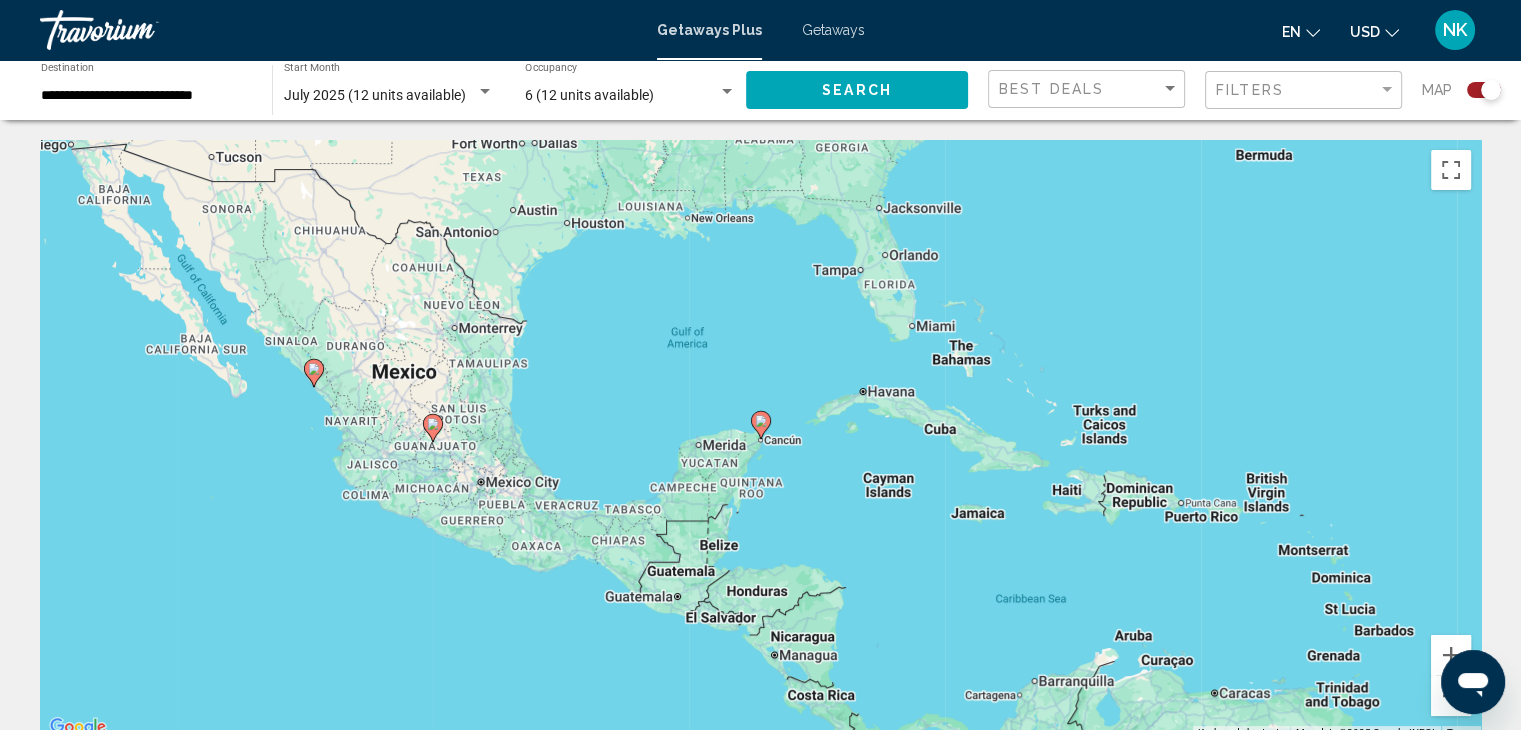 click 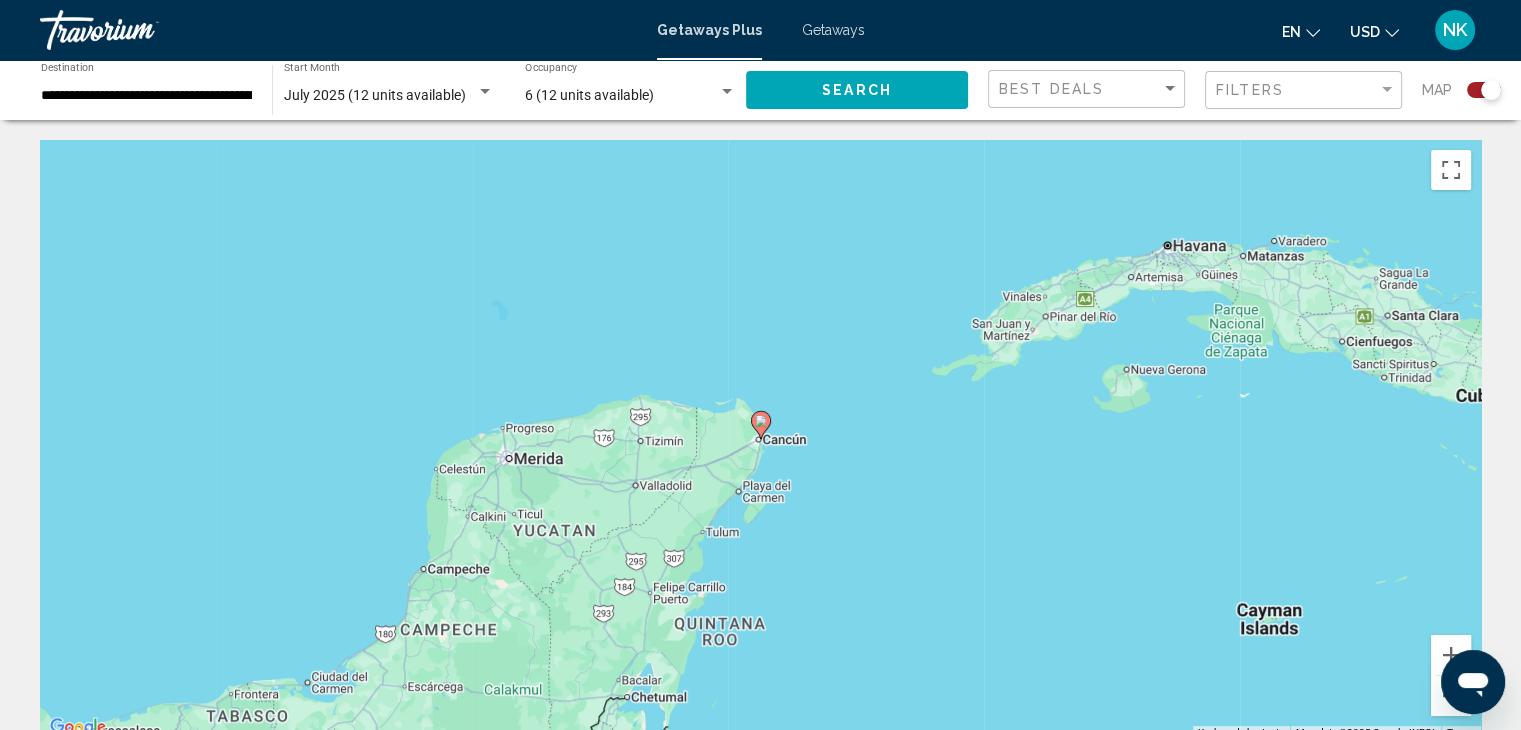 click 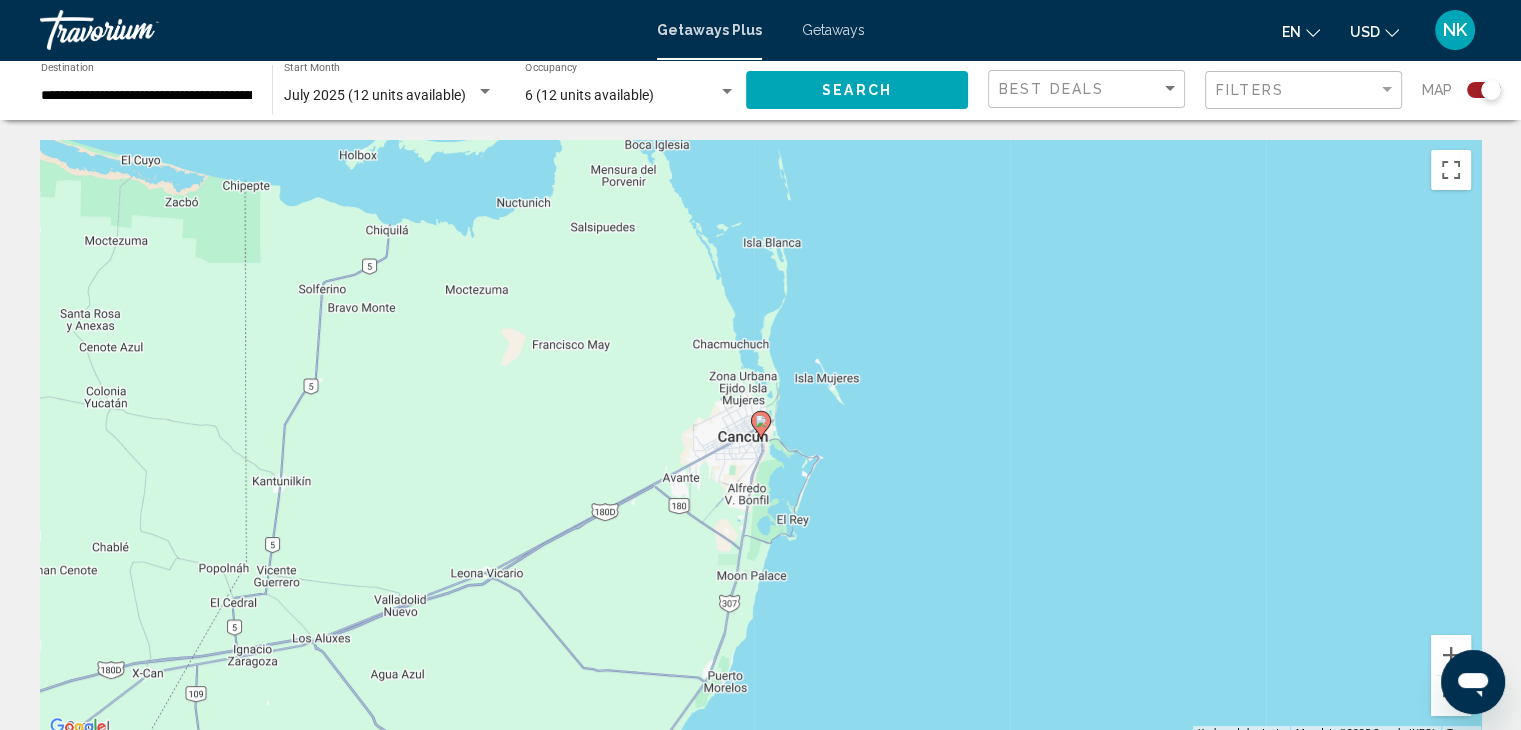 click 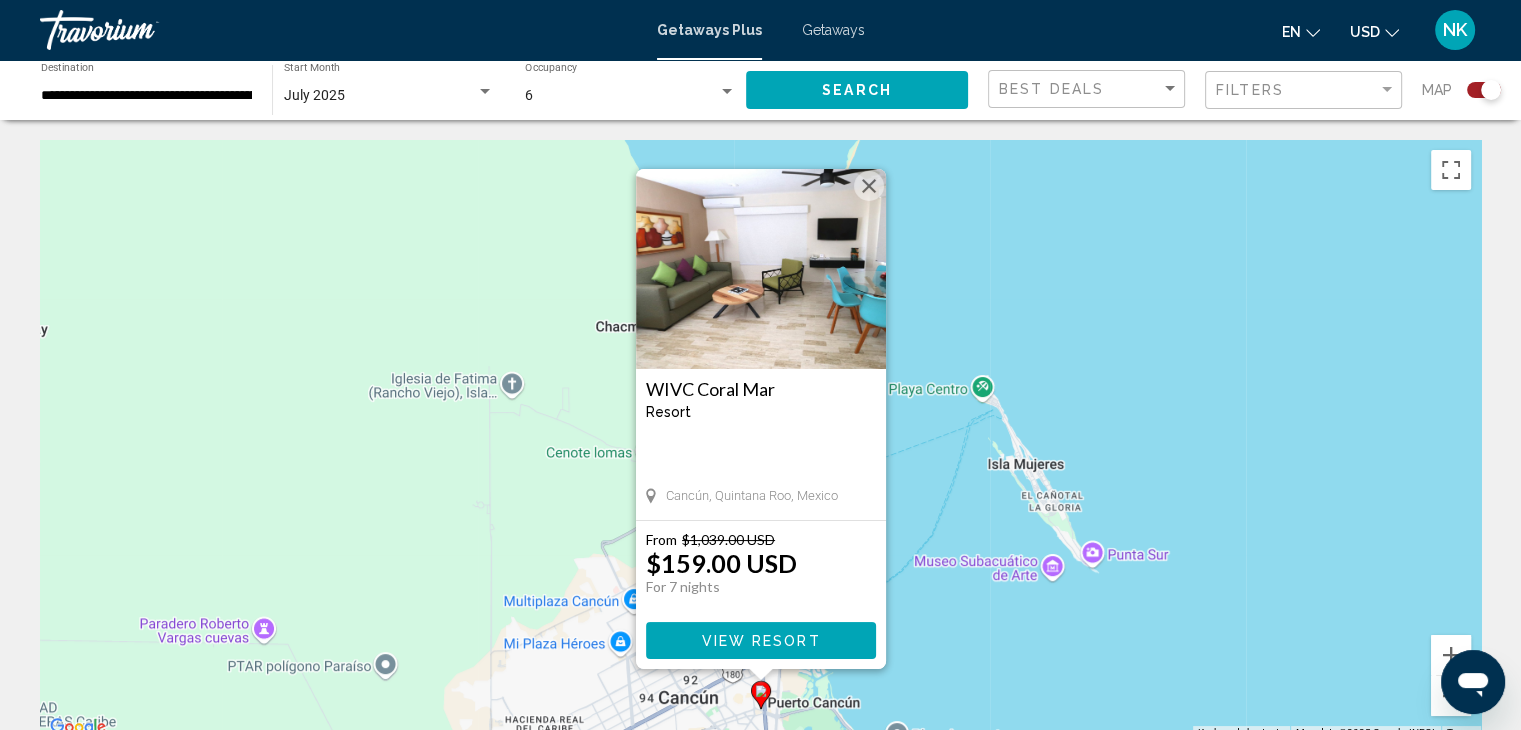 click at bounding box center (761, 269) 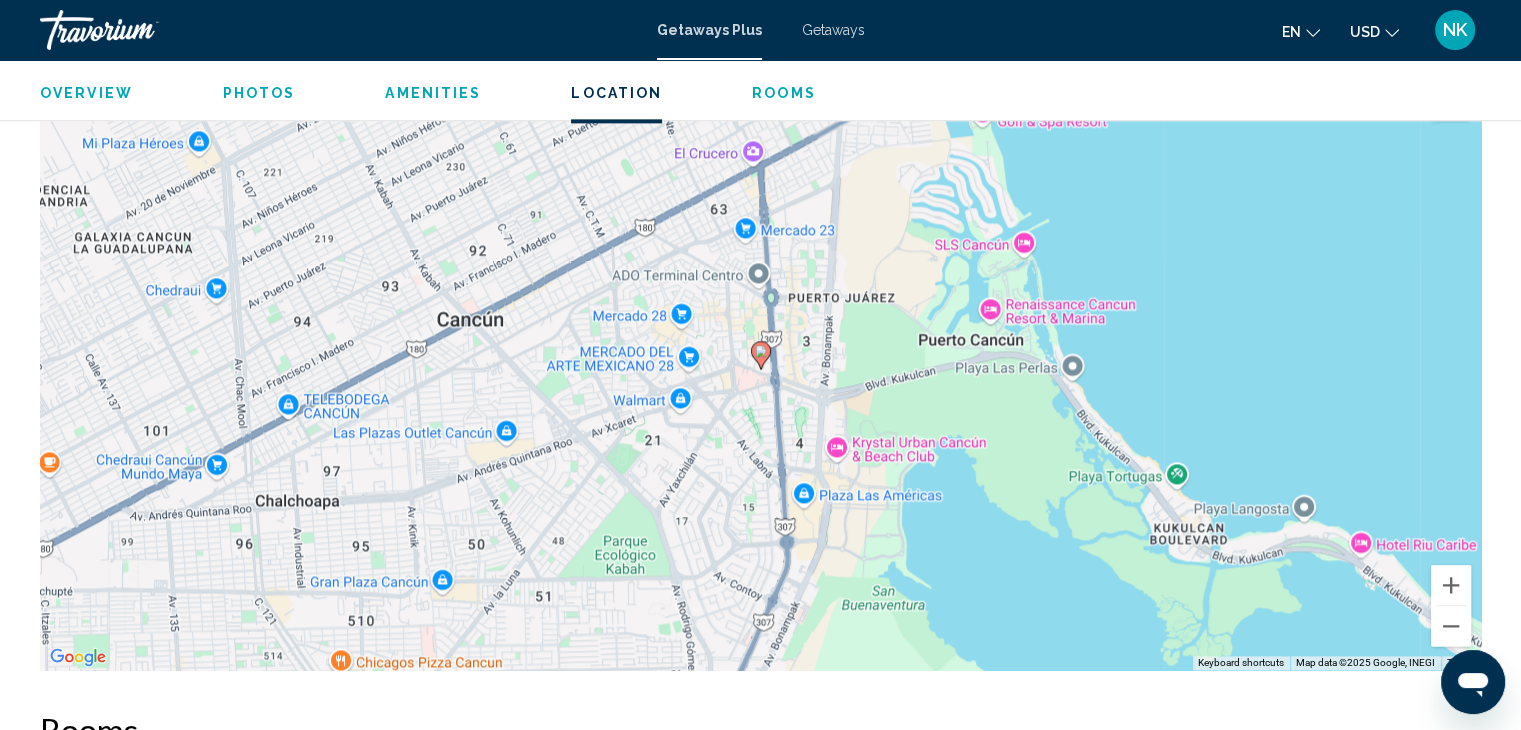 scroll, scrollTop: 2612, scrollLeft: 0, axis: vertical 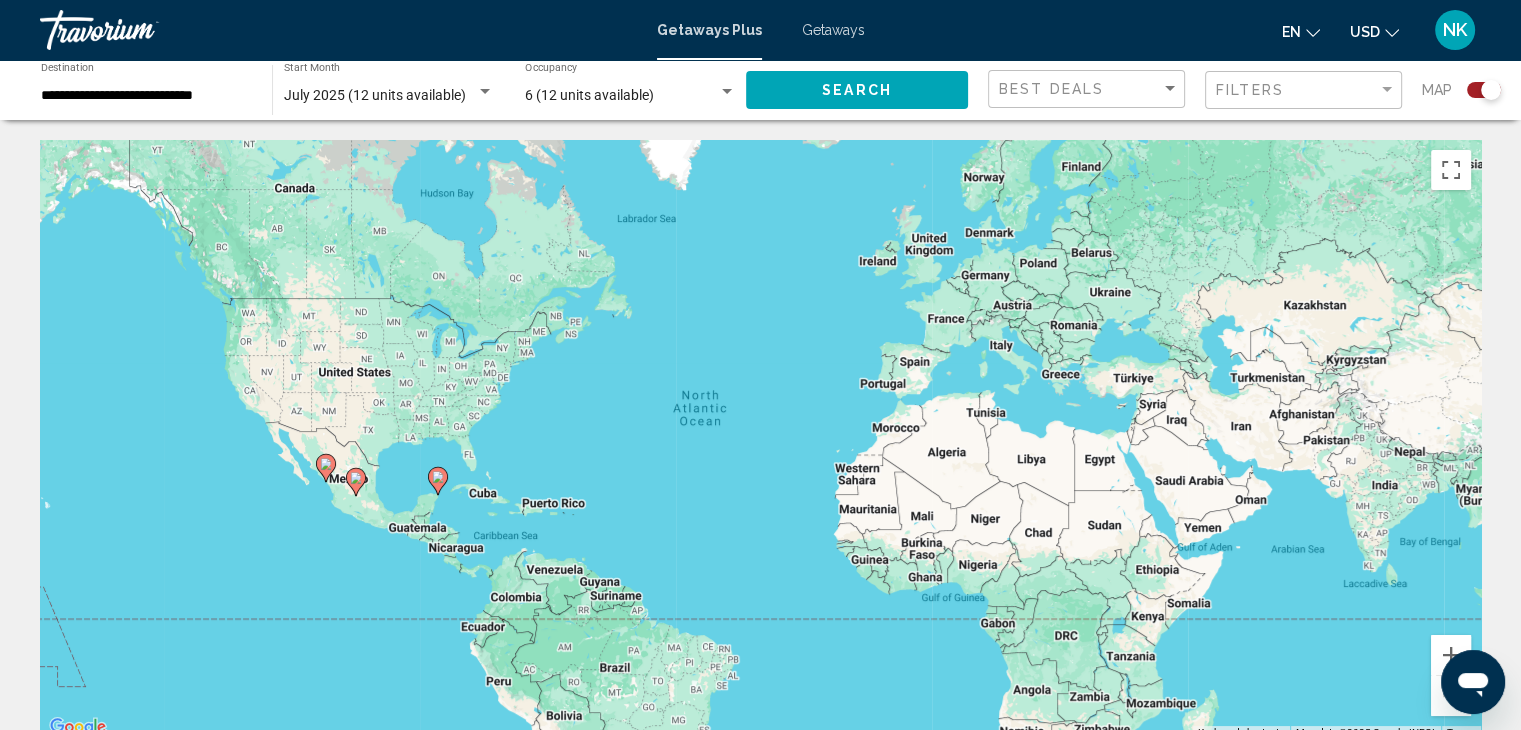 click on "July 2025 (12 units available)" at bounding box center (375, 95) 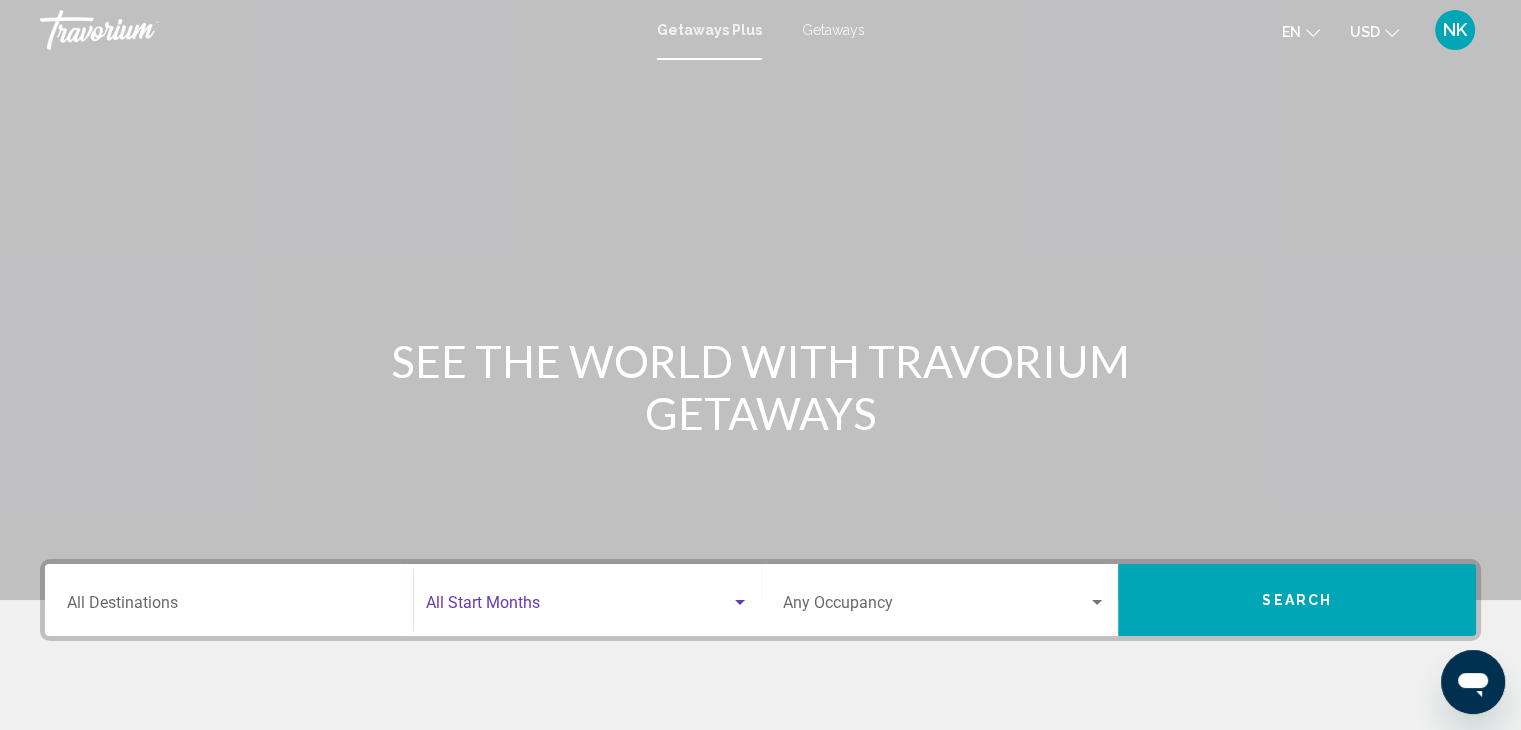 click at bounding box center [578, 607] 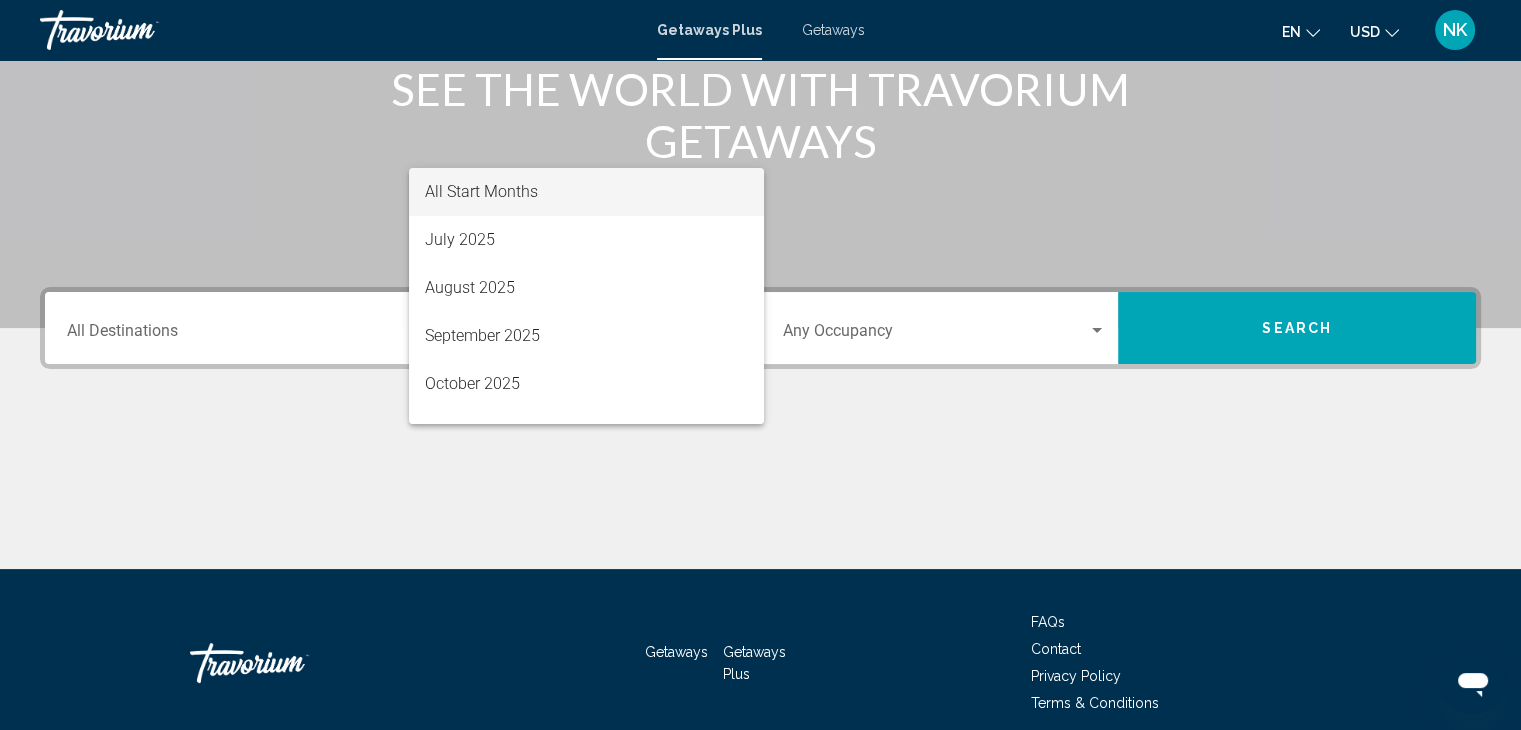 scroll, scrollTop: 356, scrollLeft: 0, axis: vertical 